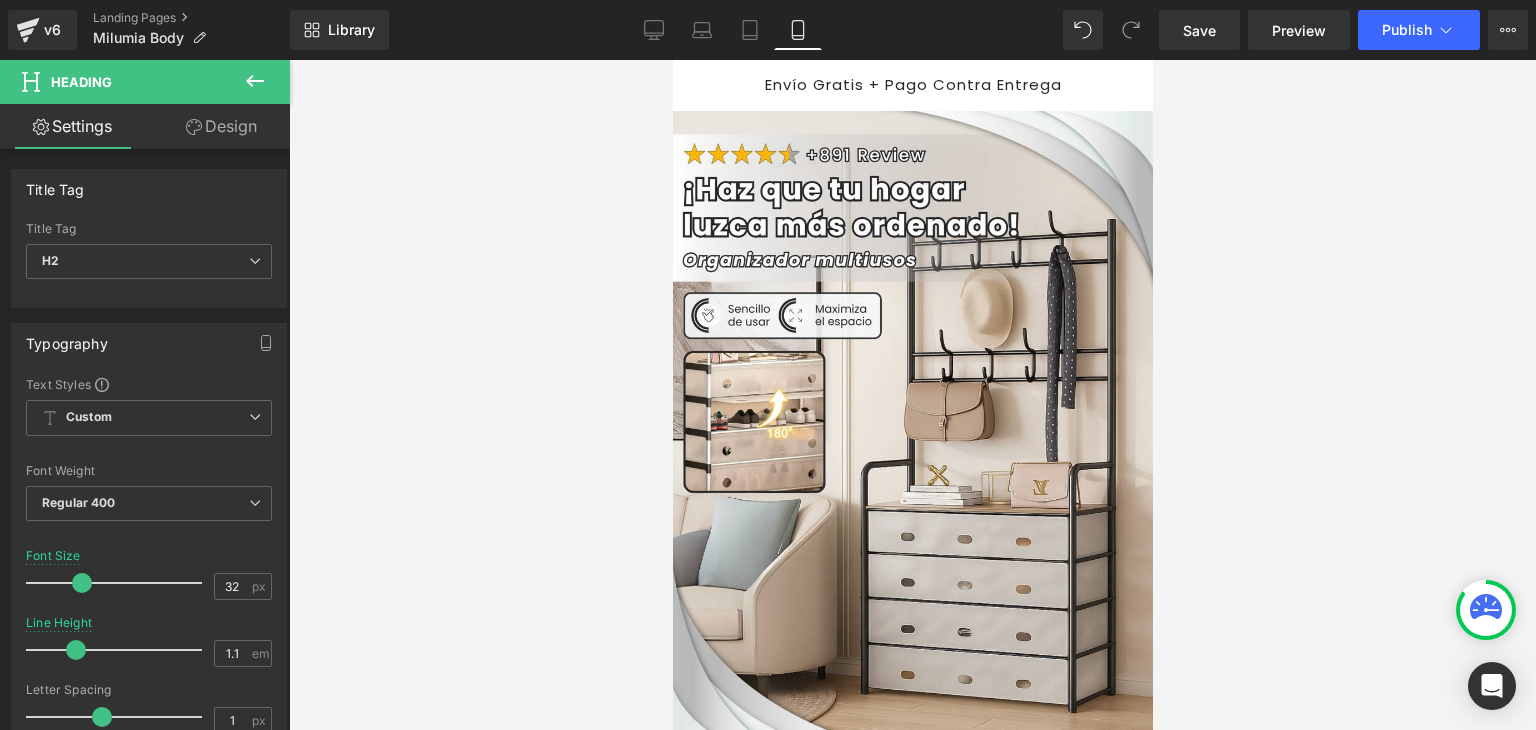 scroll, scrollTop: 700, scrollLeft: 0, axis: vertical 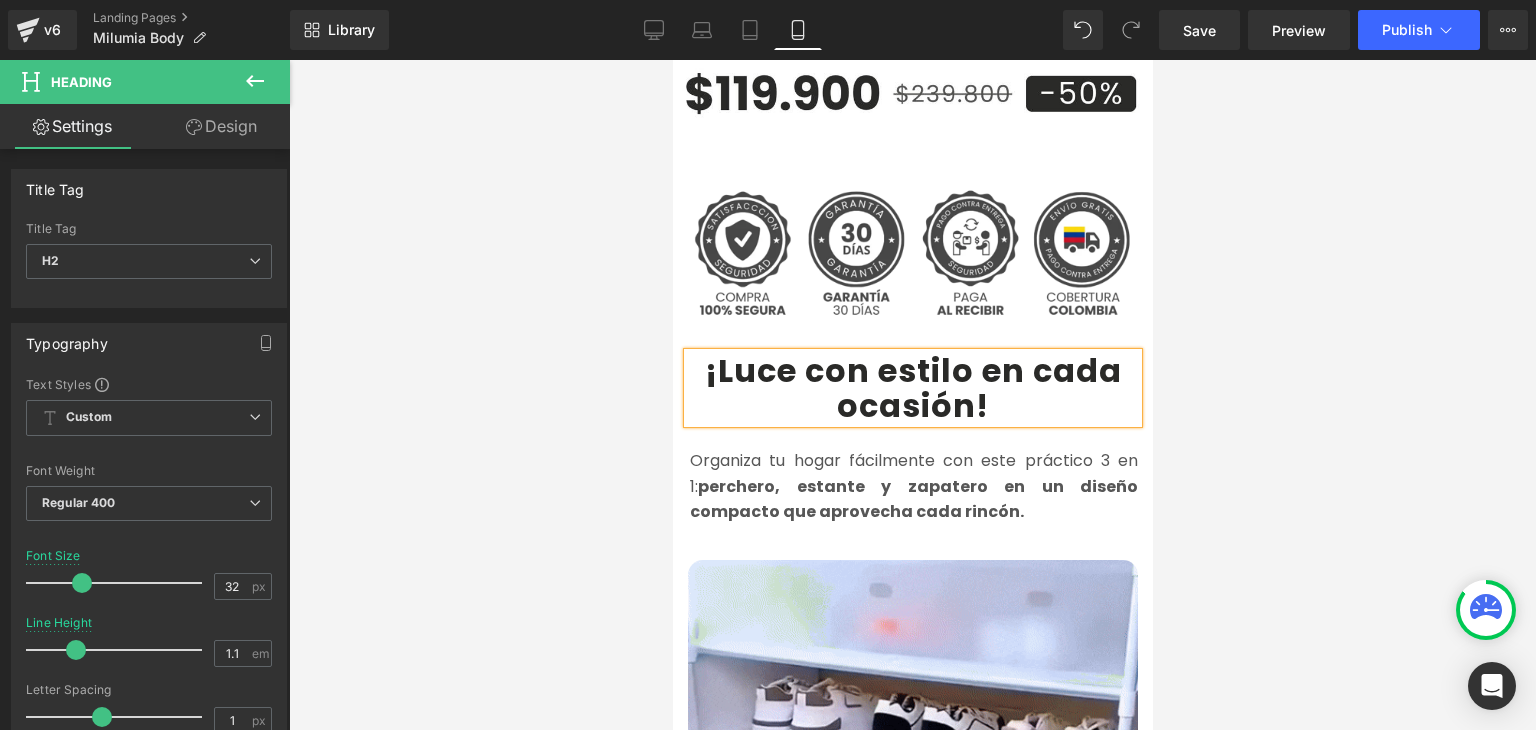 click on "¡Luce con estilo en cada ocasión" at bounding box center (912, 388) 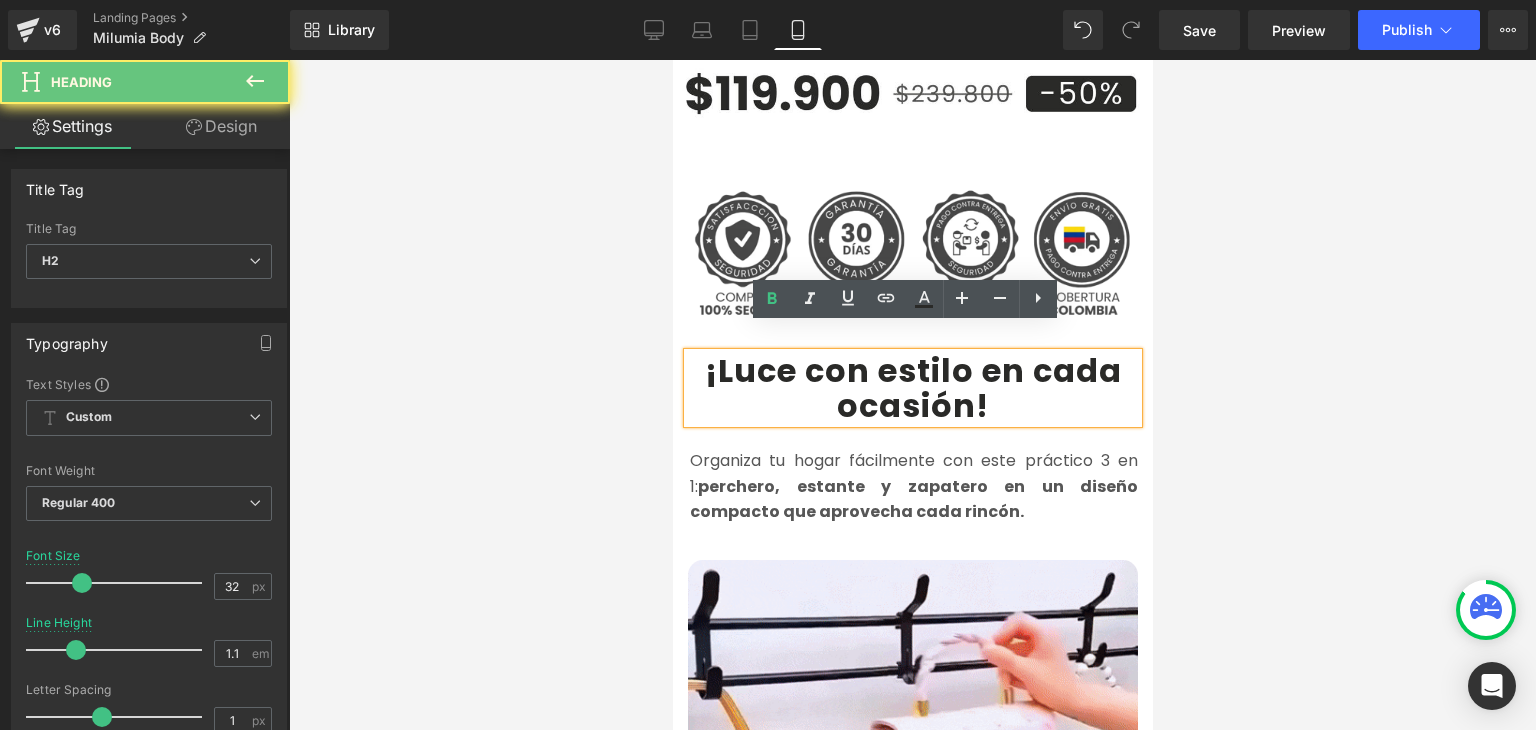 click on "¡Luce con estilo en cada ocasión" at bounding box center (912, 388) 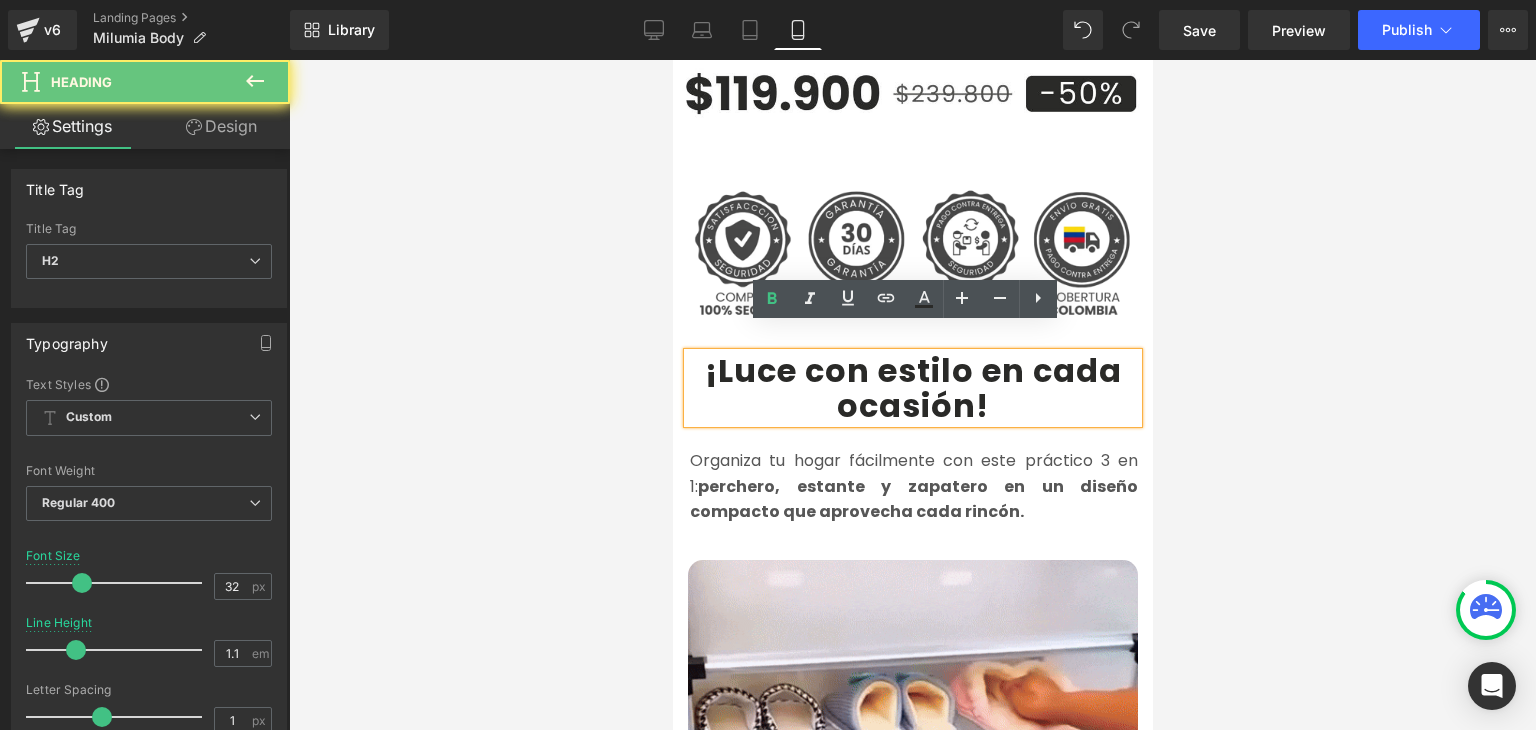type 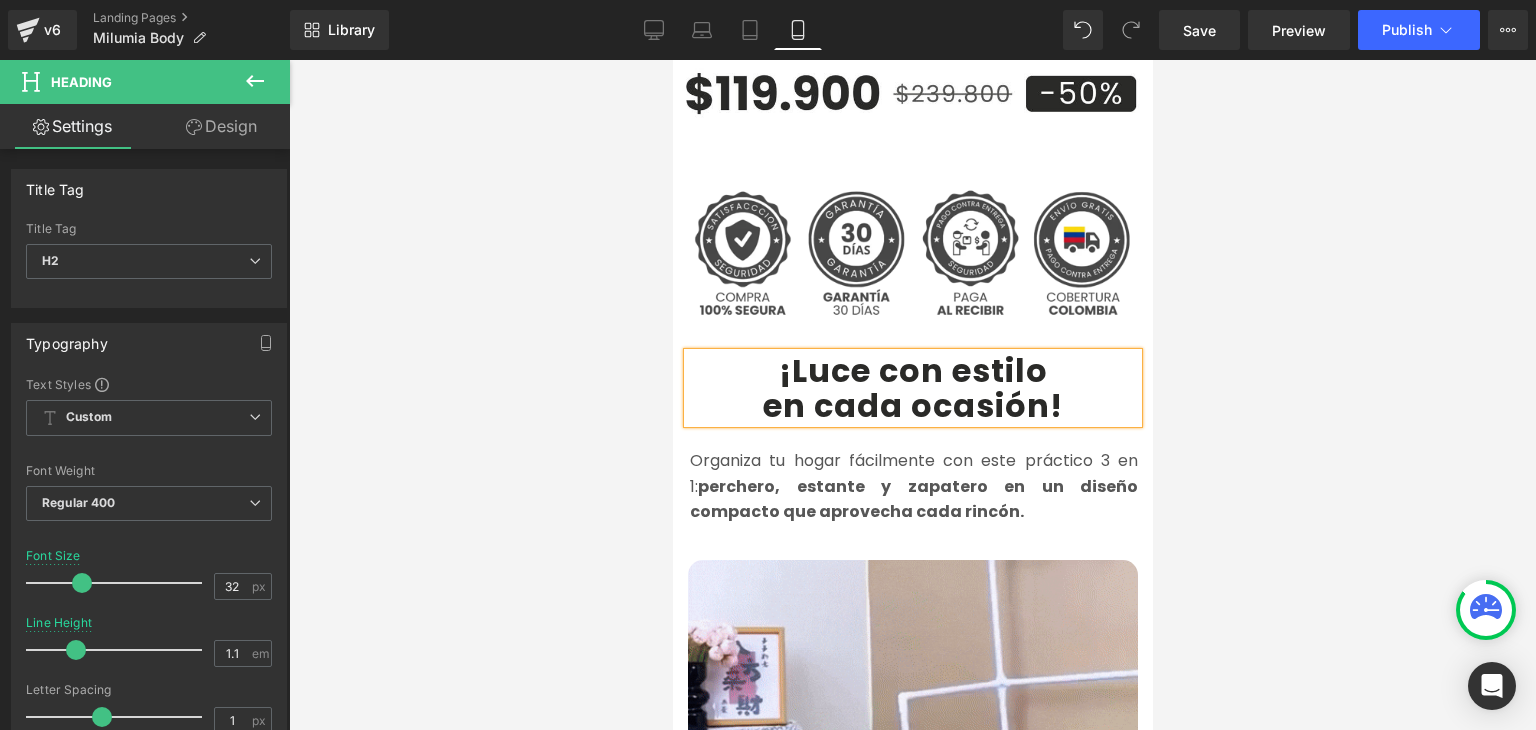 click at bounding box center [912, 395] 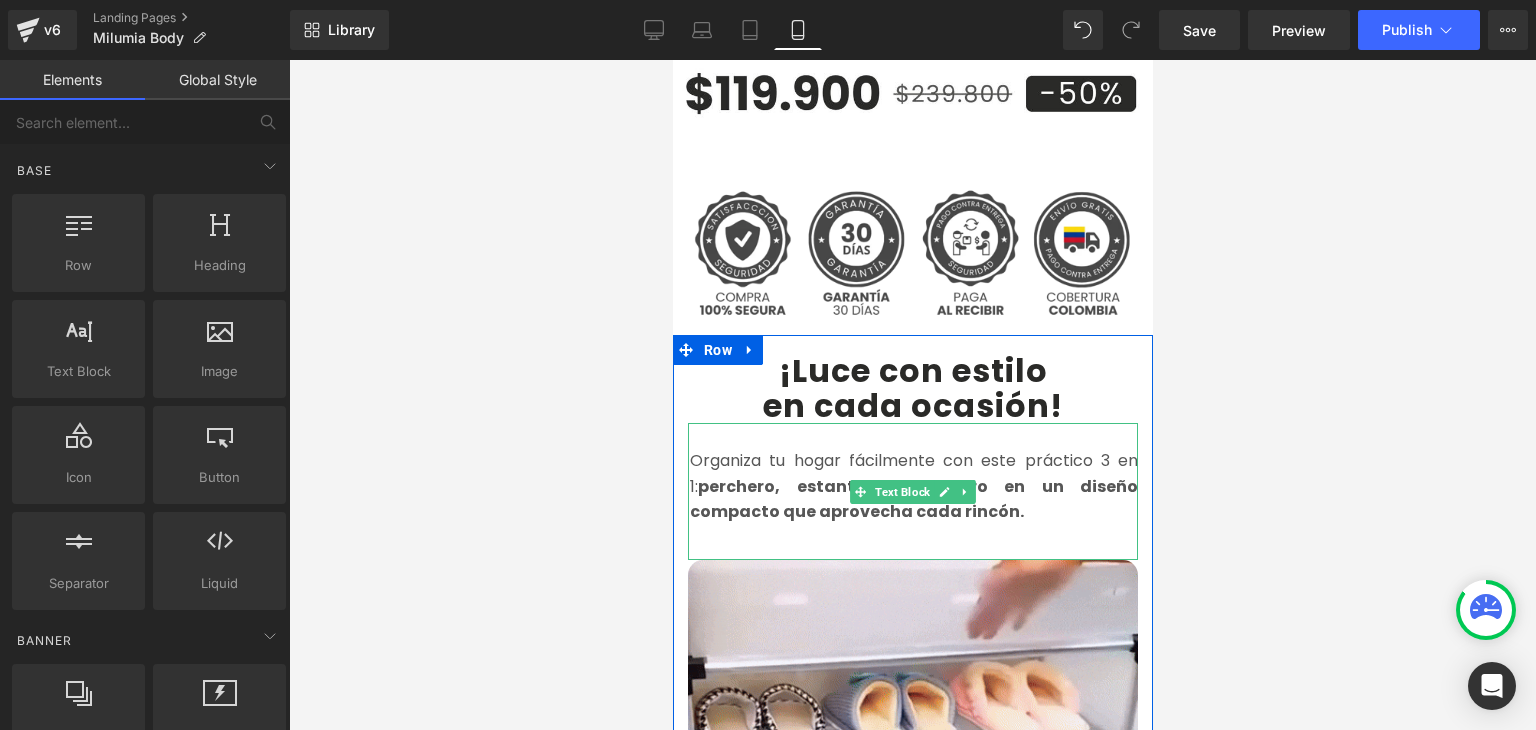 click on "perchero, estante y zapatero en un diseño compacto que aprovecha cada rincón." at bounding box center (913, 499) 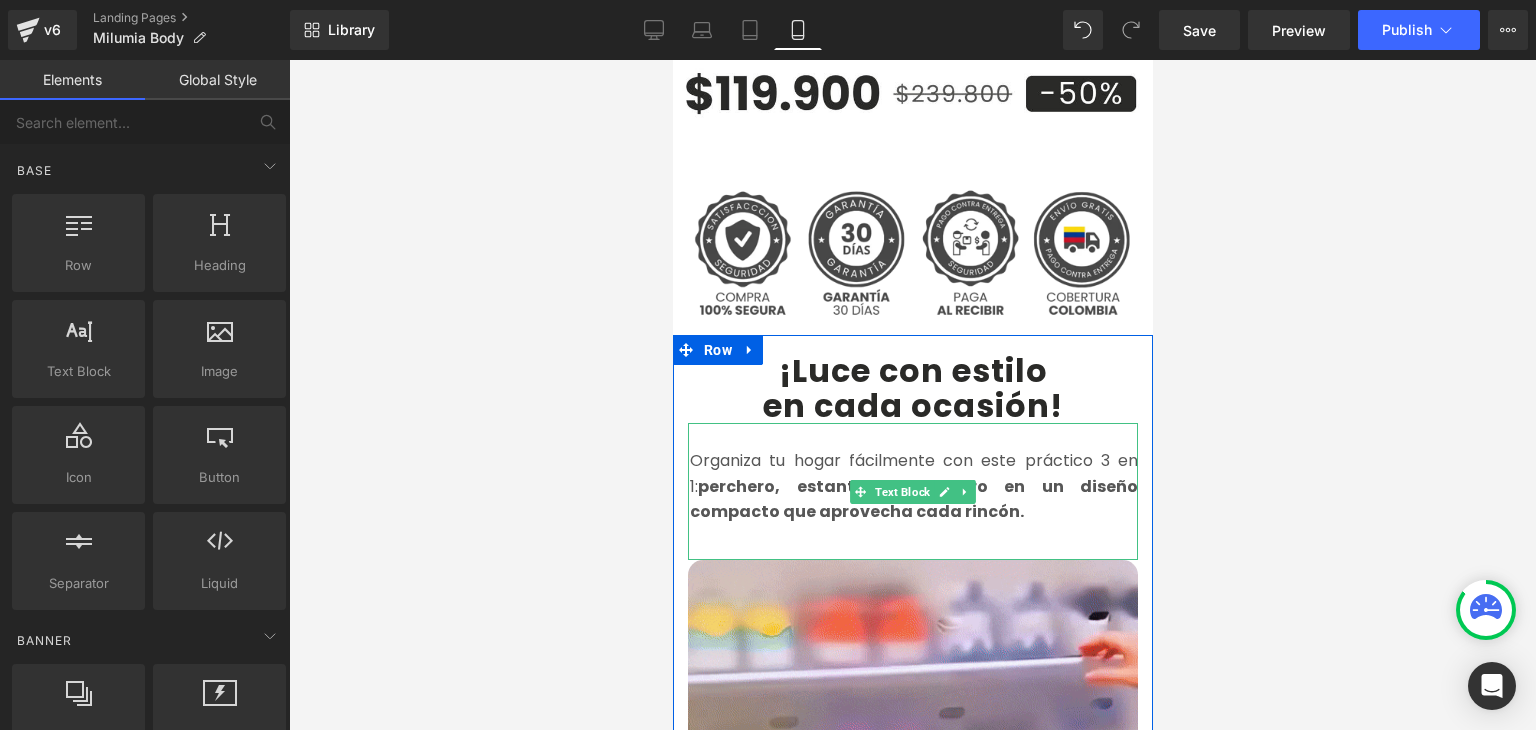 click on "perchero, estante y zapatero en un diseño compacto que aprovecha cada rincón." at bounding box center (913, 499) 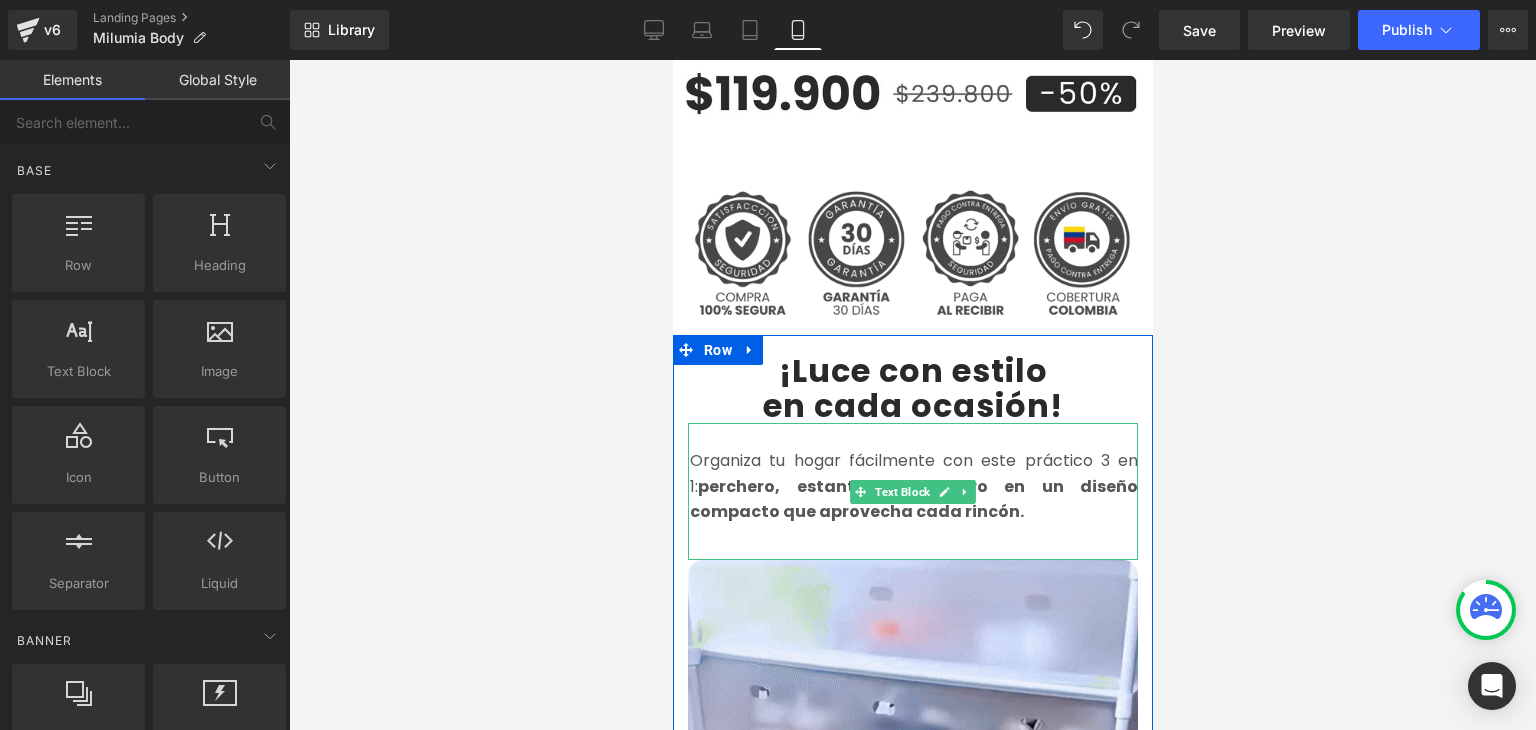 click on "perchero, estante y zapatero en un diseño compacto que aprovecha cada rincón." at bounding box center [913, 499] 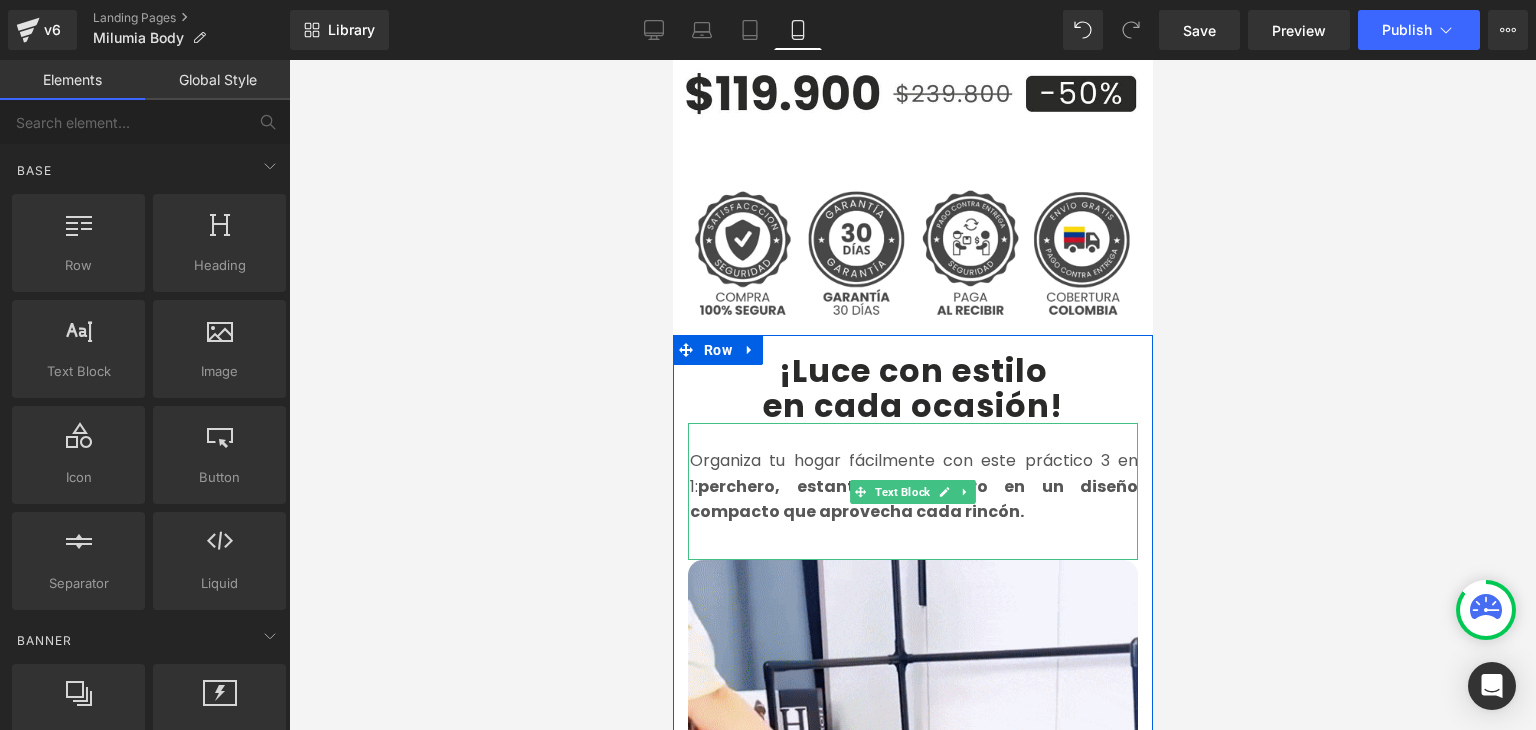 click on "perchero, estante y zapatero en un diseño compacto que aprovecha cada rincón." at bounding box center (913, 499) 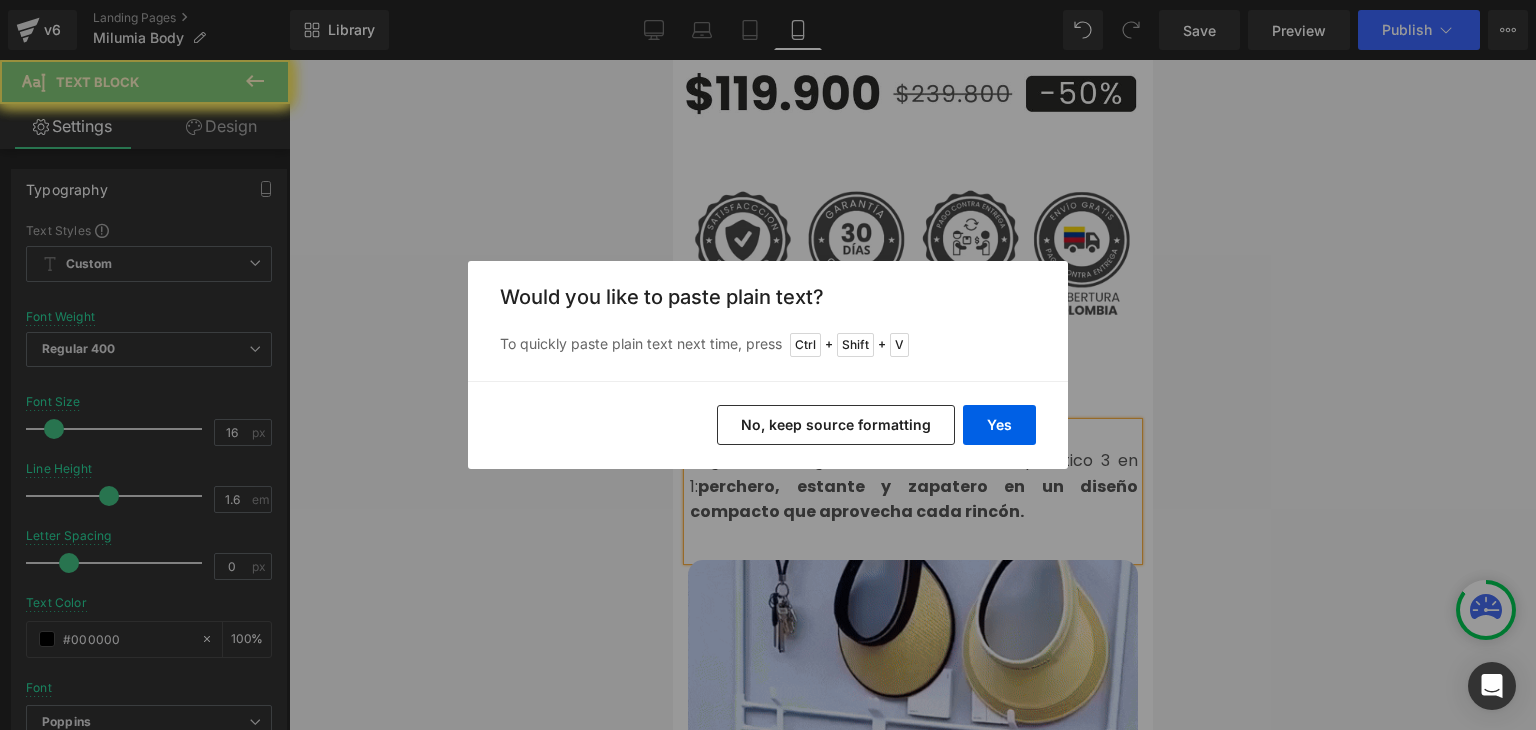 click on "Yes" at bounding box center [999, 425] 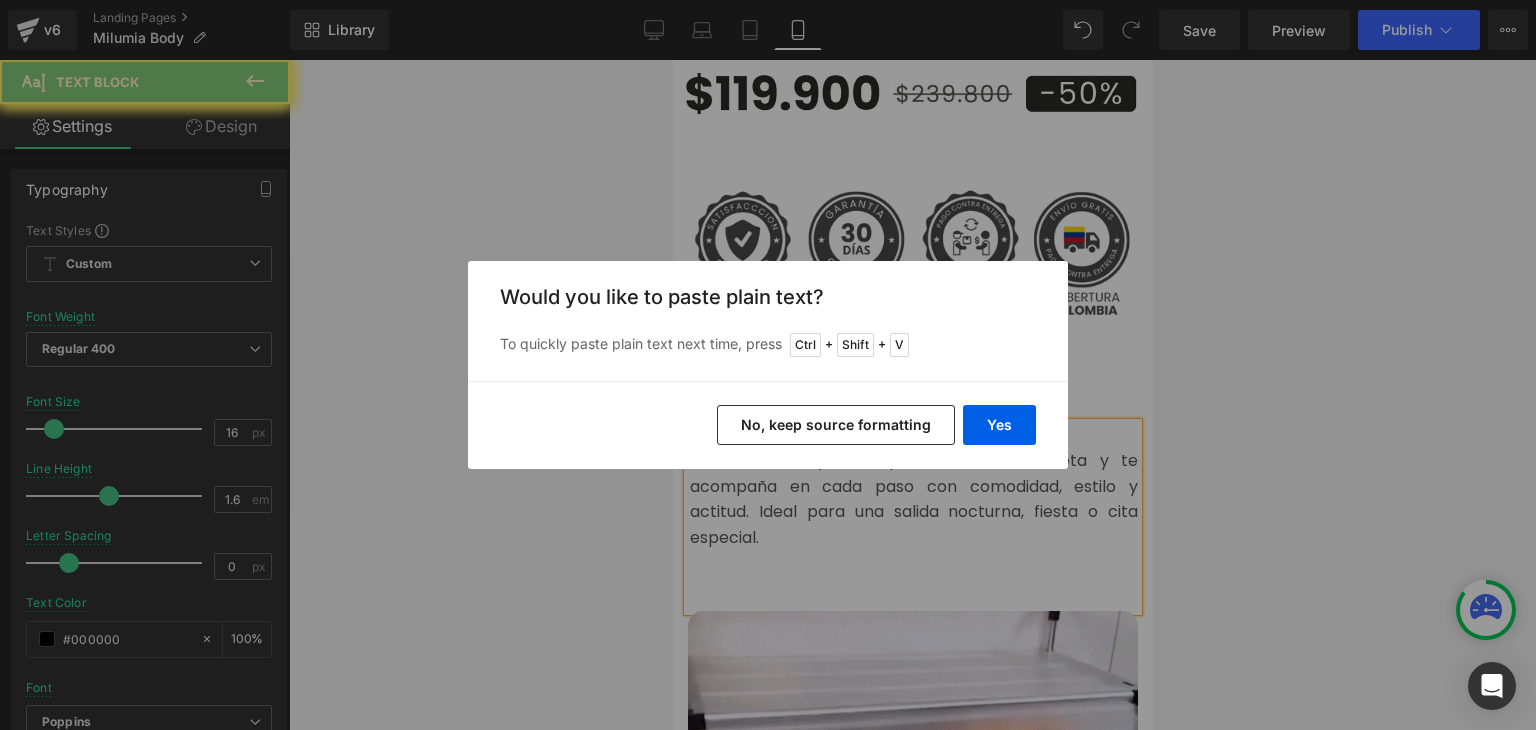 type 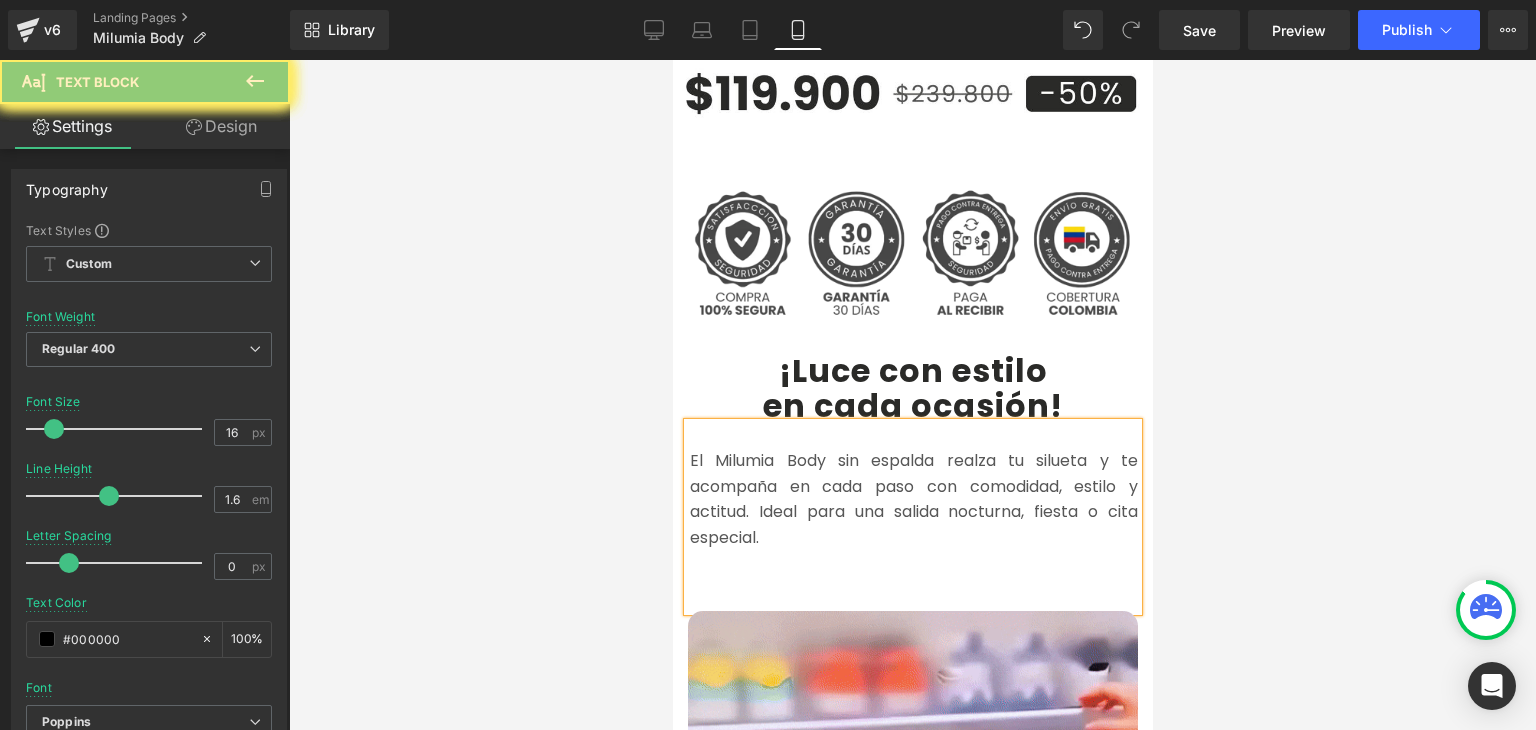click at bounding box center (913, 564) 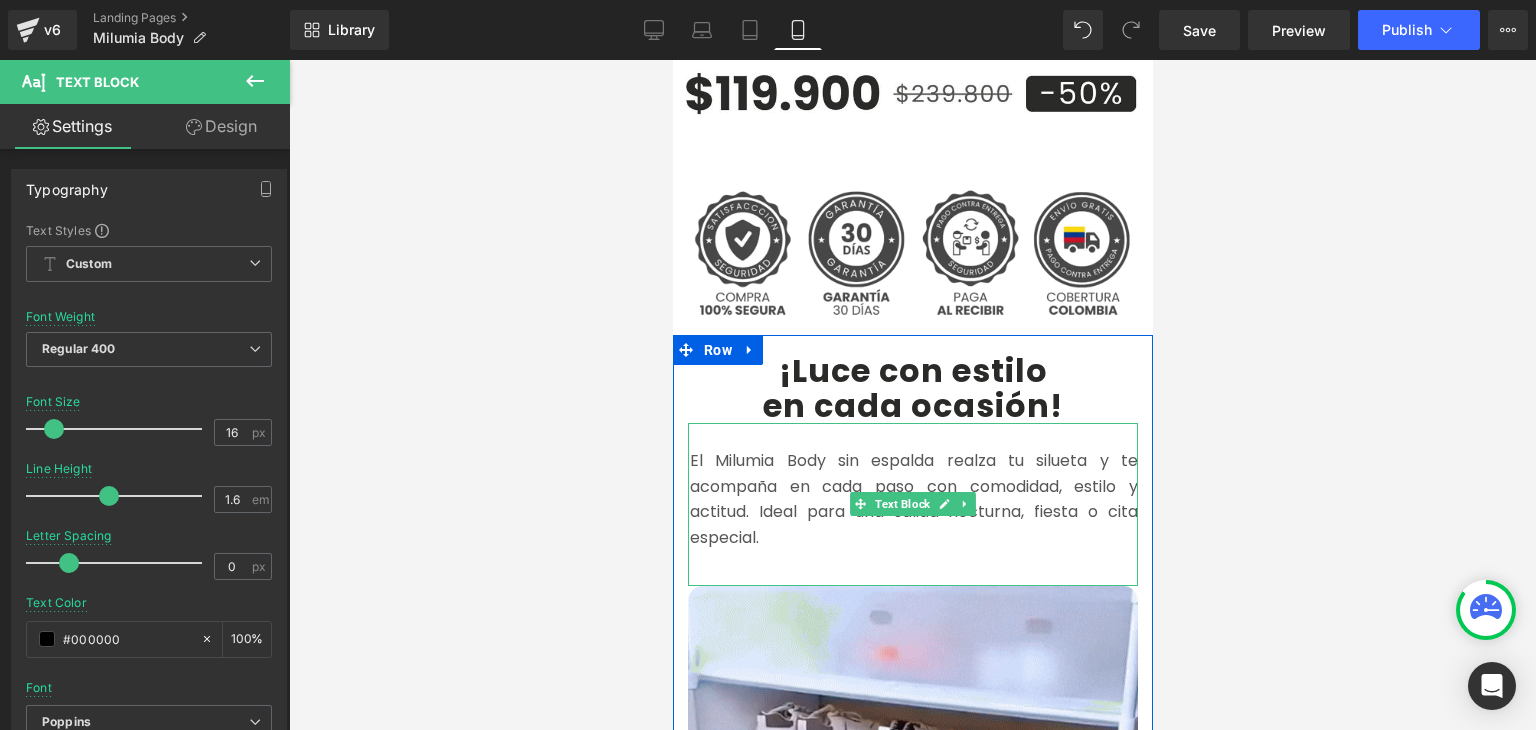 click on "El Milumia Body sin espalda realza tu silueta y te acompaña en cada paso con comodidad, estilo y actitud. Ideal para una salida nocturna, fiesta o cita especial." at bounding box center (913, 499) 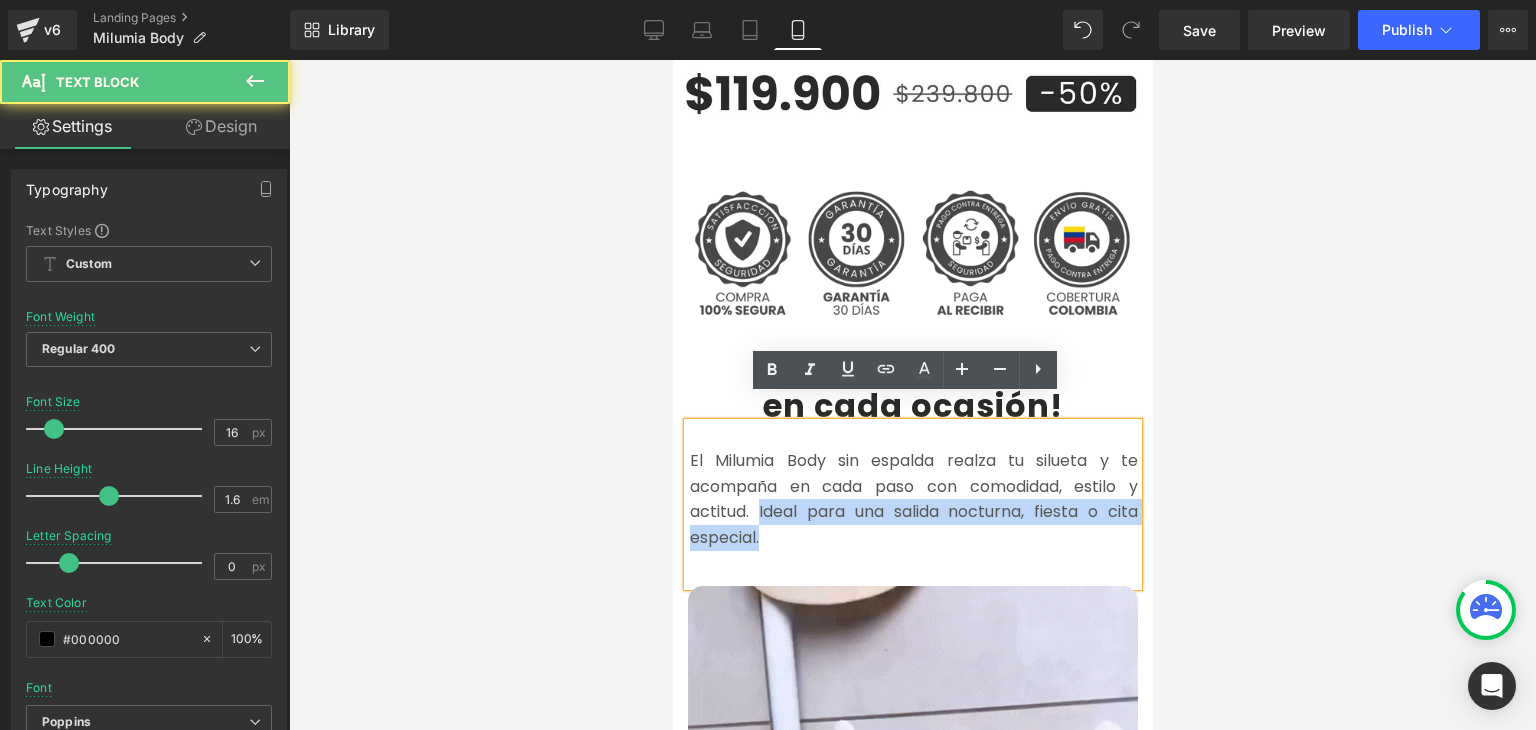drag, startPoint x: 772, startPoint y: 513, endPoint x: 749, endPoint y: 494, distance: 29.832869 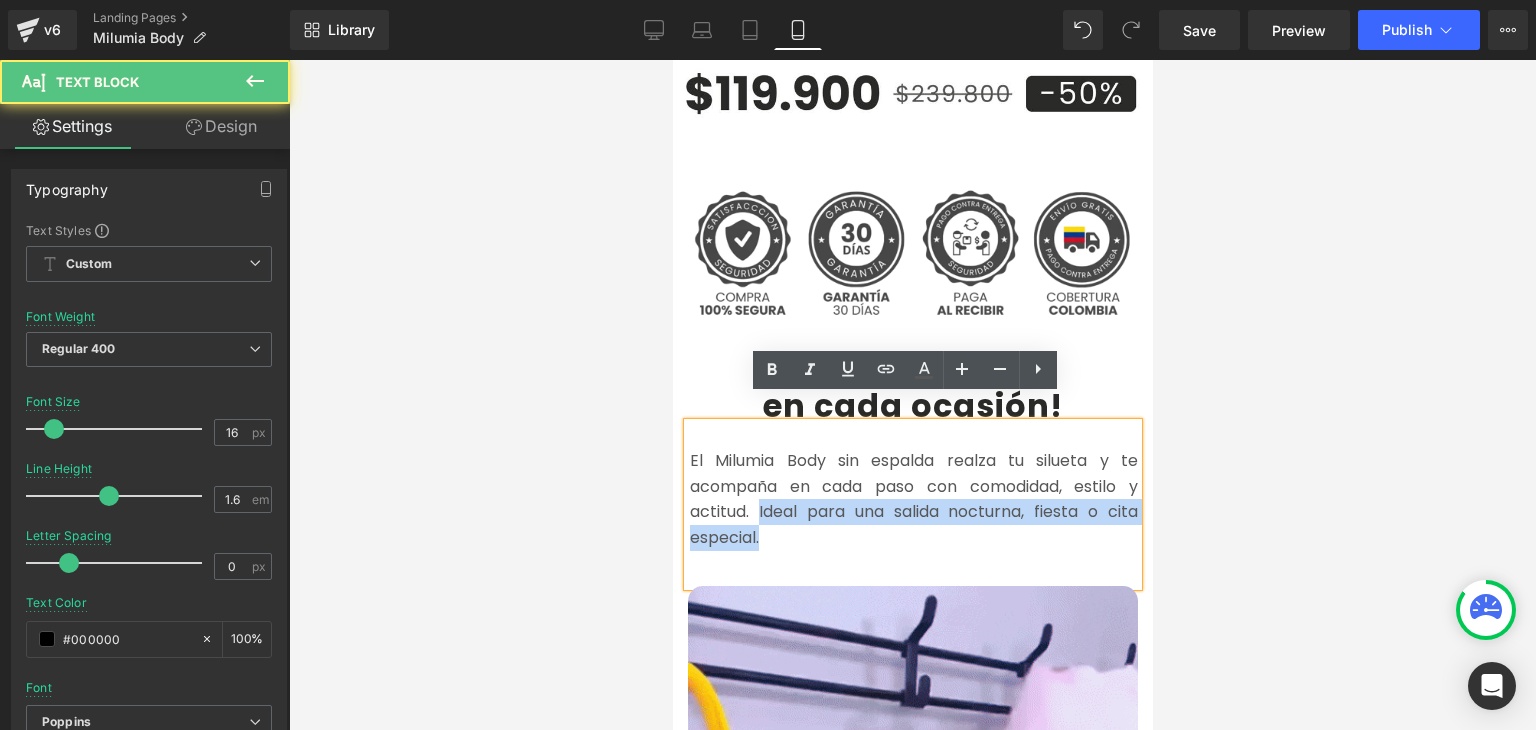 click on "El Milumia Body sin espalda realza tu silueta y te acompaña en cada paso con comodidad, estilo y actitud. Ideal para una salida nocturna, fiesta o cita especial." at bounding box center [913, 499] 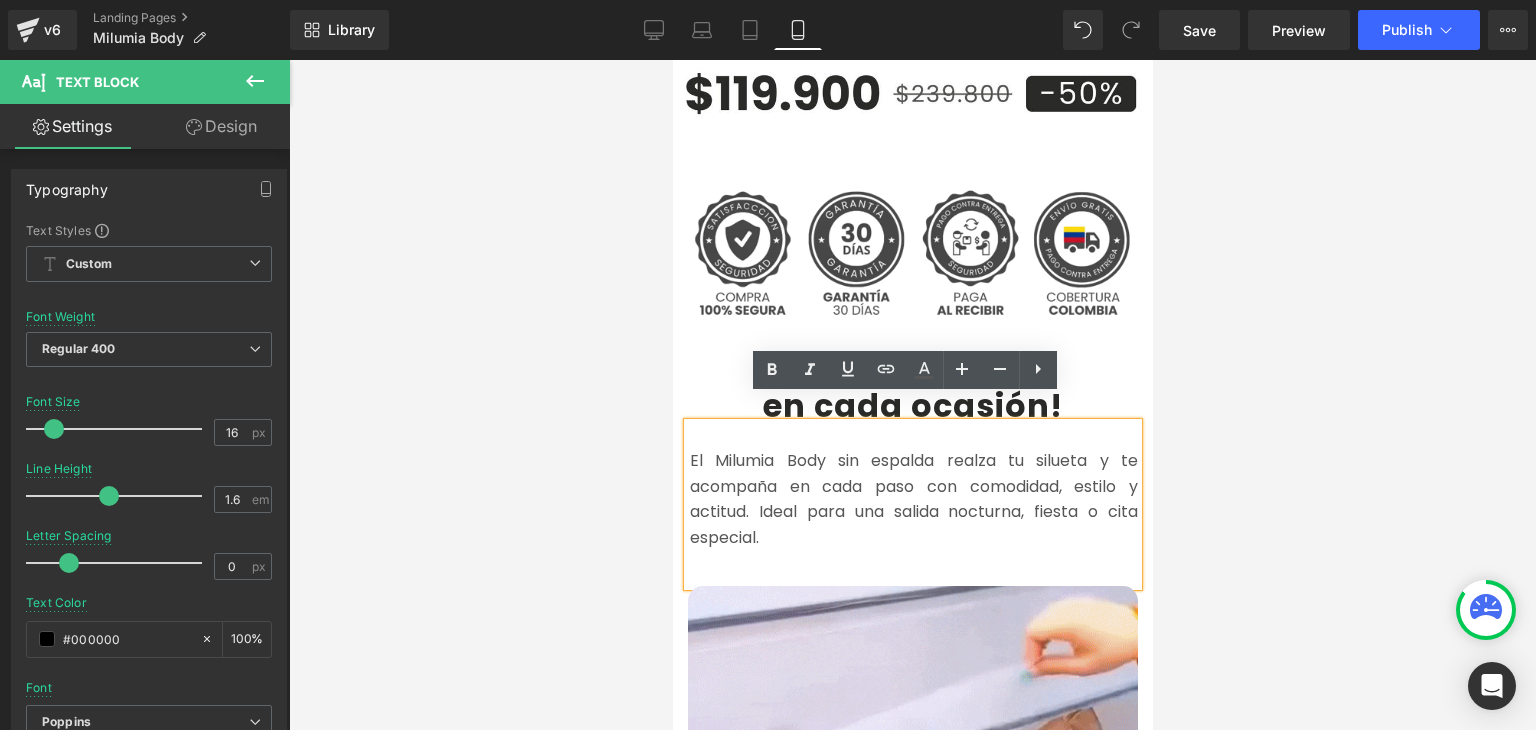 click on "El Milumia Body sin espalda realza tu silueta y te acompaña en cada paso con comodidad, estilo y actitud. Ideal para una salida nocturna, fiesta o cita especial." at bounding box center (913, 499) 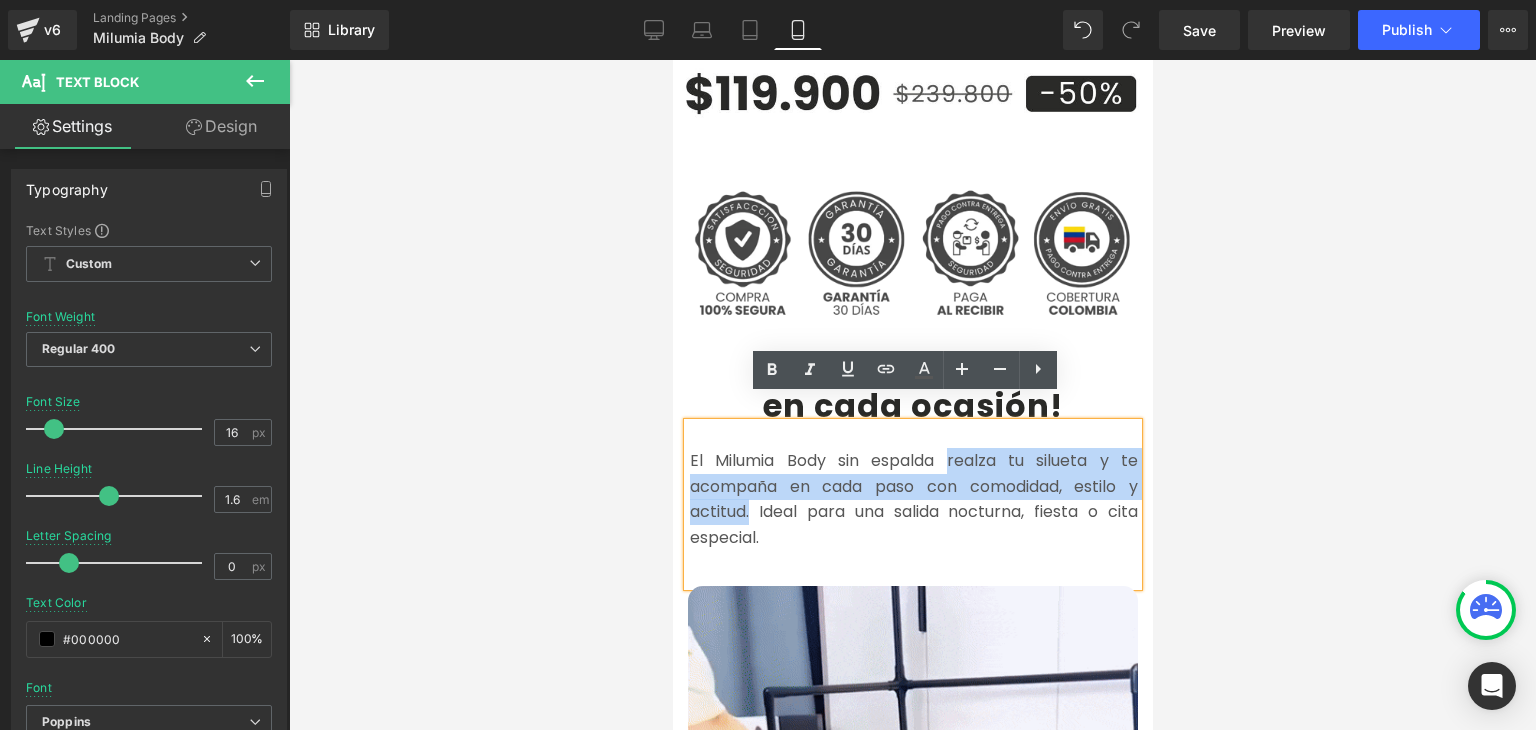 drag, startPoint x: 938, startPoint y: 437, endPoint x: 741, endPoint y: 488, distance: 203.49448 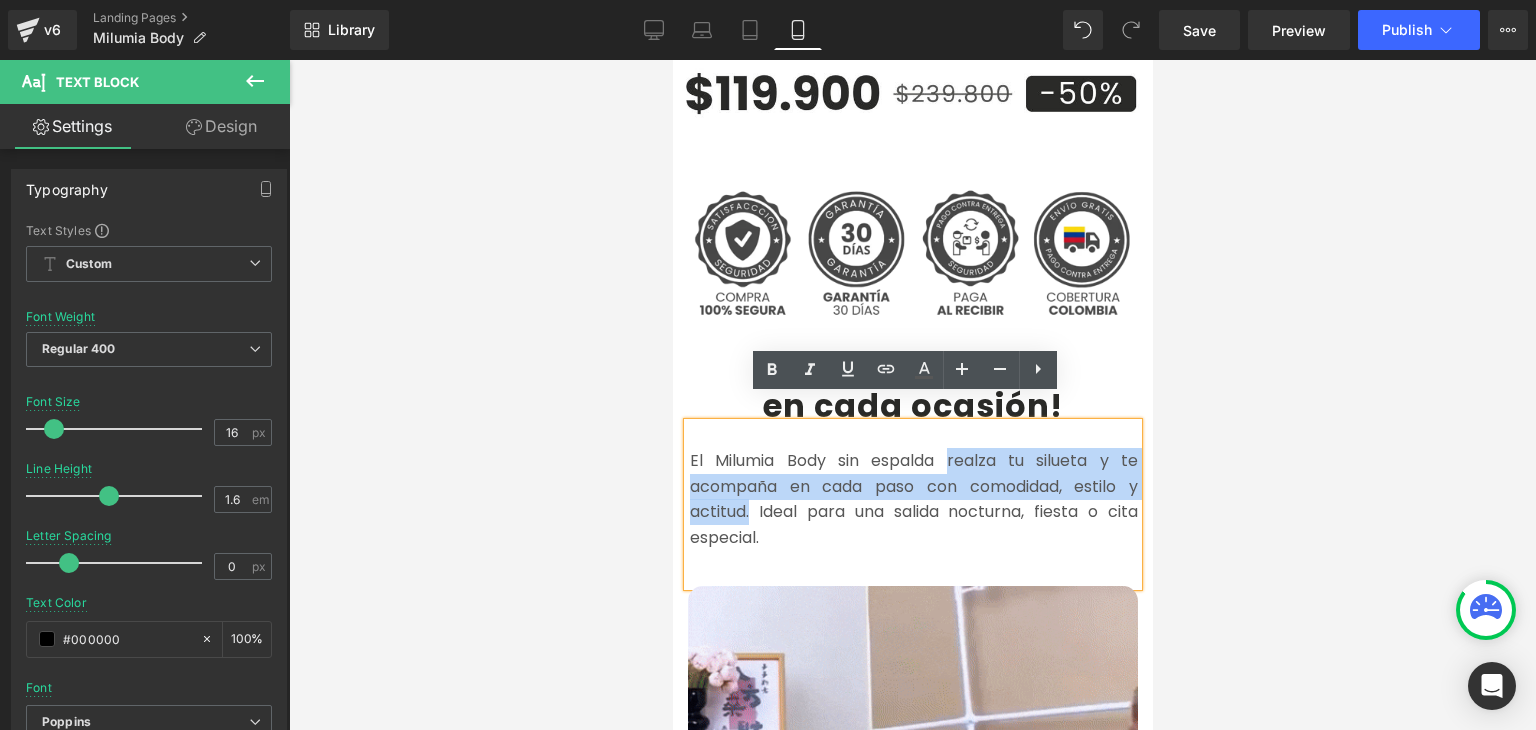 click on "El Milumia Body sin espalda realza tu silueta y te acompaña en cada paso con comodidad, estilo y actitud. Ideal para una salida nocturna, fiesta o cita especial." at bounding box center [913, 499] 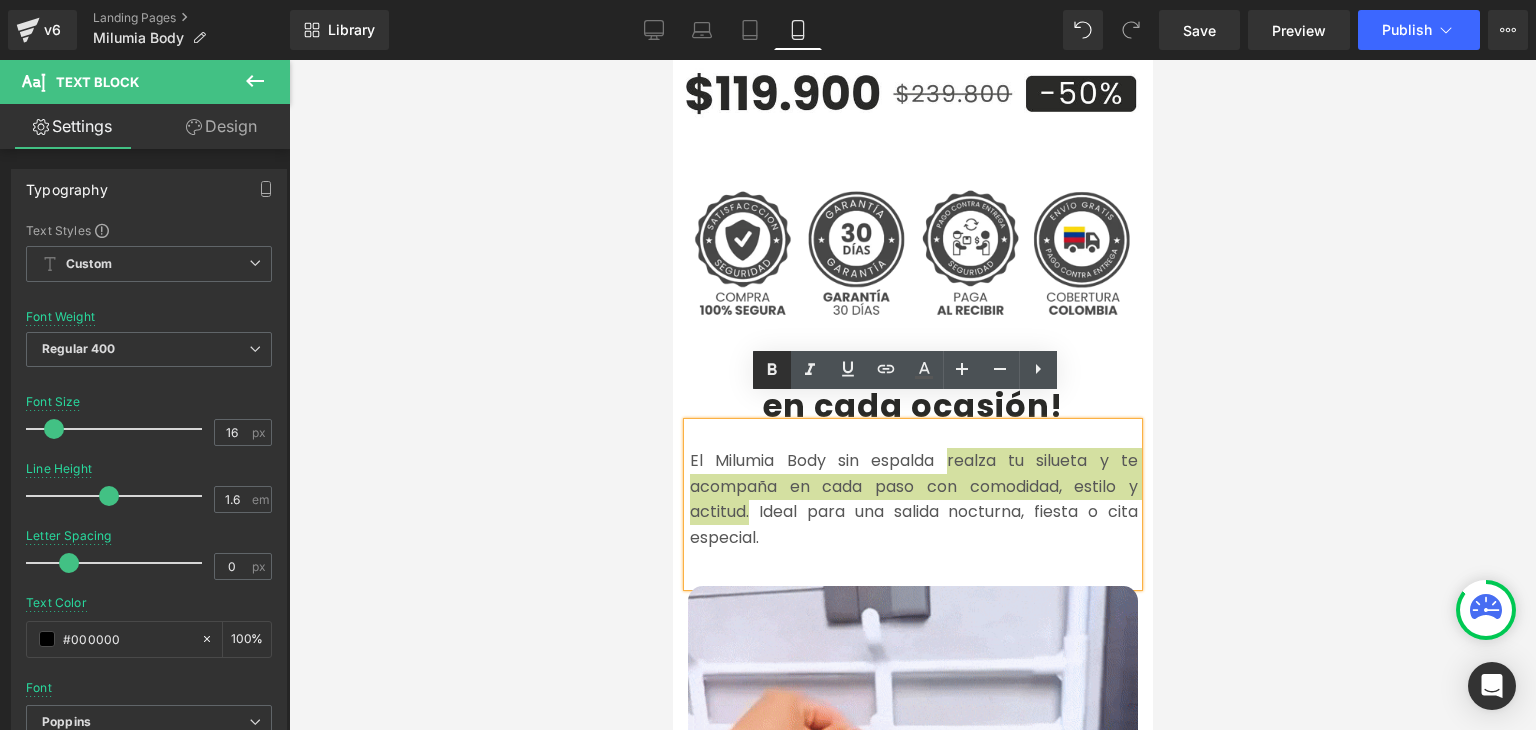 click at bounding box center [772, 370] 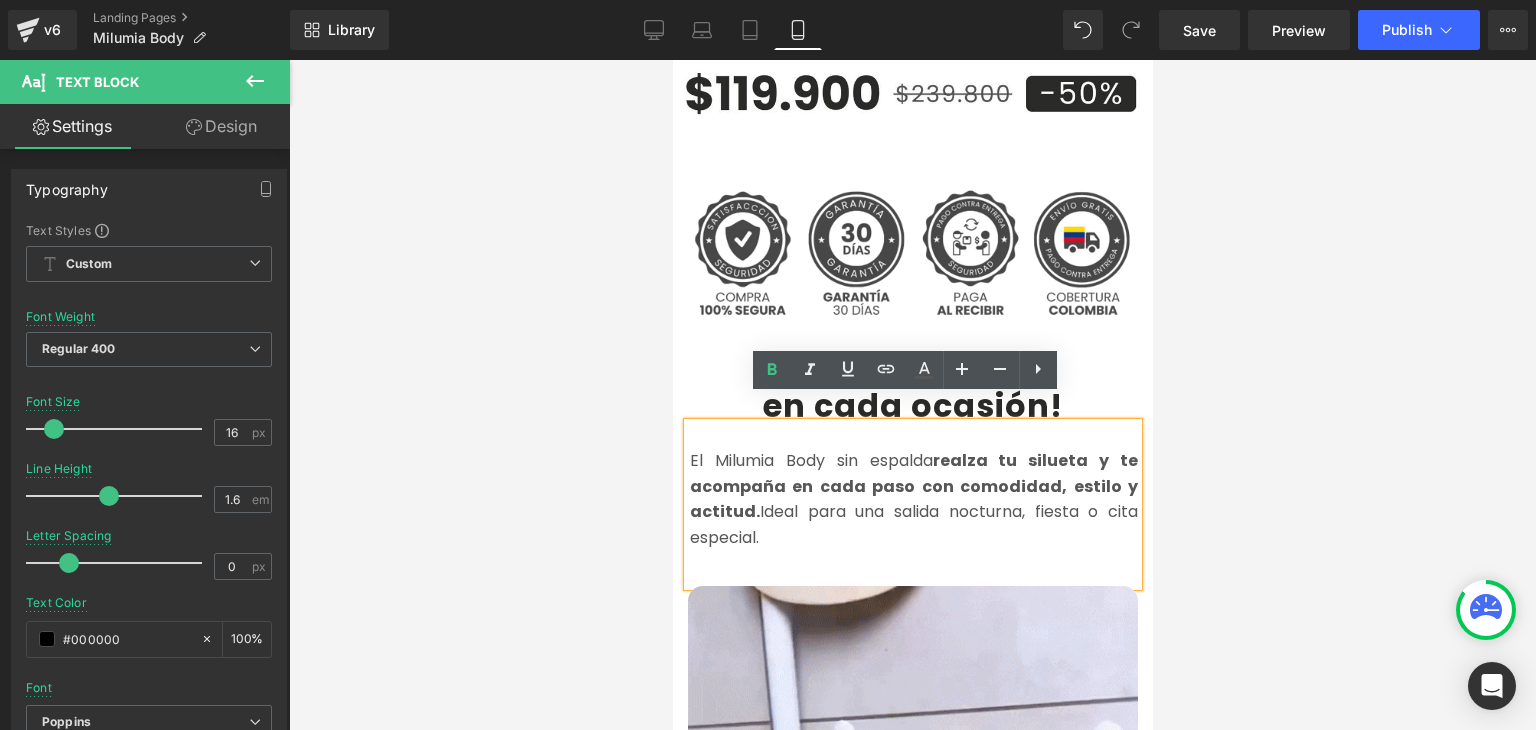 click at bounding box center (912, 395) 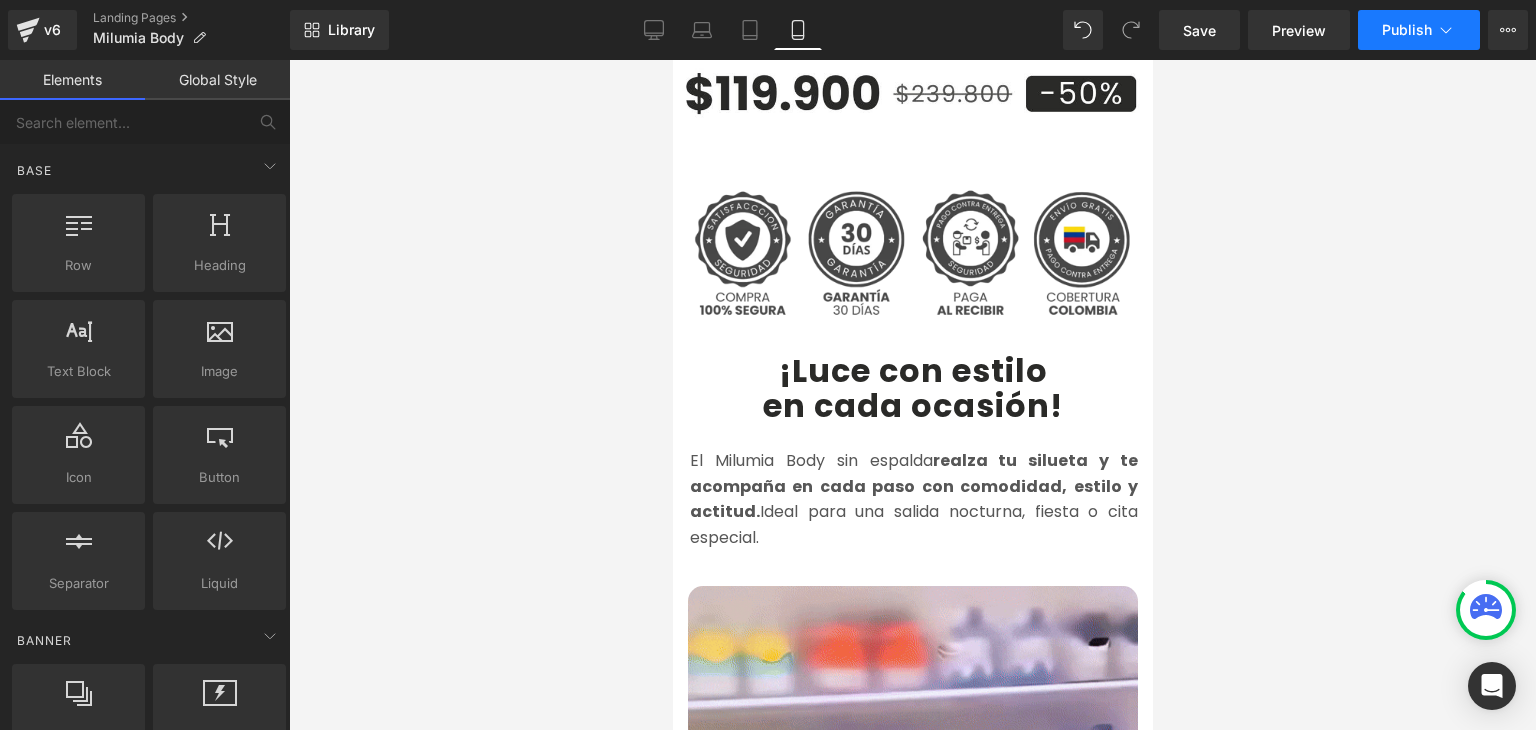 click on "Publish" at bounding box center [1407, 30] 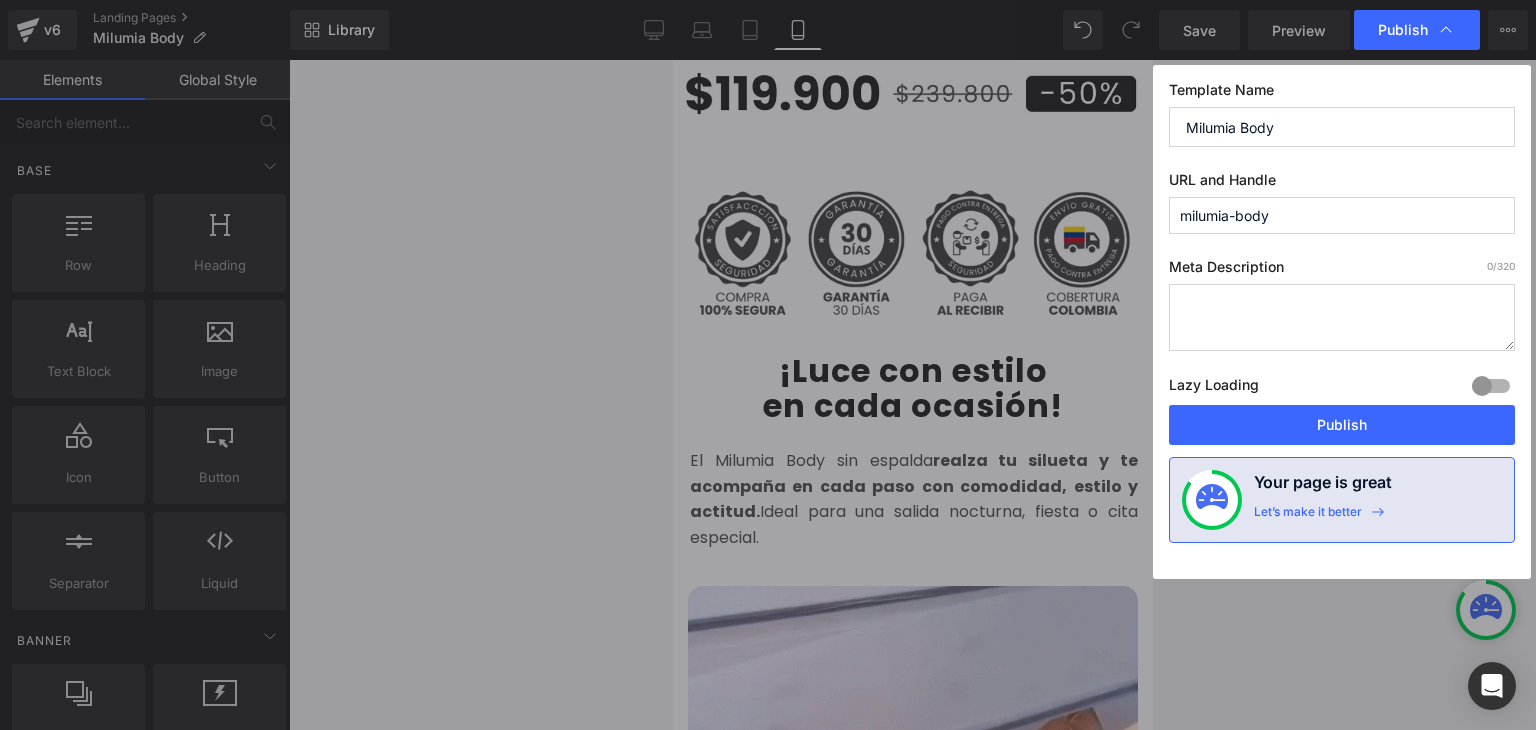 drag, startPoint x: 1344, startPoint y: 405, endPoint x: 1337, endPoint y: 420, distance: 16.552946 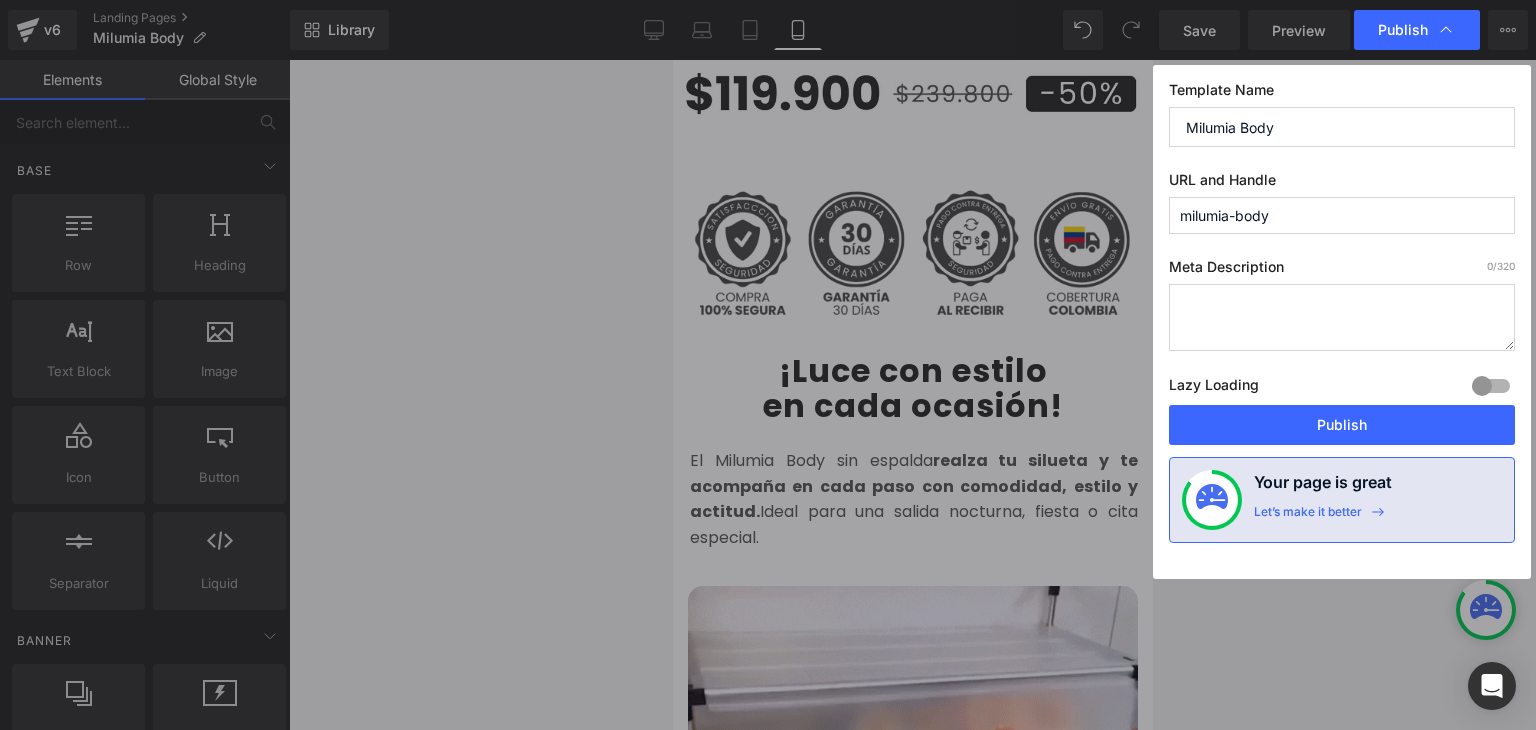 click on "Publish" at bounding box center (1342, 425) 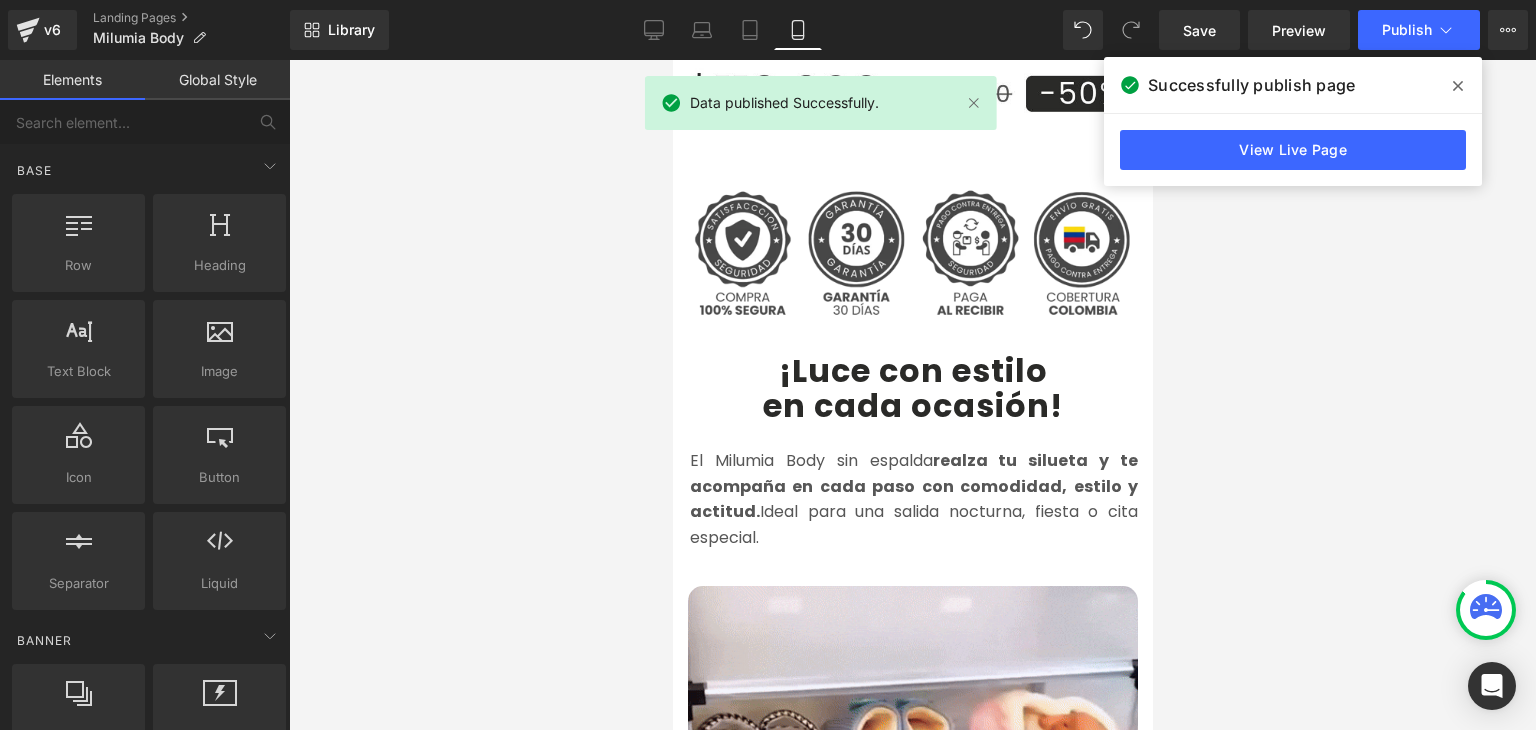 click 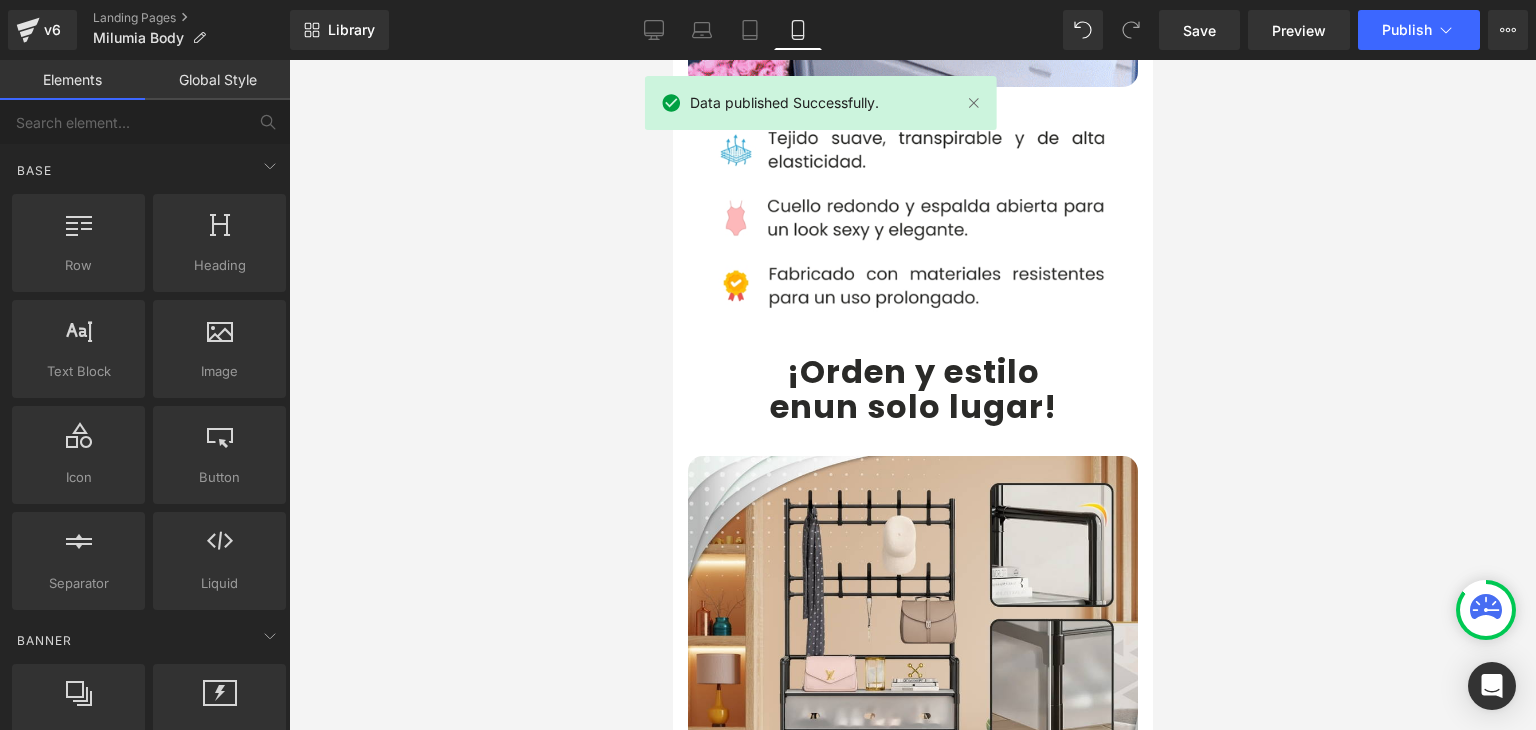 scroll, scrollTop: 1700, scrollLeft: 0, axis: vertical 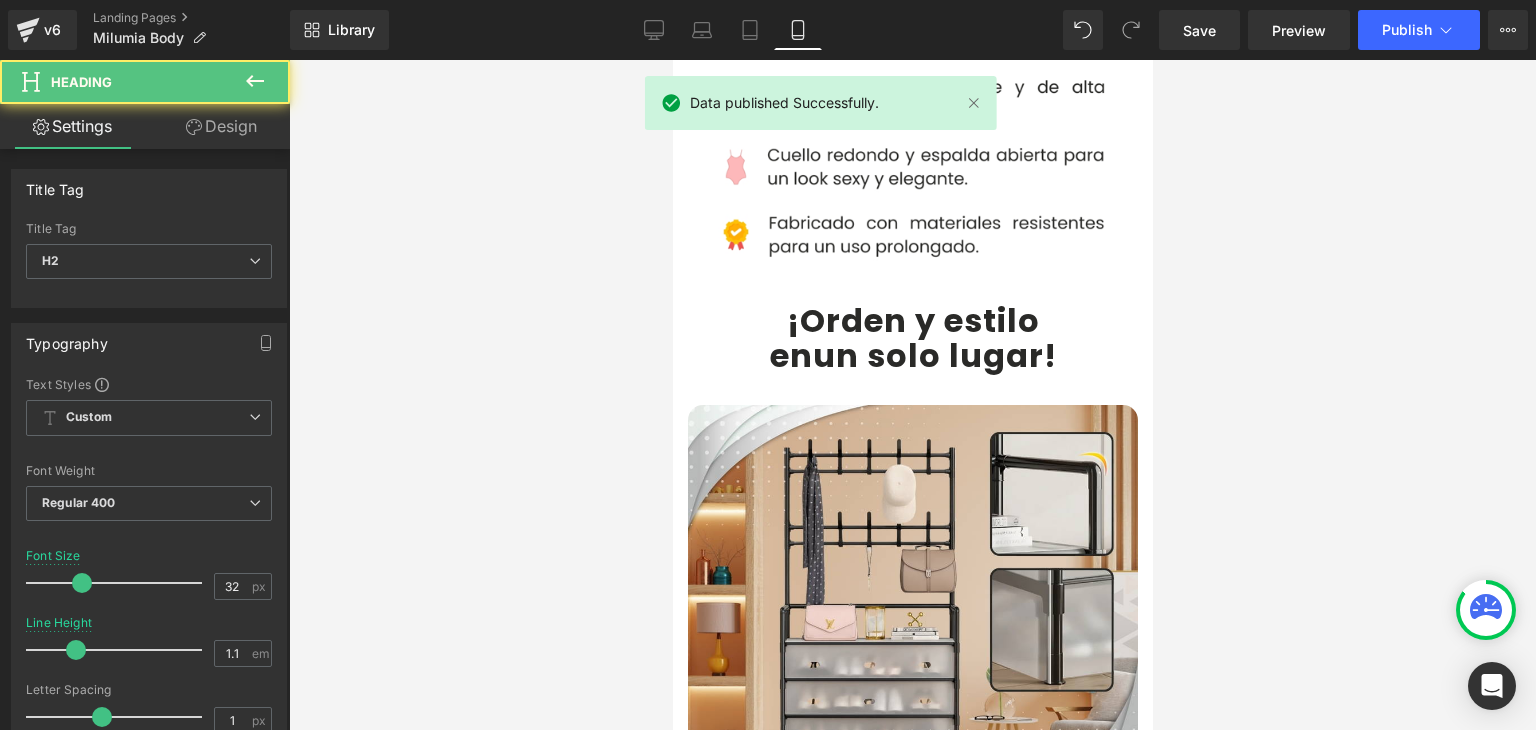 click on "¡Orden y estilo" at bounding box center (912, 320) 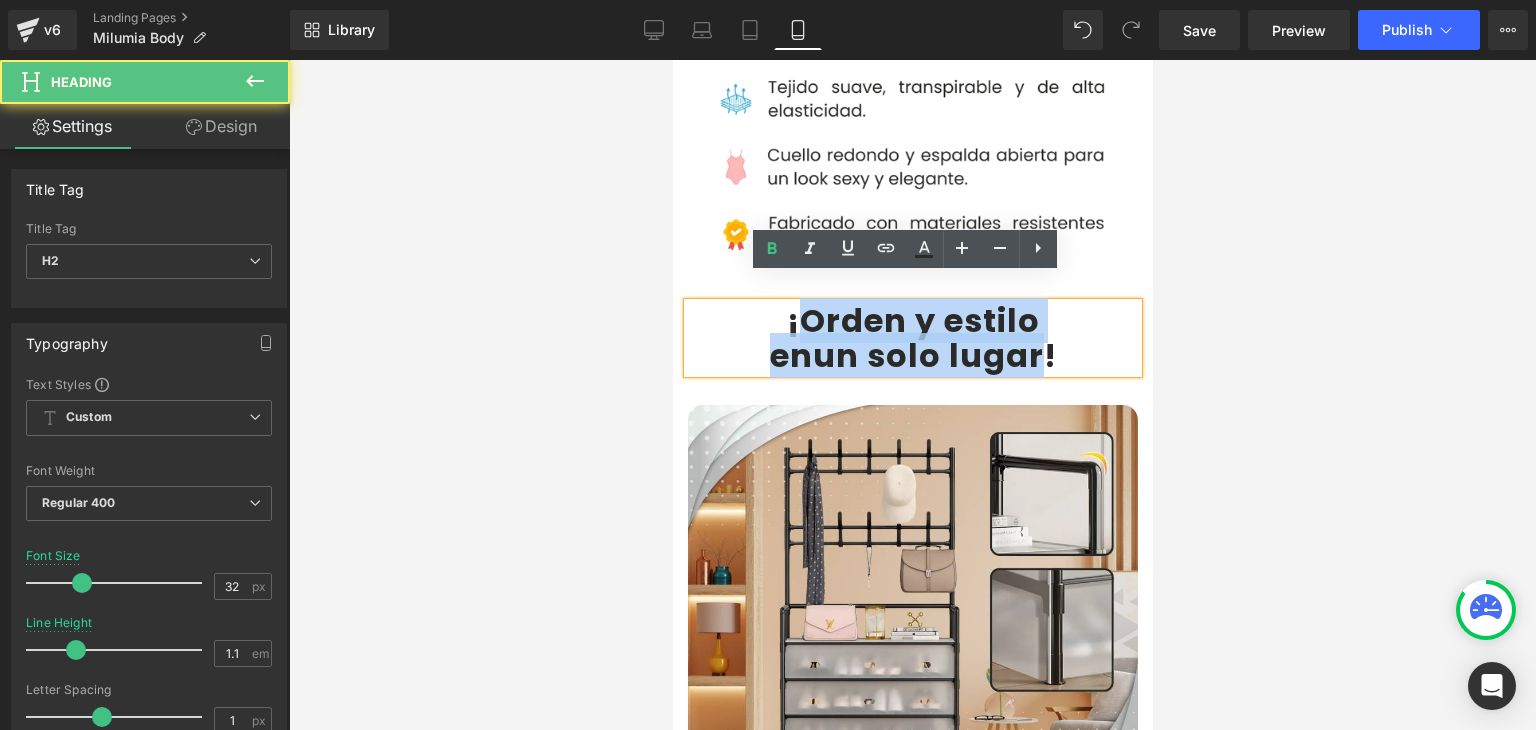 drag, startPoint x: 789, startPoint y: 294, endPoint x: 1033, endPoint y: 326, distance: 246.08942 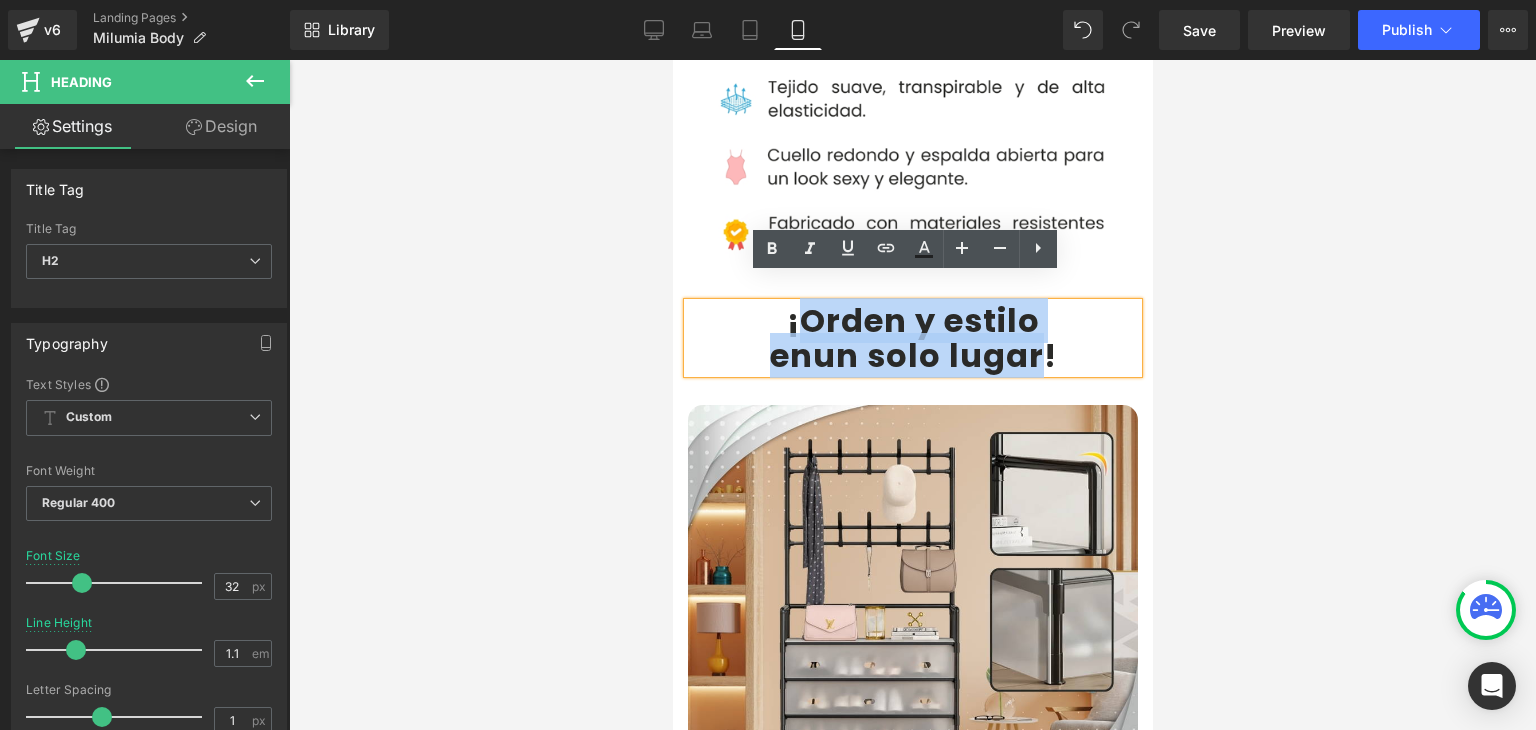 paste 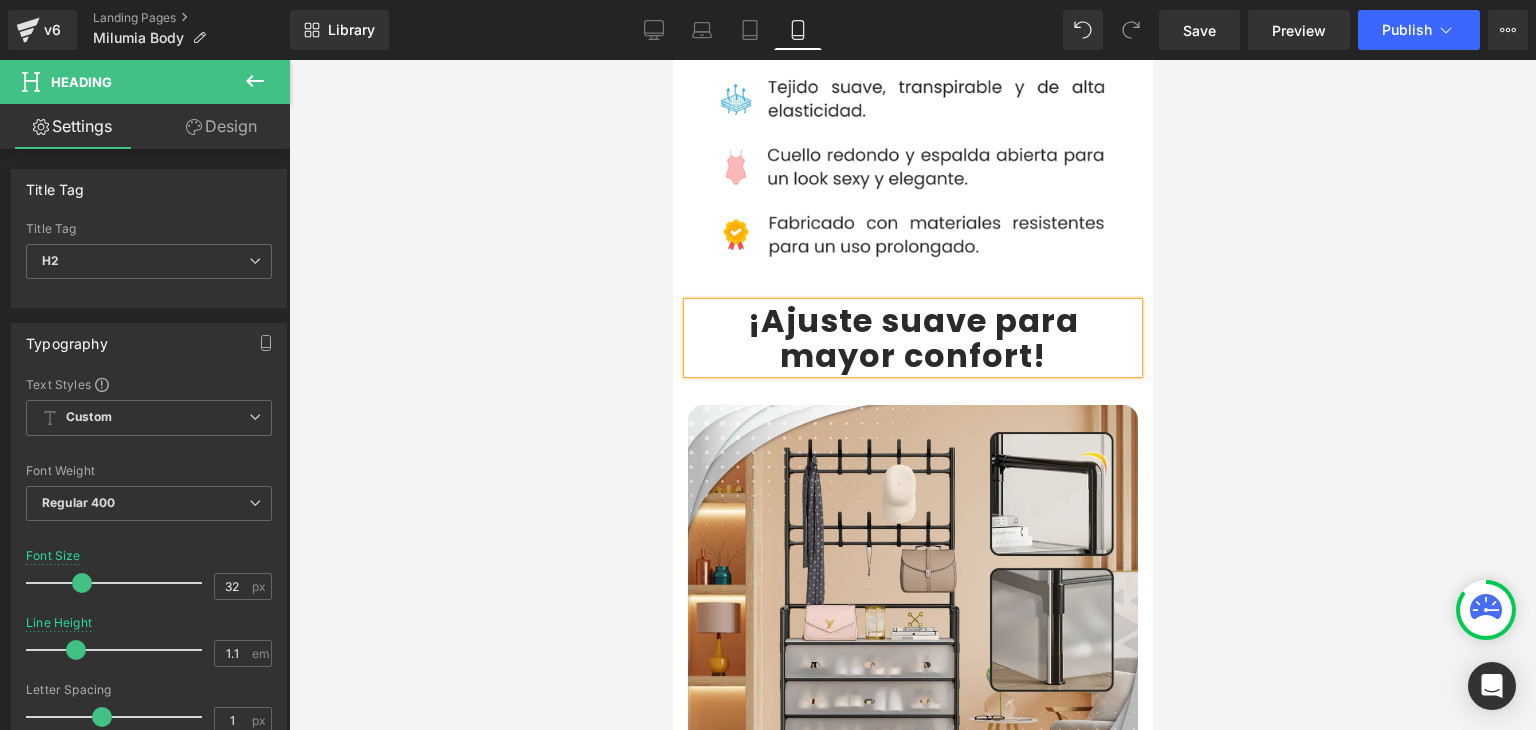 click on "¡Ajuste suave para mayor confort" at bounding box center [912, 338] 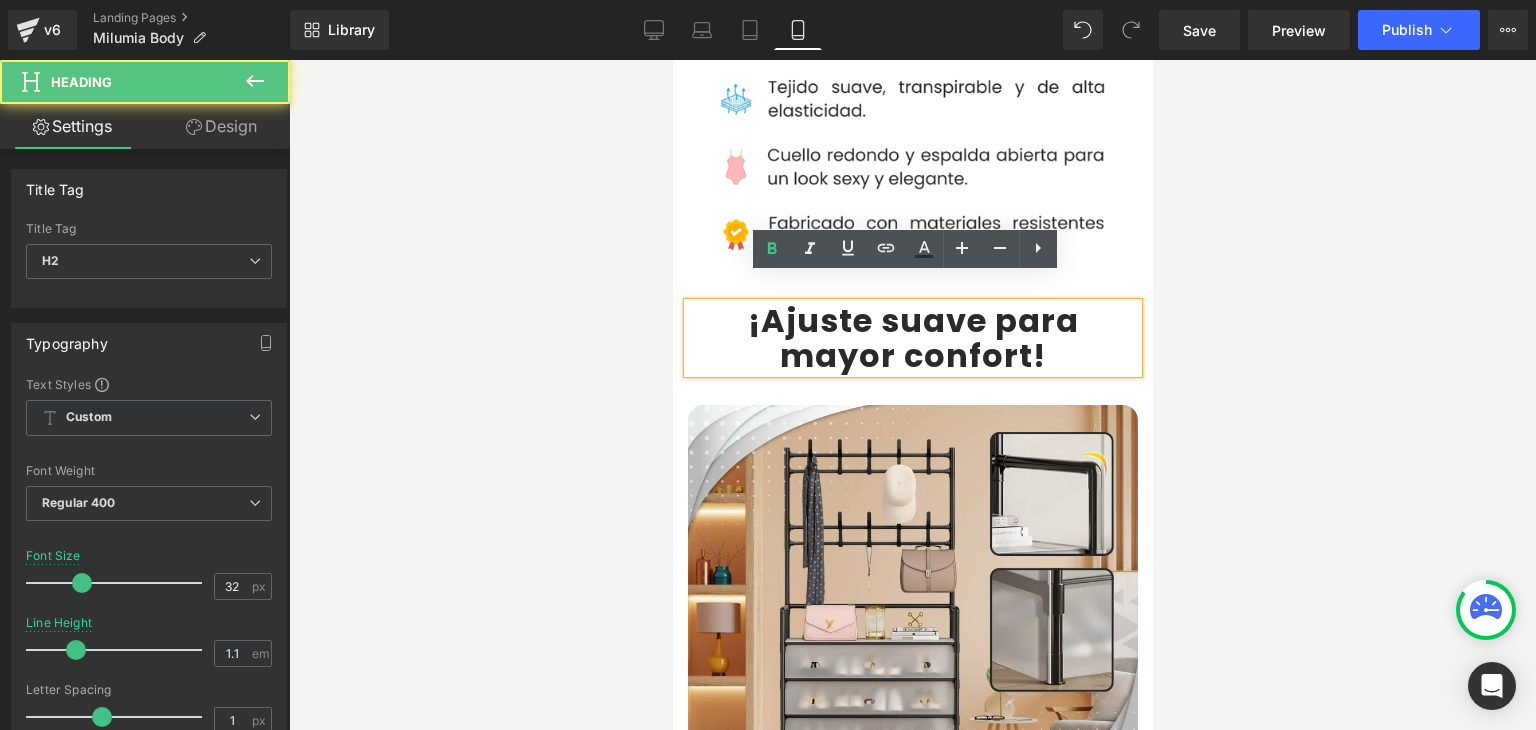 click at bounding box center [912, 395] 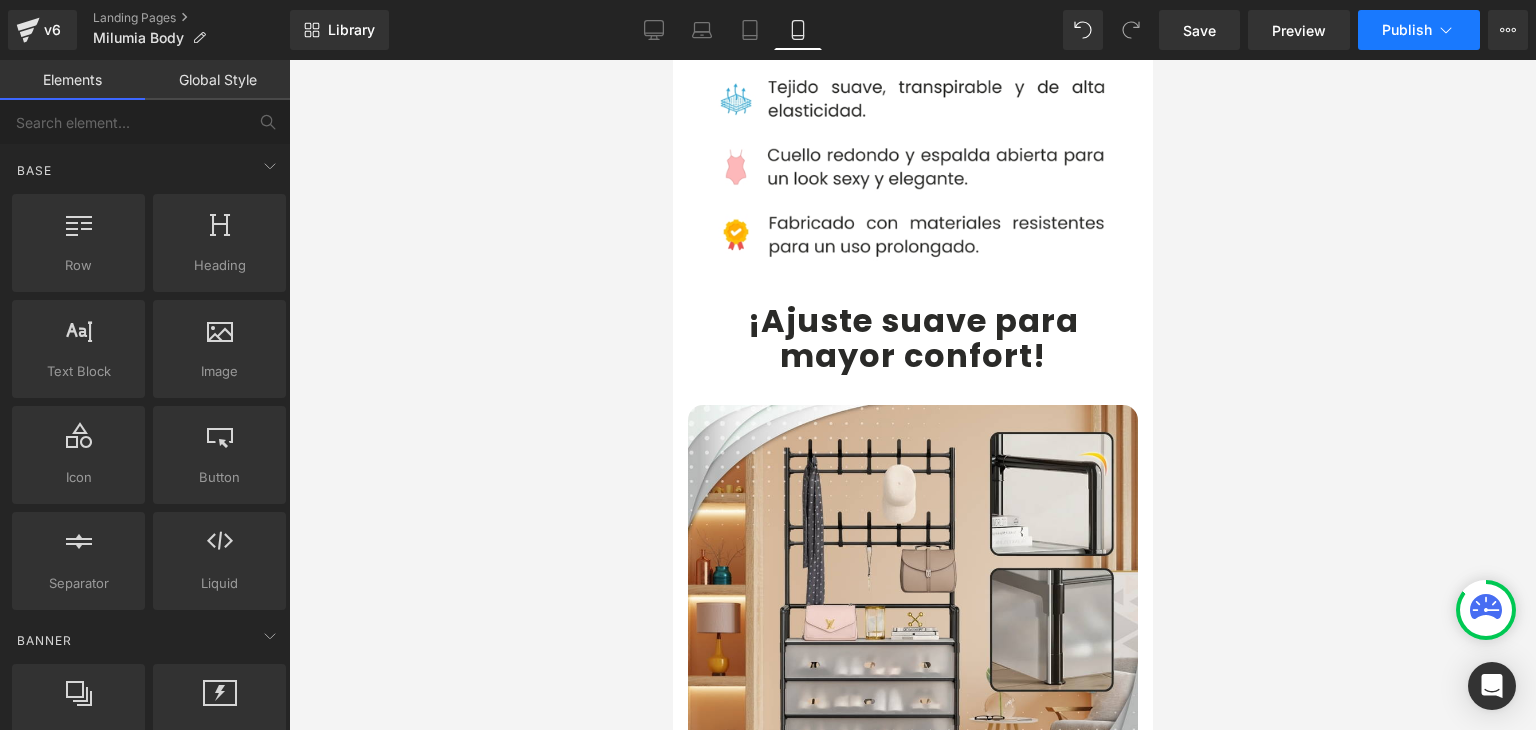 click on "Publish" at bounding box center [1407, 30] 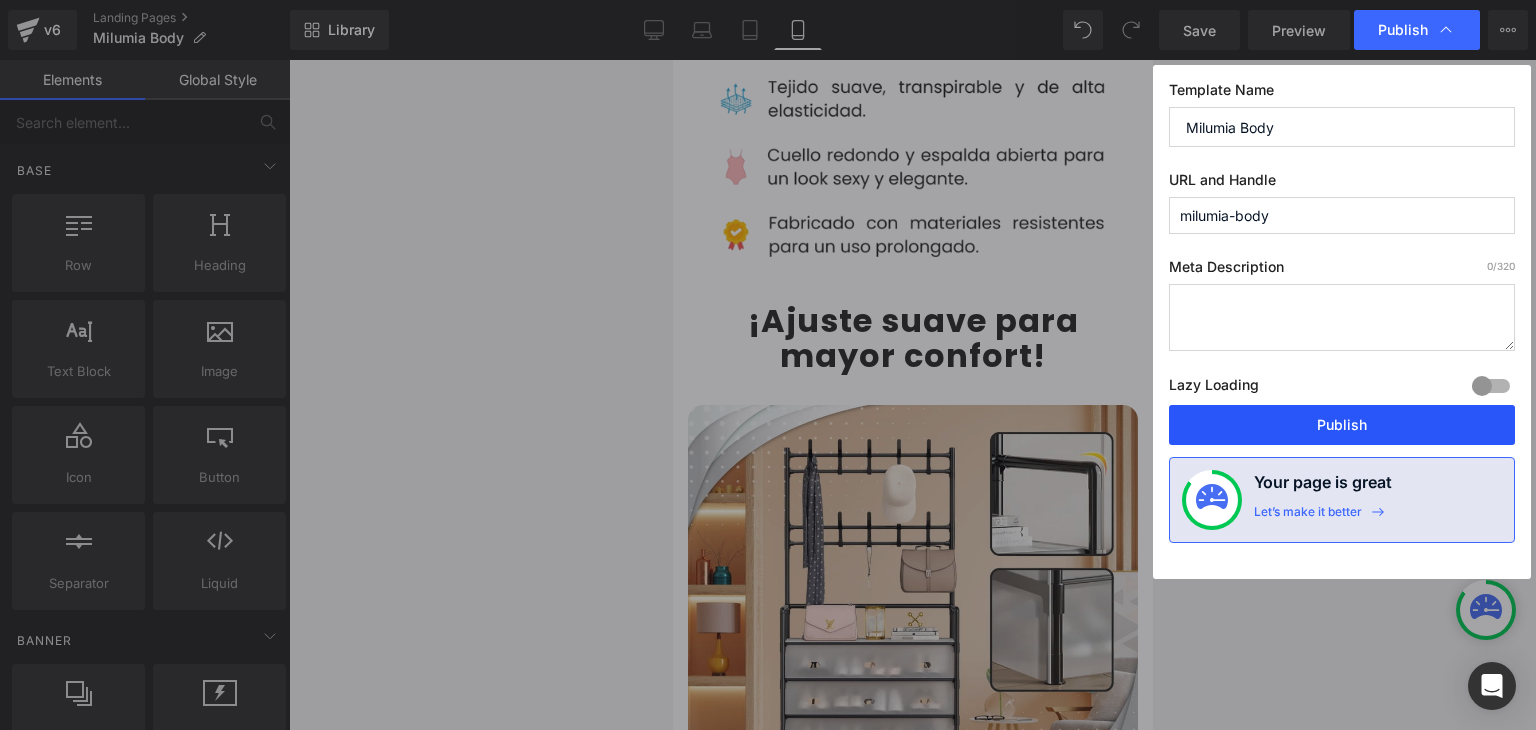 click on "Publish" at bounding box center [1342, 425] 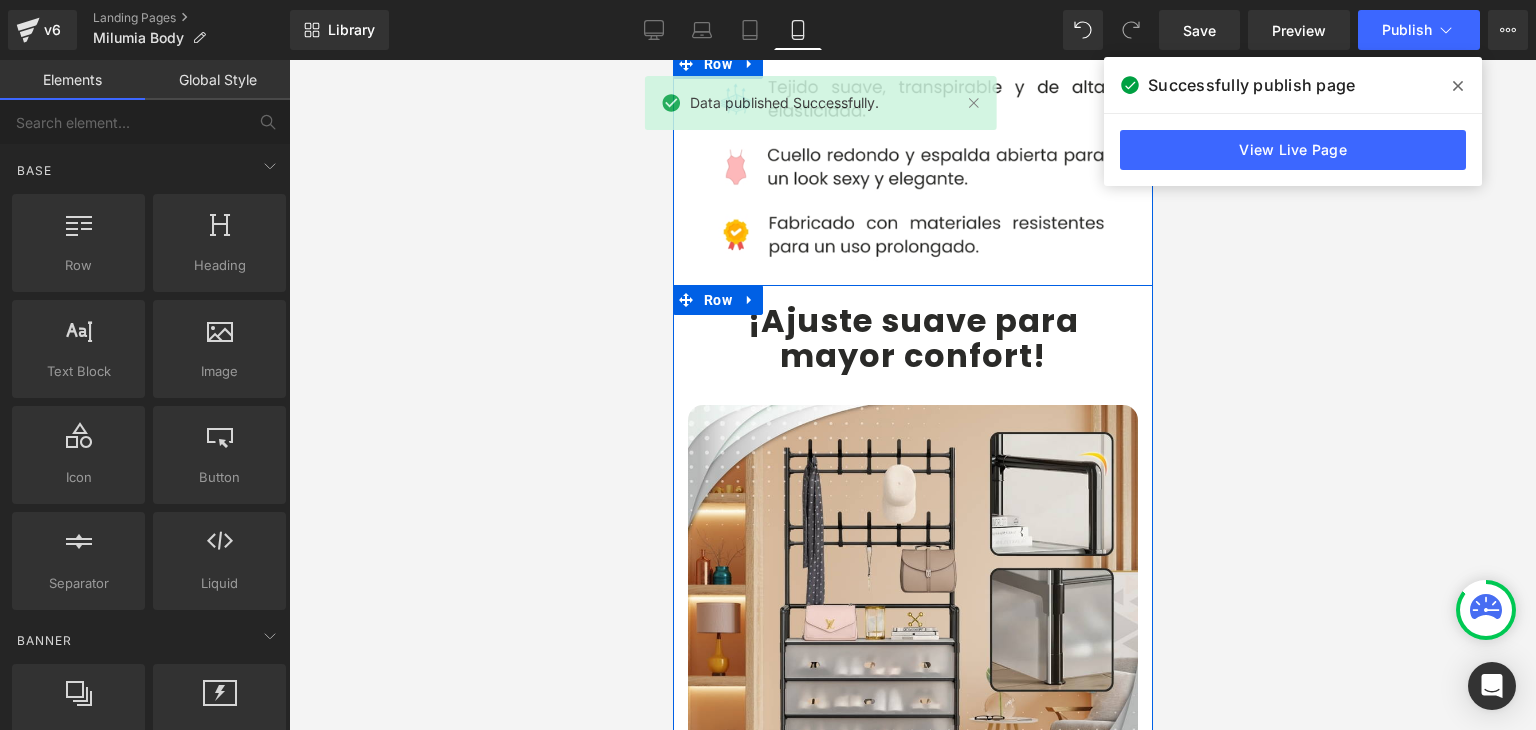 scroll, scrollTop: 2200, scrollLeft: 0, axis: vertical 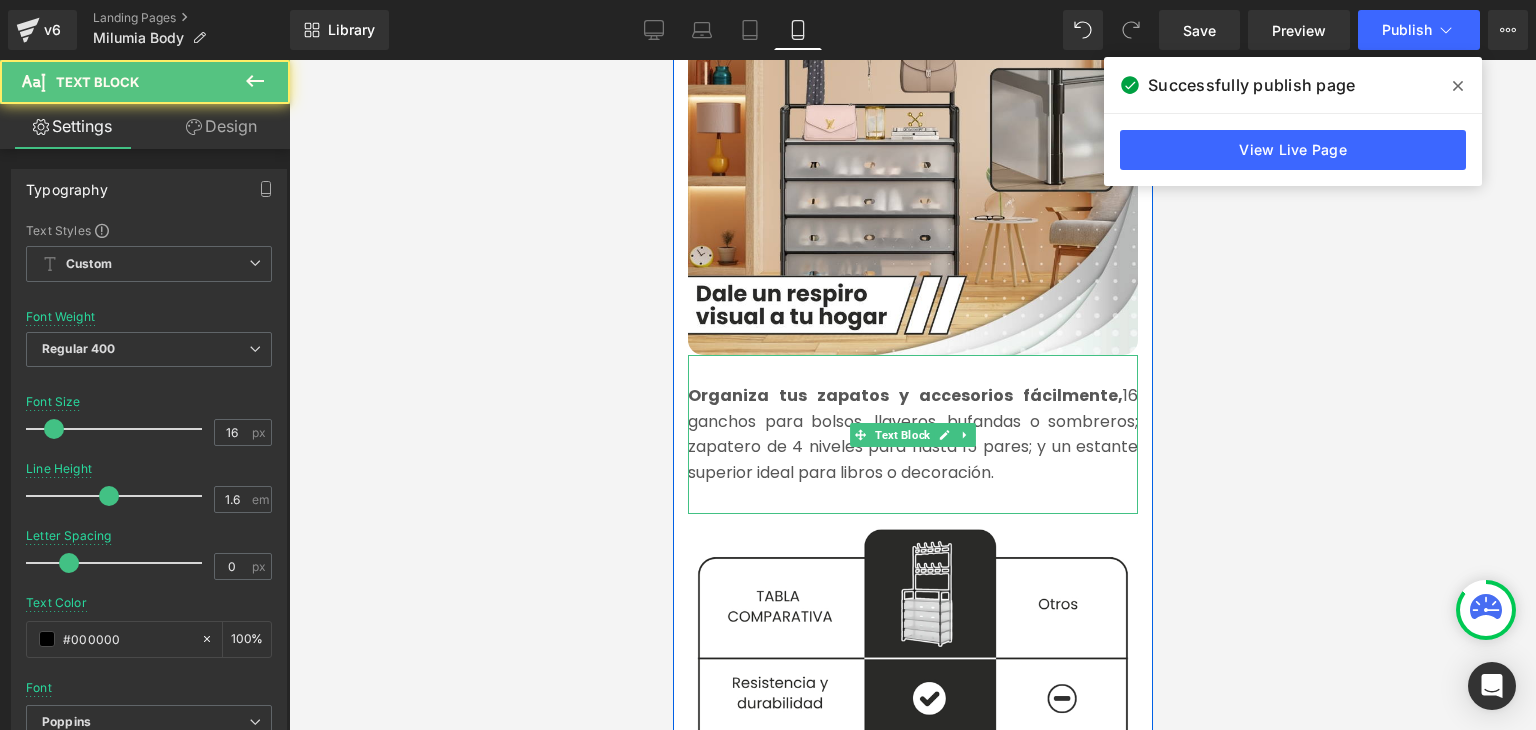 click on "Organiza tus zapatos y accesorios fácilmente,  16 ganchos para bolsos, llaveros, bufandas o sombreros; zapatero de 4 niveles para hasta 15 pares; y un estante superior ideal para libros o decoración." at bounding box center (912, 434) 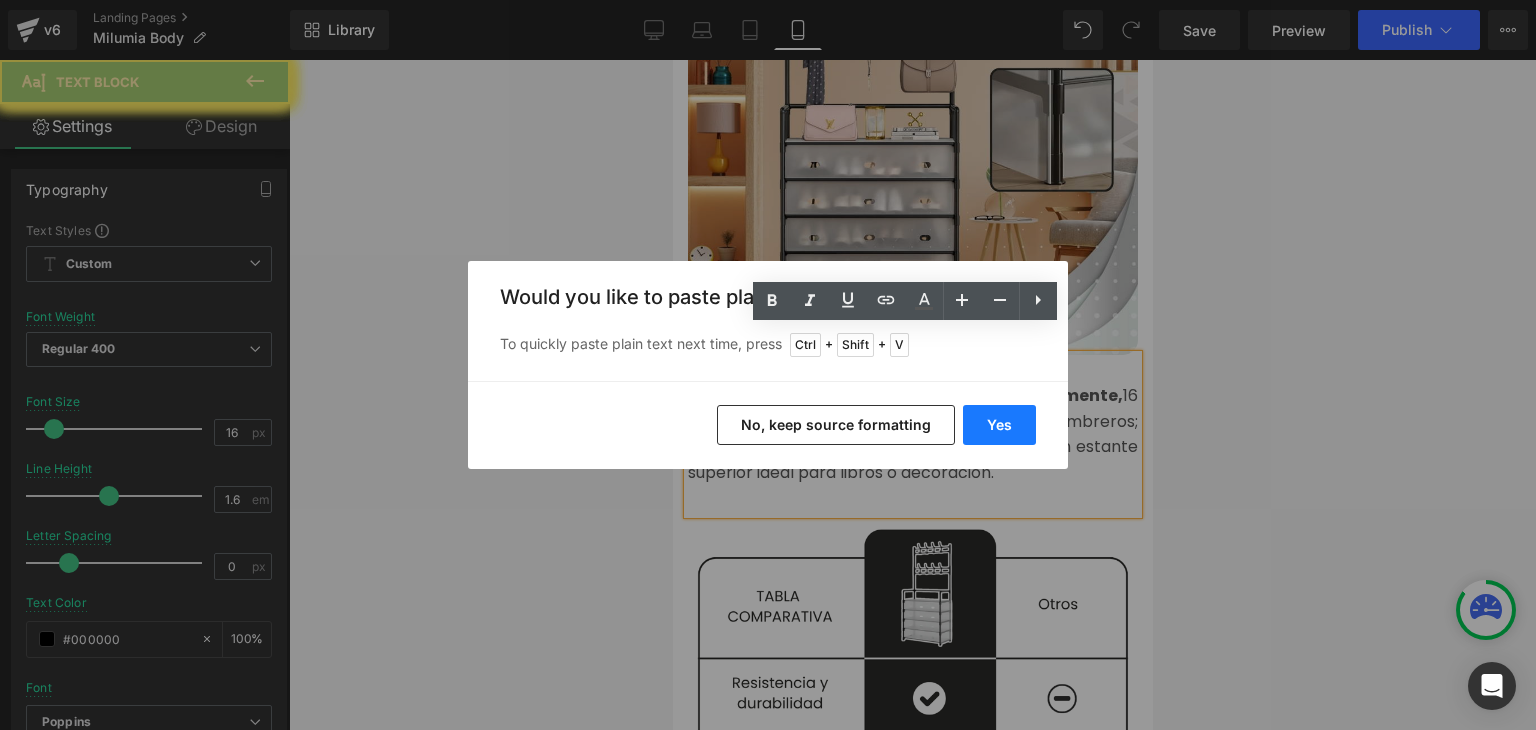 click on "Yes" at bounding box center [999, 425] 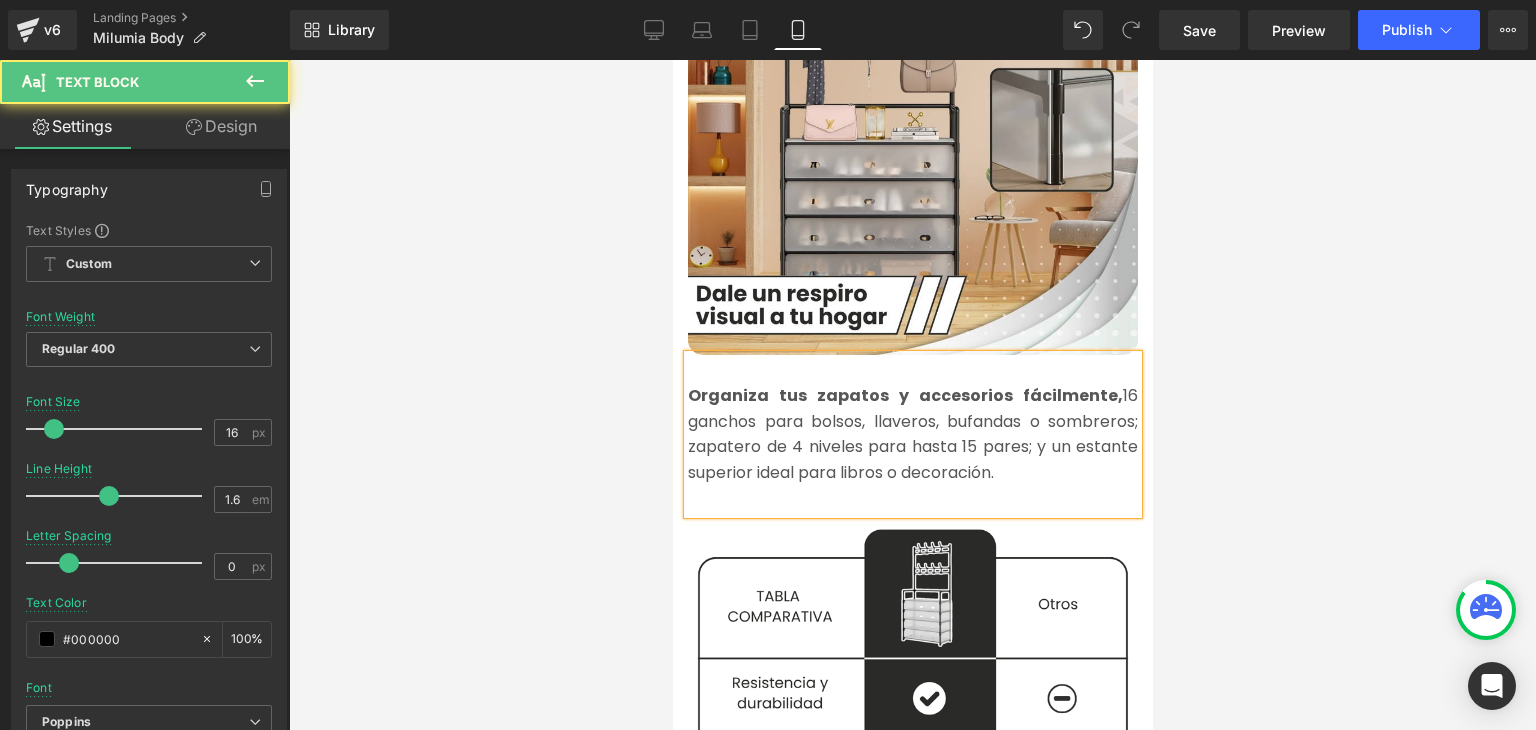 type 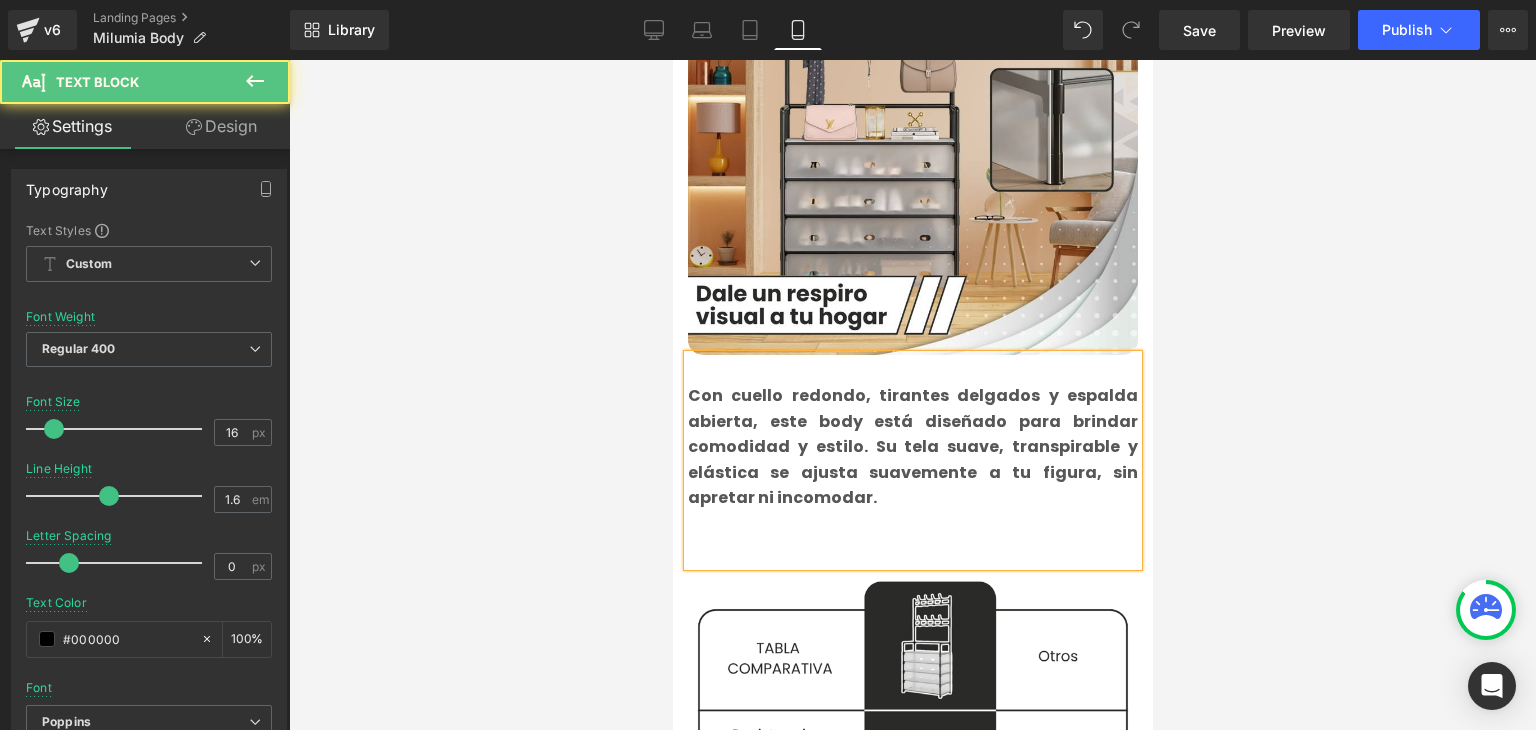 click at bounding box center (912, 524) 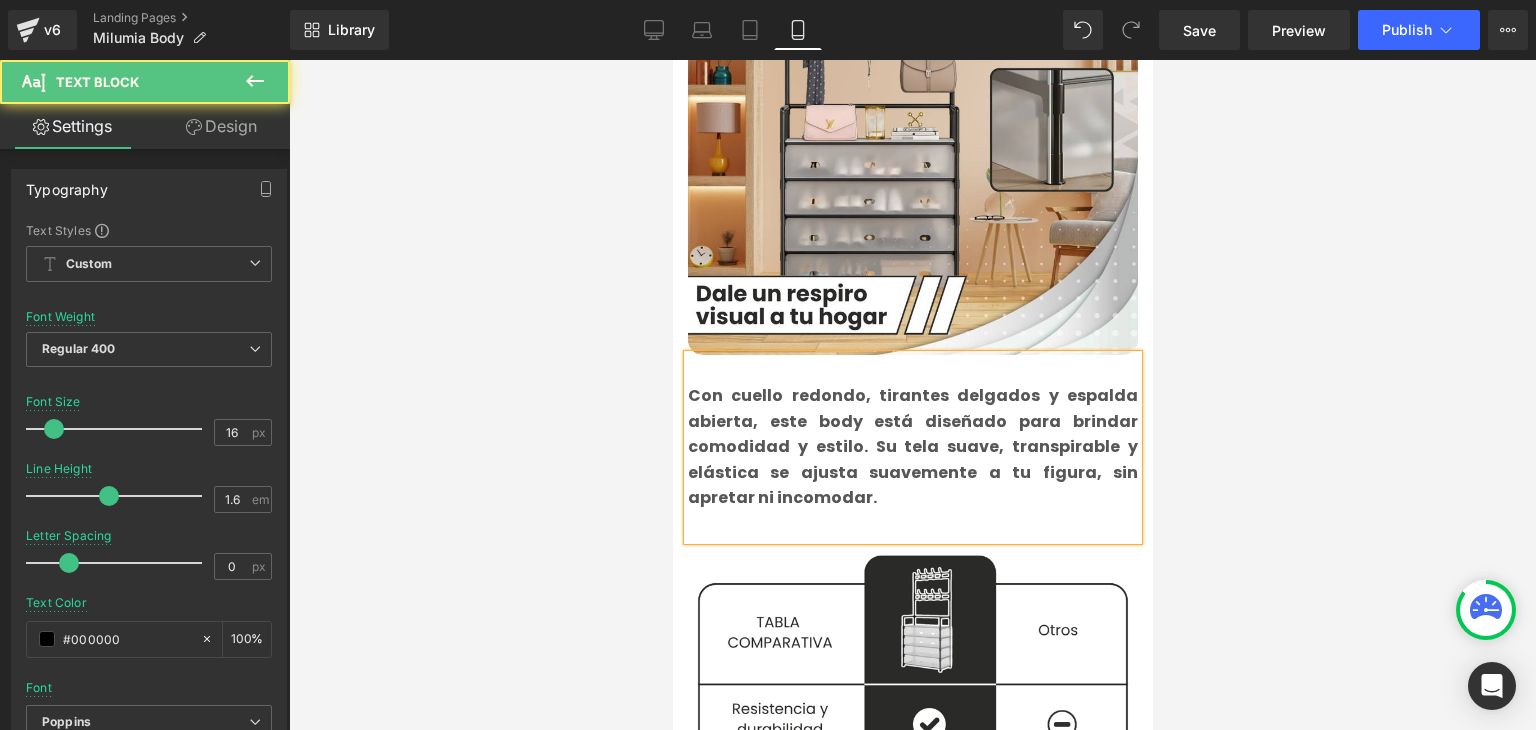 click on "Con cuello redondo, tirantes delgados y espalda abierta, este body está diseñado para brindar comodidad y estilo. Su tela suave, transpirable y elástica se ajusta suavemente a tu figura, sin apretar ni incomodar." at bounding box center (912, 446) 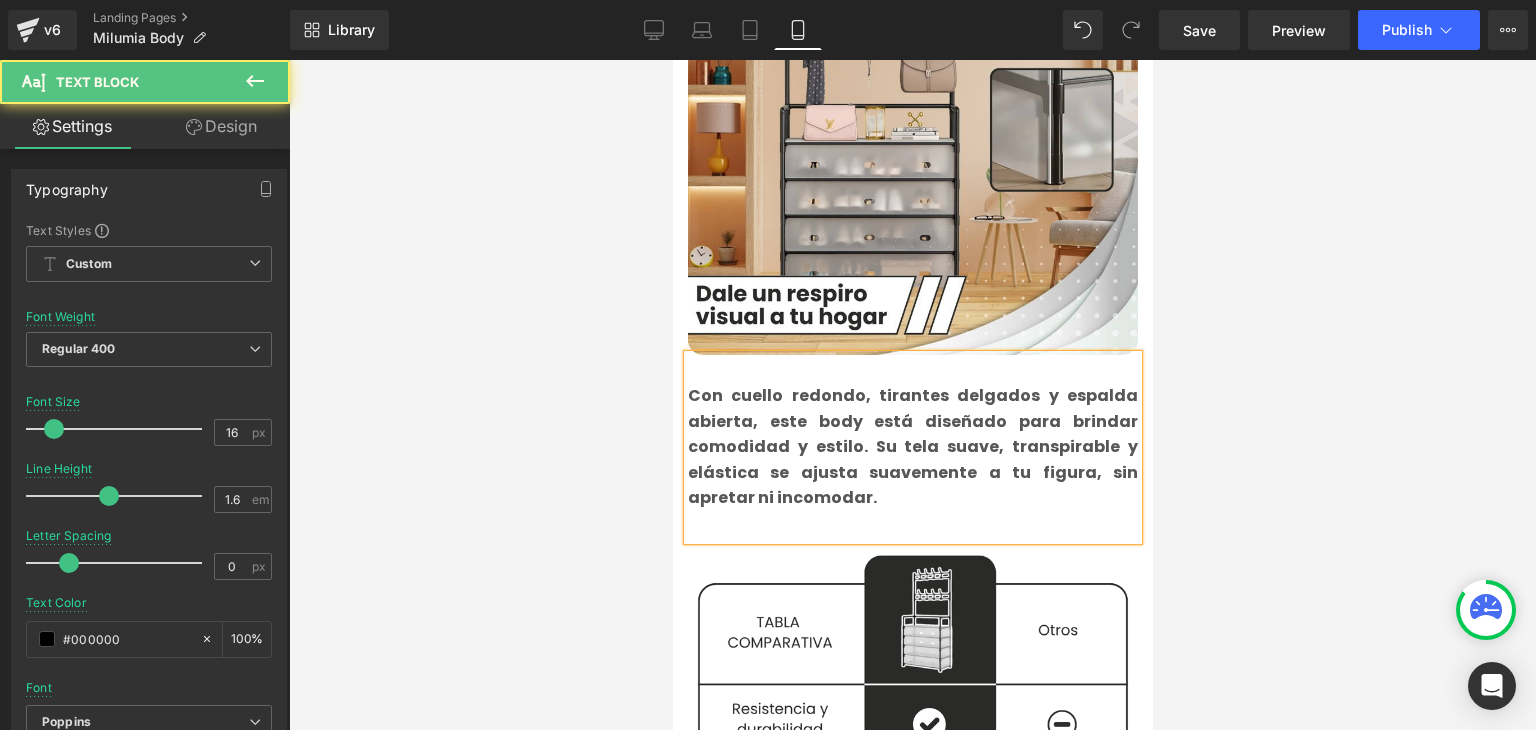 click on "Con cuello redondo, tirantes delgados y espalda abierta, este body está diseñado para brindar comodidad y estilo. Su tela suave, transpirable y elástica se ajusta suavemente a tu figura, sin apretar ni incomodar." at bounding box center [912, 446] 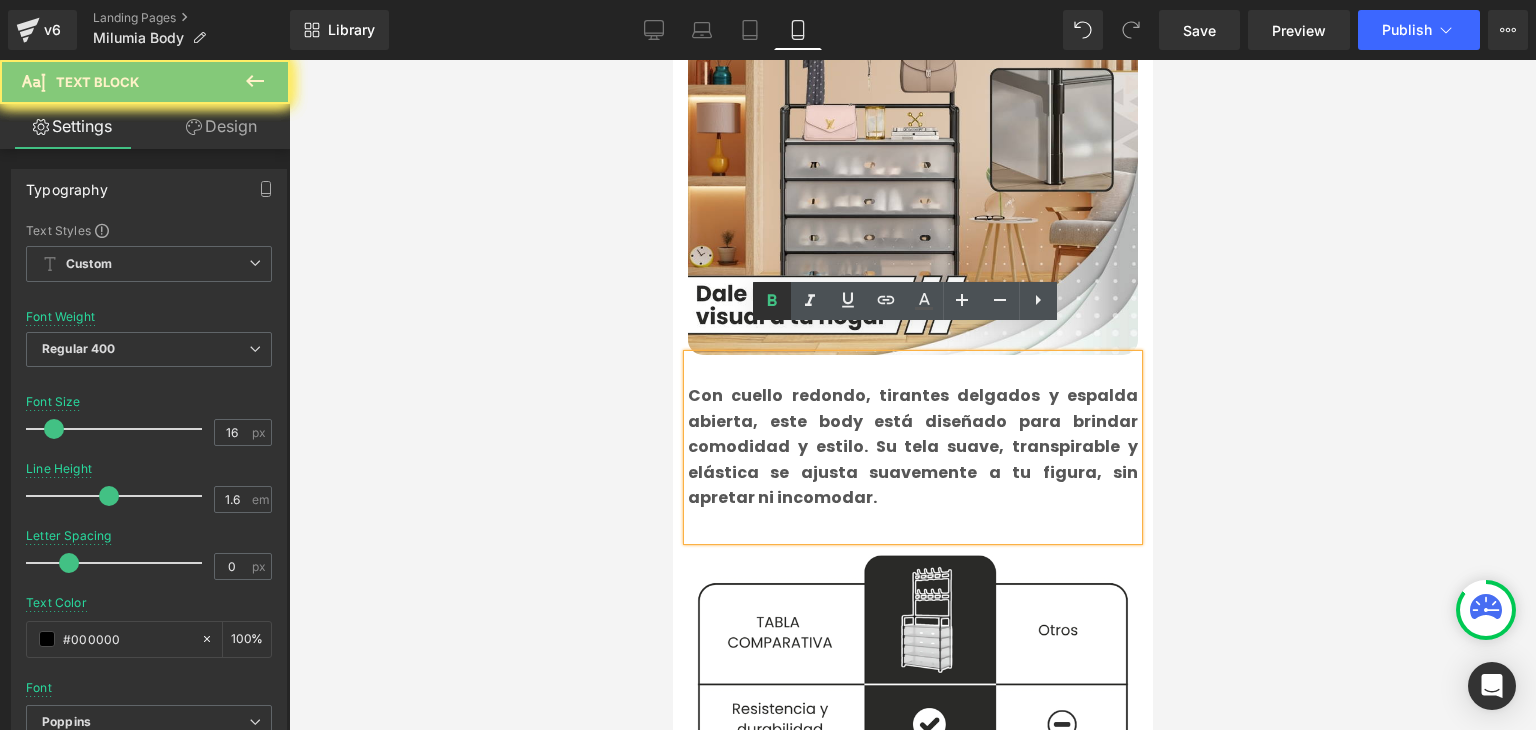click 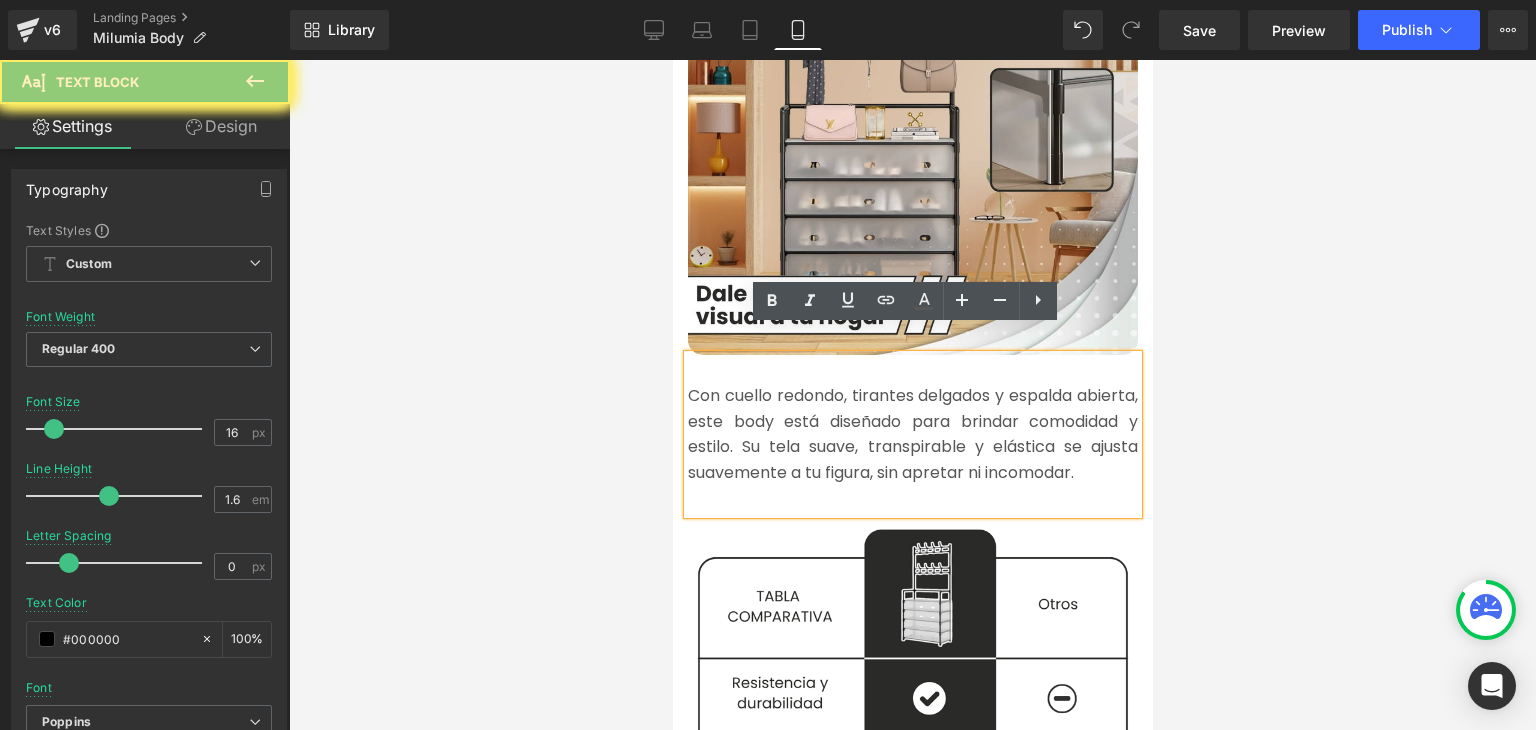 click on "Con cuello redondo, tirantes delgados y espalda abierta, este body está diseñado para brindar comodidad y estilo. Su tela suave, transpirable y elástica se ajusta suavemente a tu figura, sin apretar ni incomodar." at bounding box center (912, 434) 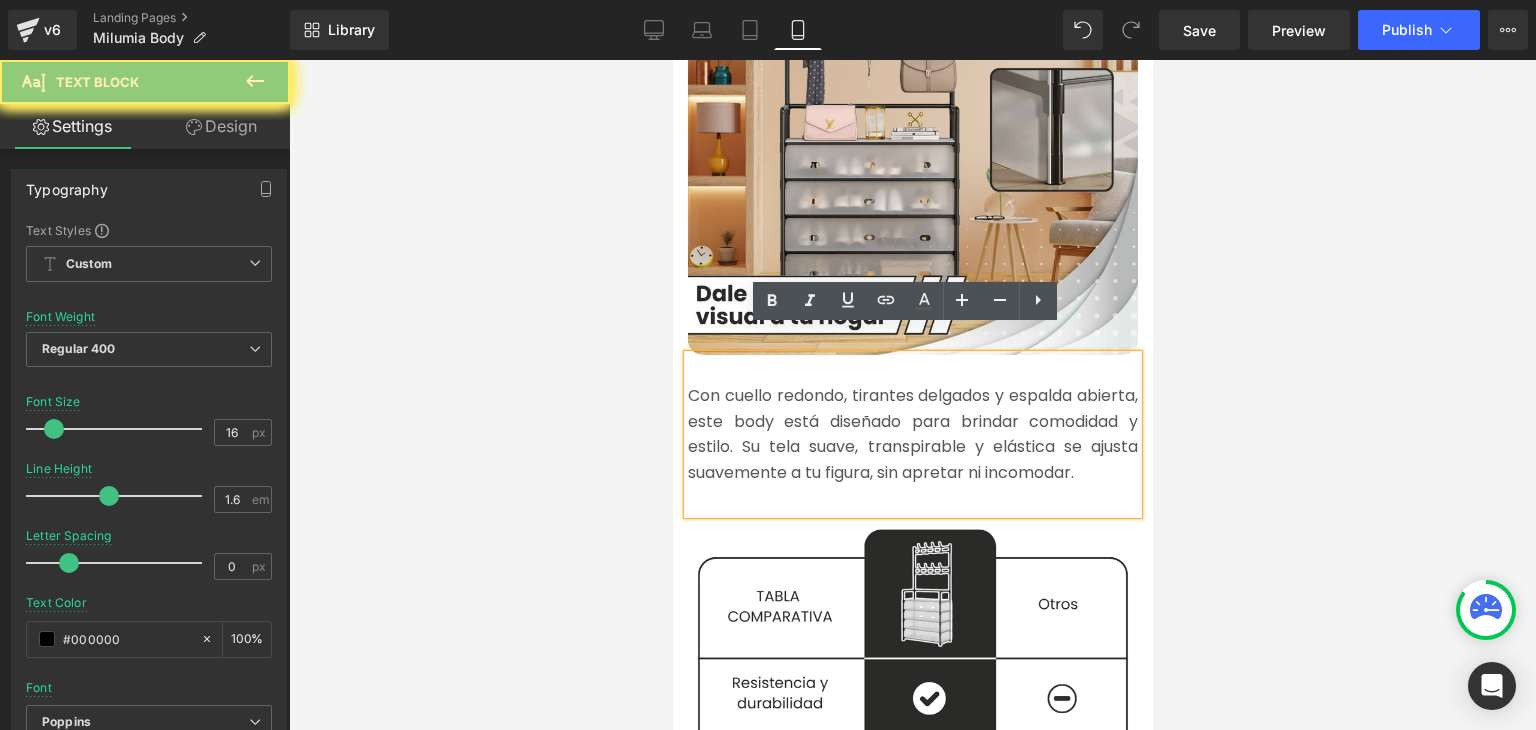 drag, startPoint x: 789, startPoint y: 469, endPoint x: 865, endPoint y: 430, distance: 85.42248 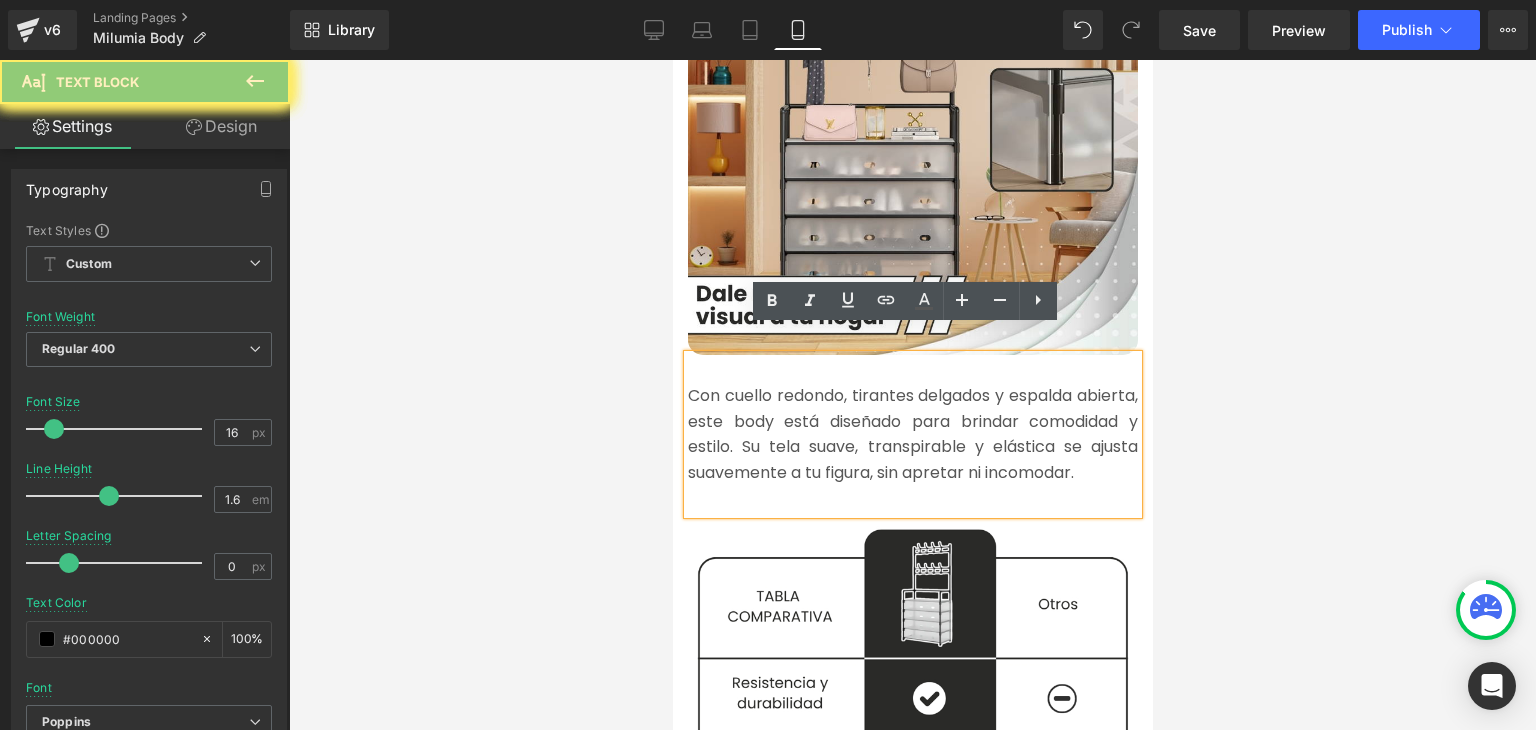 click on "Con cuello redondo, tirantes delgados y espalda abierta, este body está diseñado para brindar comodidad y estilo. Su tela suave, transpirable y elástica se ajusta suavemente a tu figura, sin apretar ni incomodar." at bounding box center [912, 434] 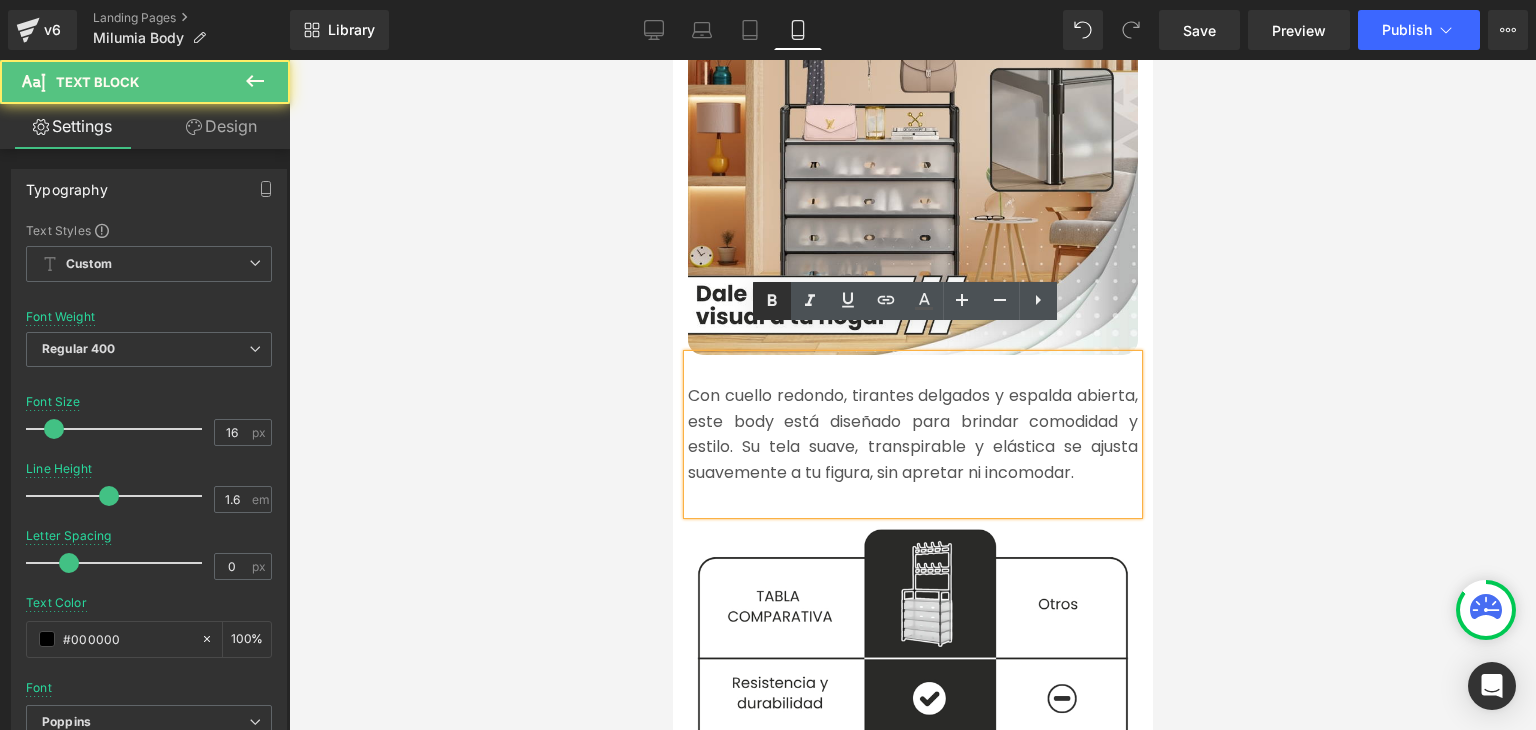 click 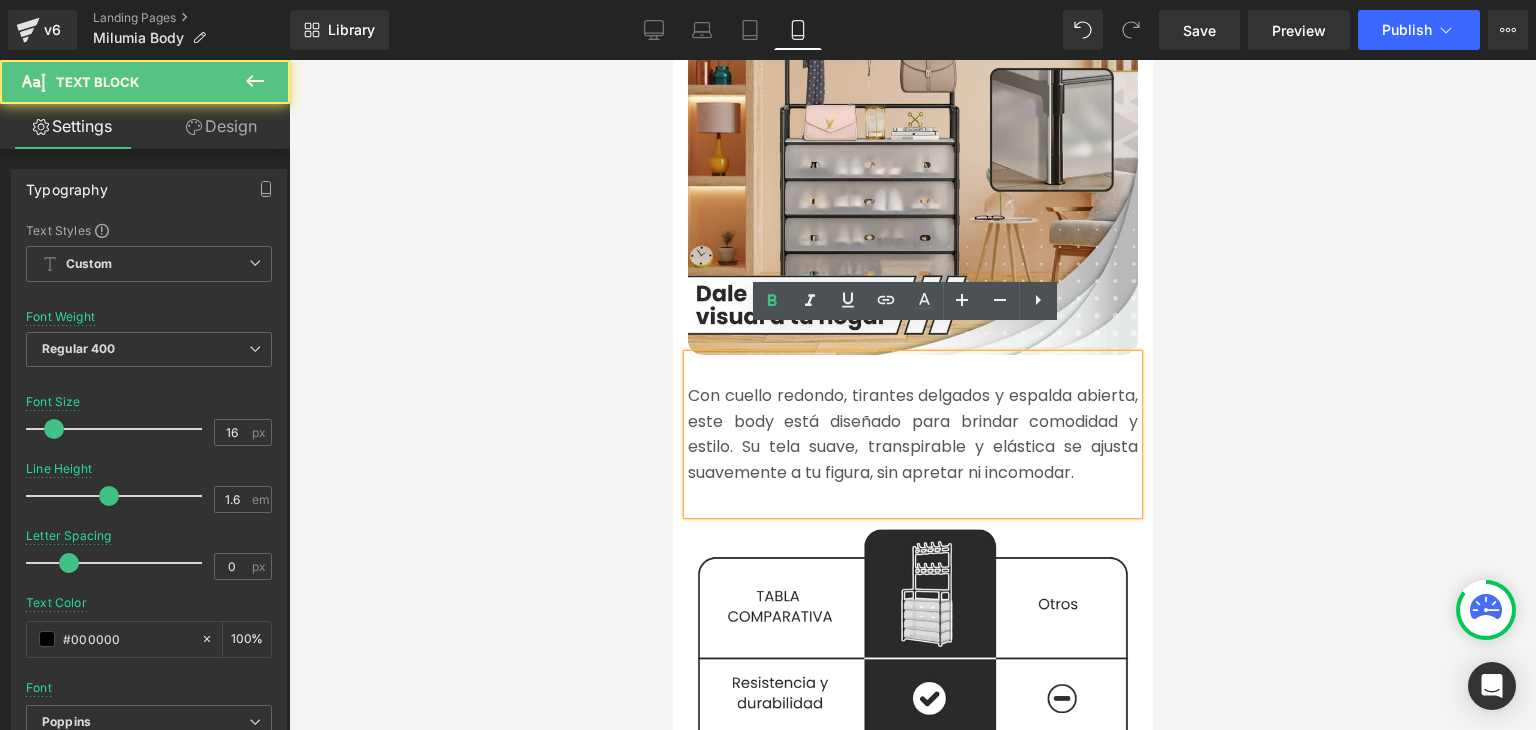 click at bounding box center (912, 395) 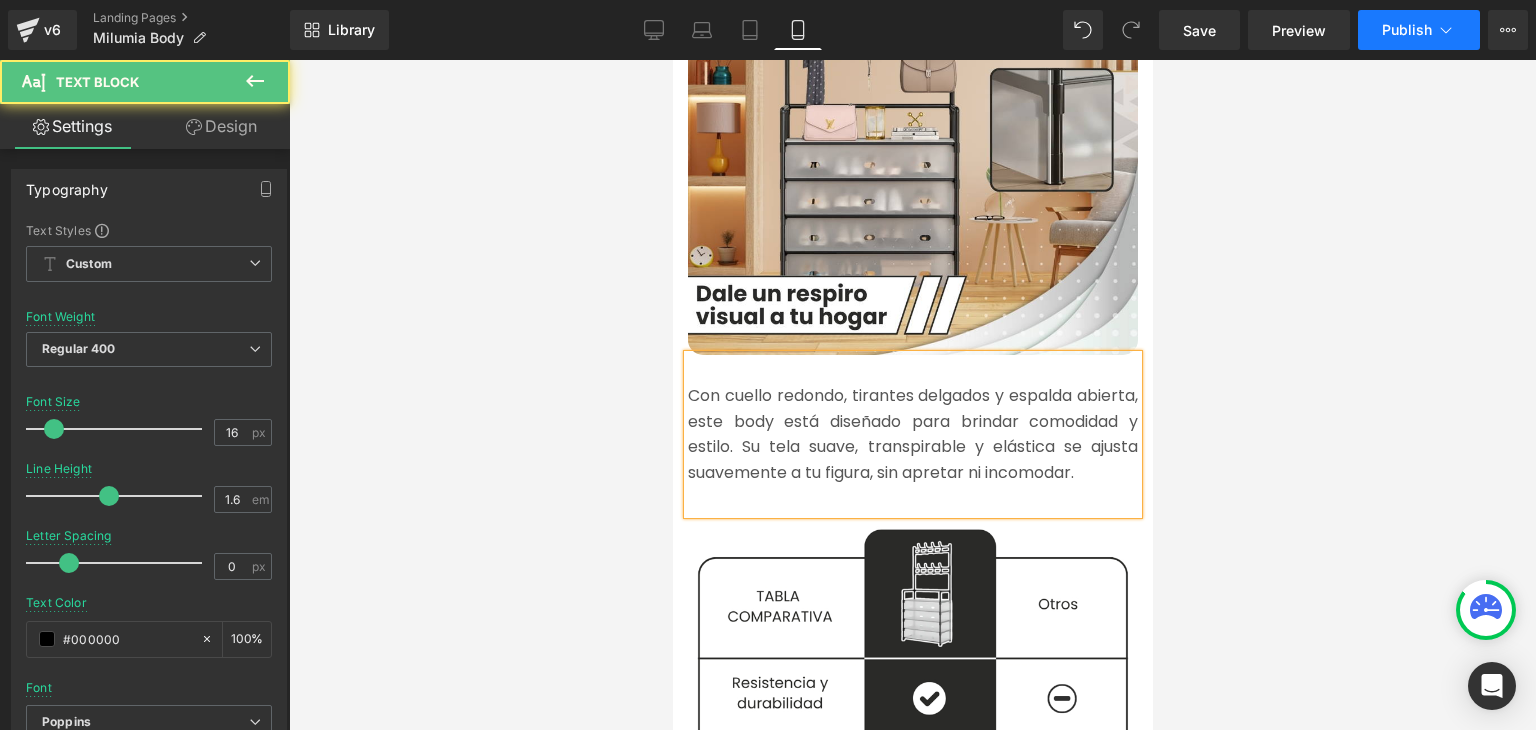 click on "Publish" at bounding box center [1419, 30] 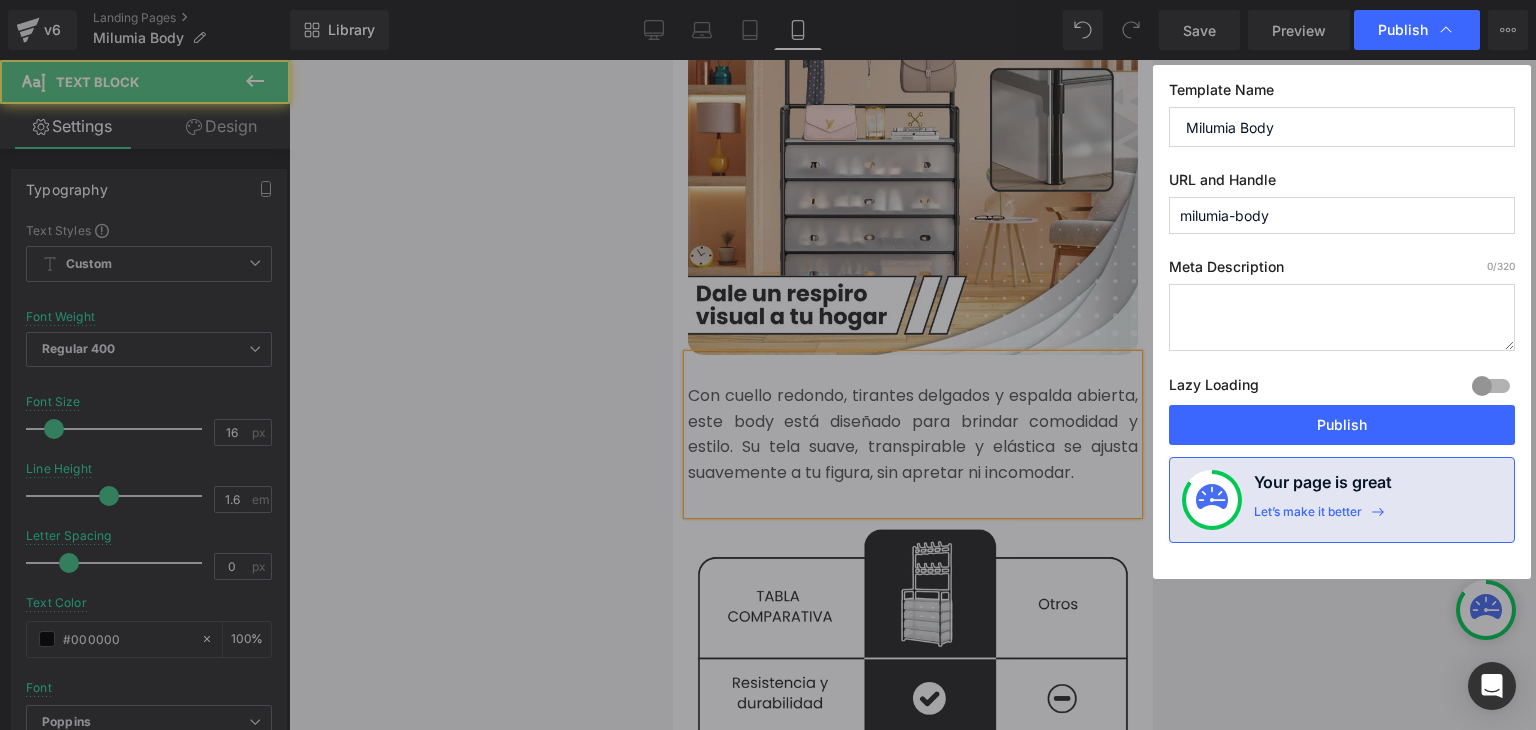 click on "Publish" at bounding box center (1342, 425) 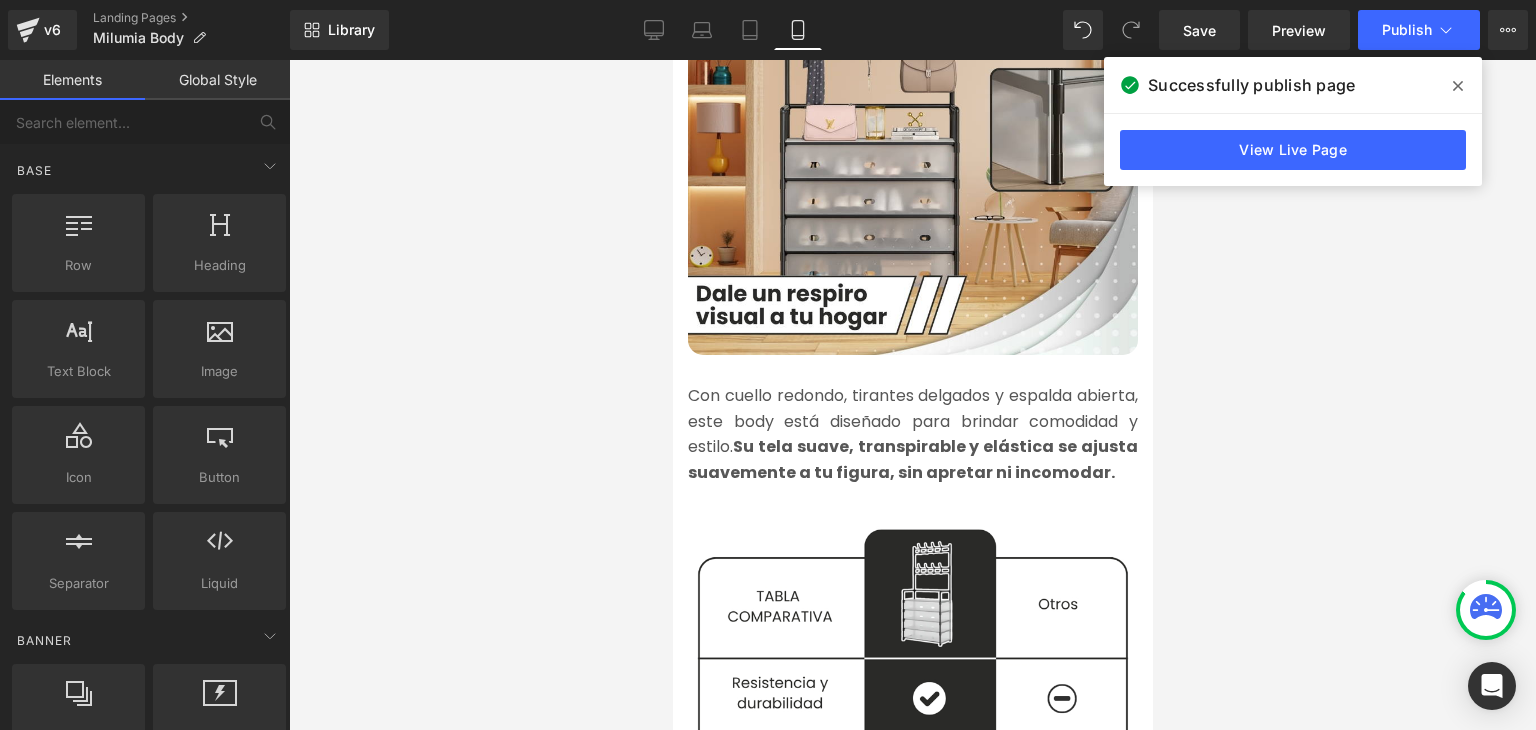 click 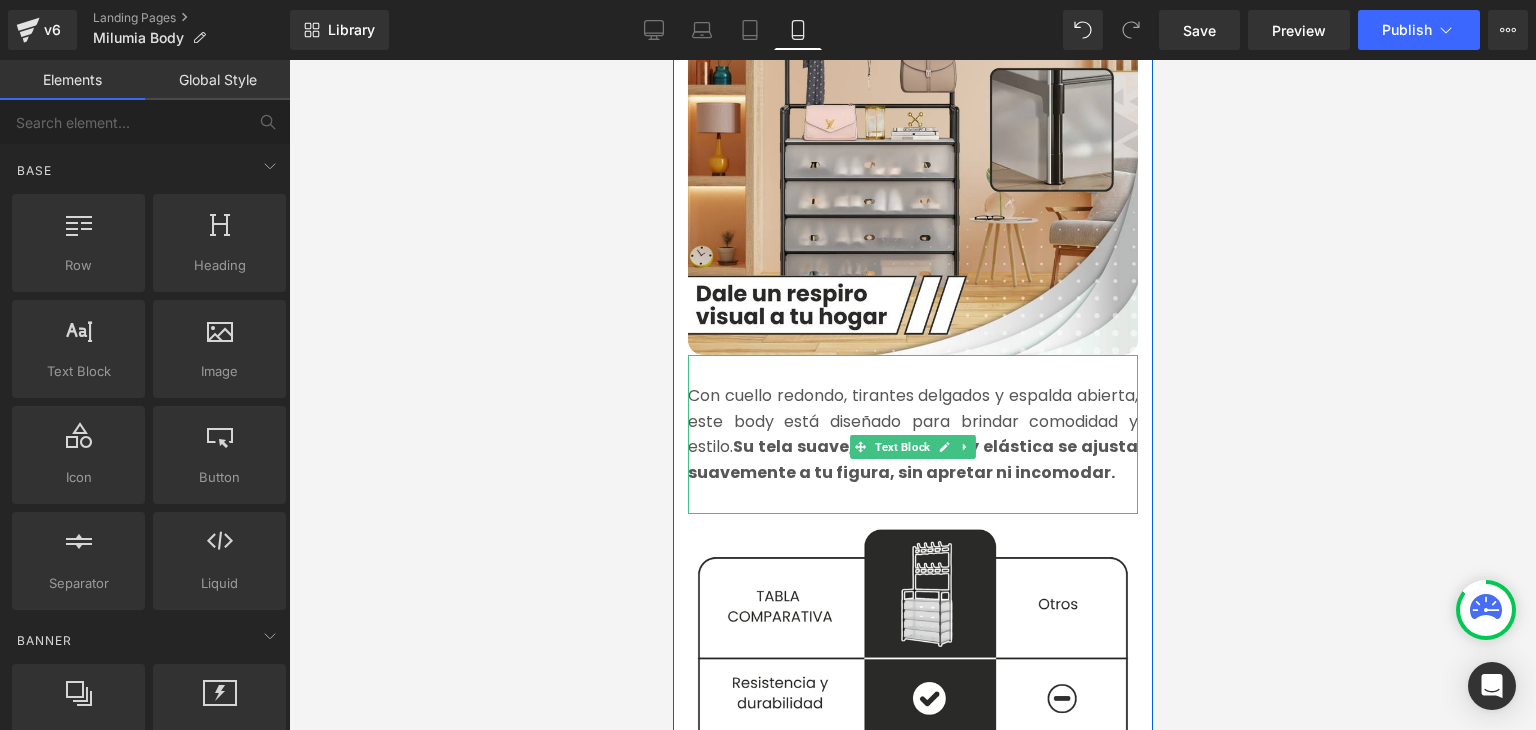 click on "Con cuello redondo, tirantes delgados y espalda abierta, este body está diseñado para brindar comodidad y estilo.  Su tela suave, transpirable y elástica se ajusta suavemente a tu figura, sin apretar ni incomodar." at bounding box center (912, 434) 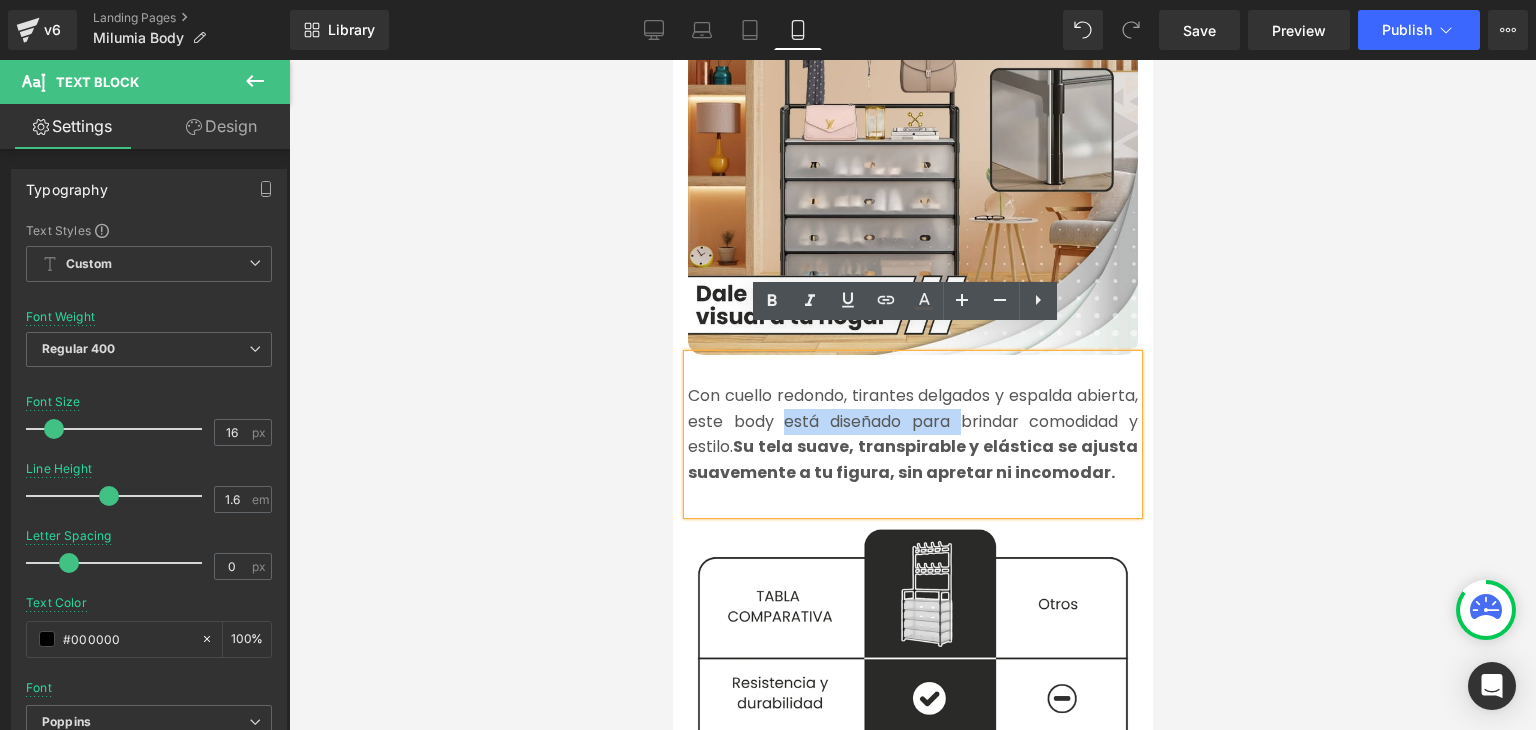 drag, startPoint x: 1070, startPoint y: 395, endPoint x: 873, endPoint y: 389, distance: 197.09135 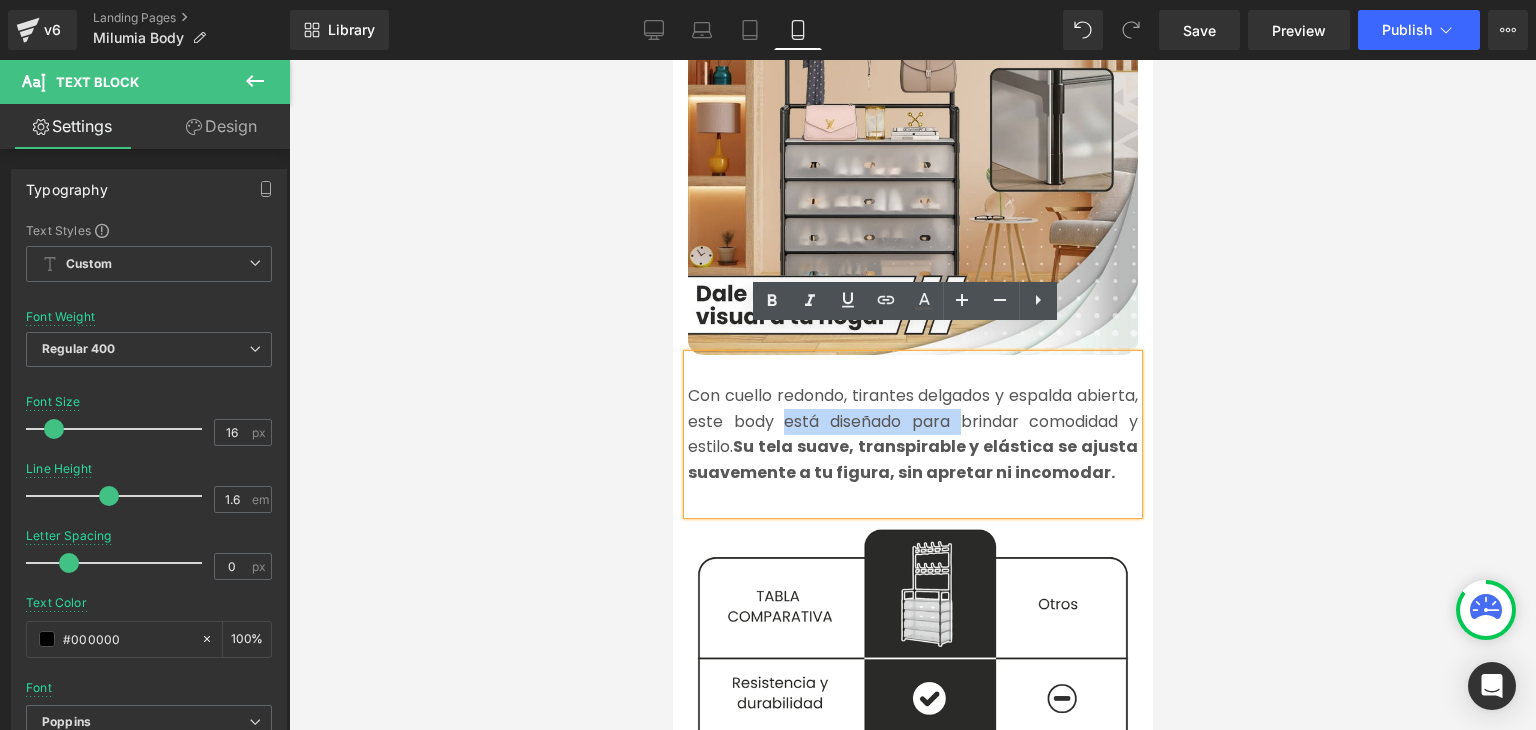 click on "Con cuello redondo, tirantes delgados y espalda abierta, este body está diseñado para brindar comodidad y estilo.  Su tela suave, transpirable y elástica se ajusta suavemente a tu figura, sin apretar ni incomodar." at bounding box center (912, 434) 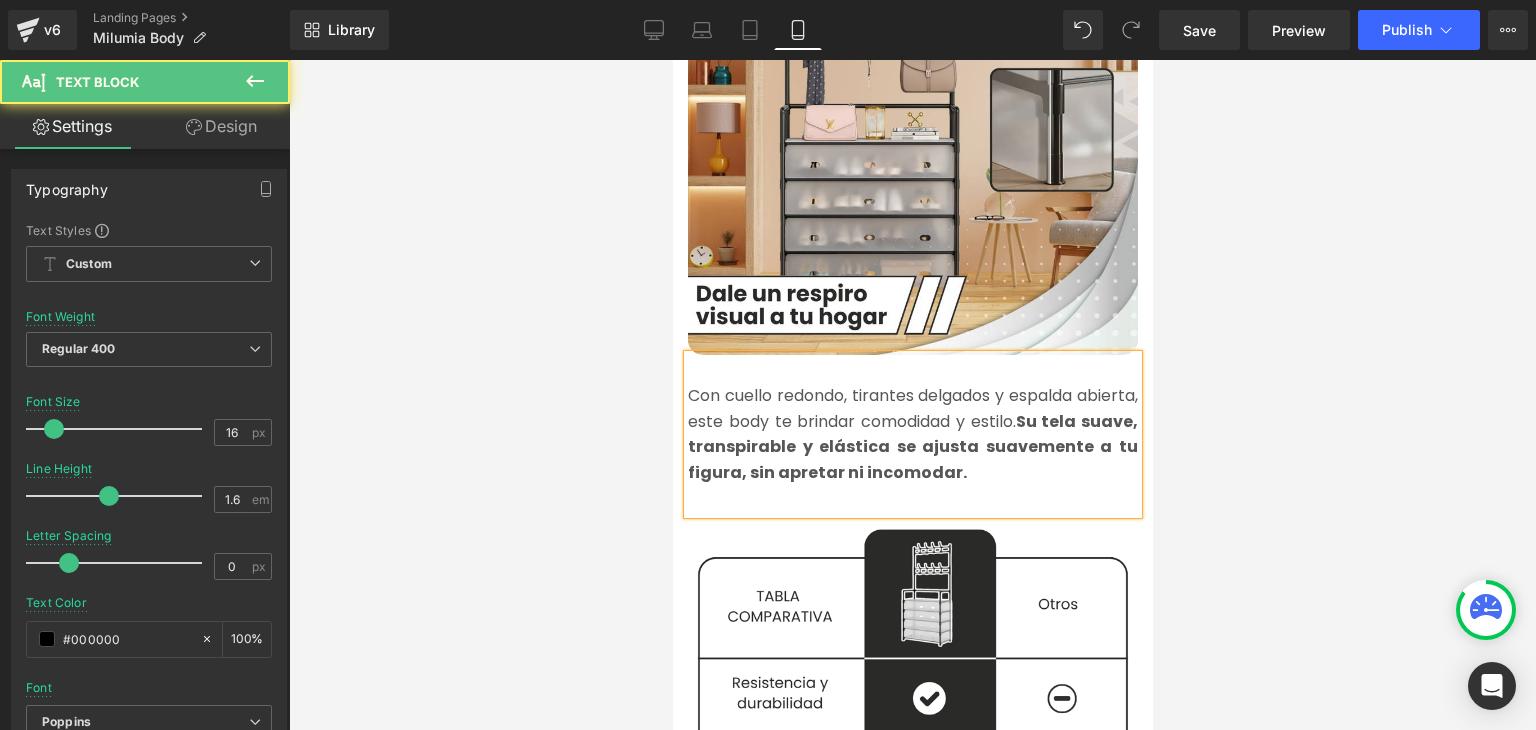 click on "Con cuello redondo, tirantes delgados y espalda abierta, este body te brindar comodidad y estilo.  Su tela suave, transpirable y elástica se ajusta suavemente a tu figura, sin apretar ni incomodar." at bounding box center [912, 434] 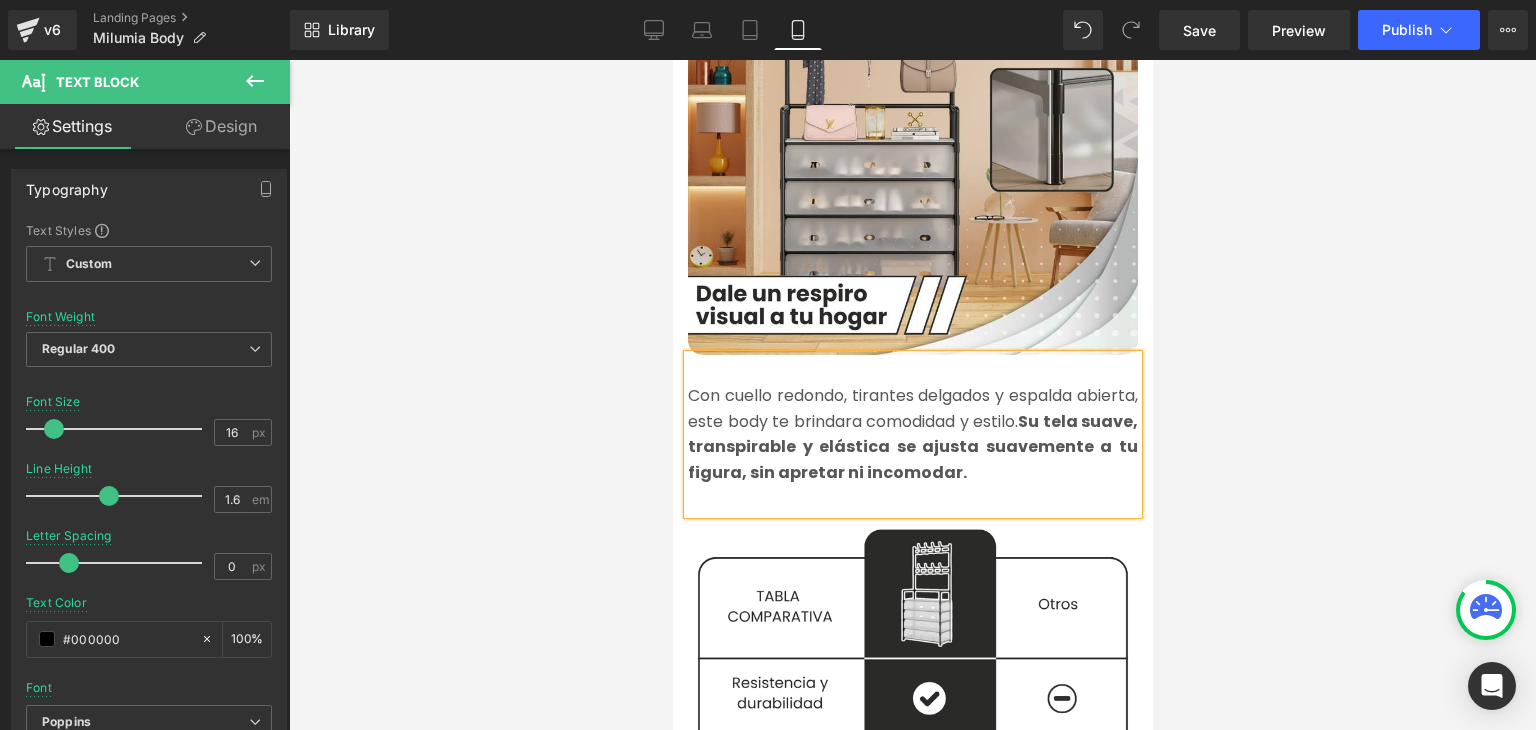 click at bounding box center (912, 395) 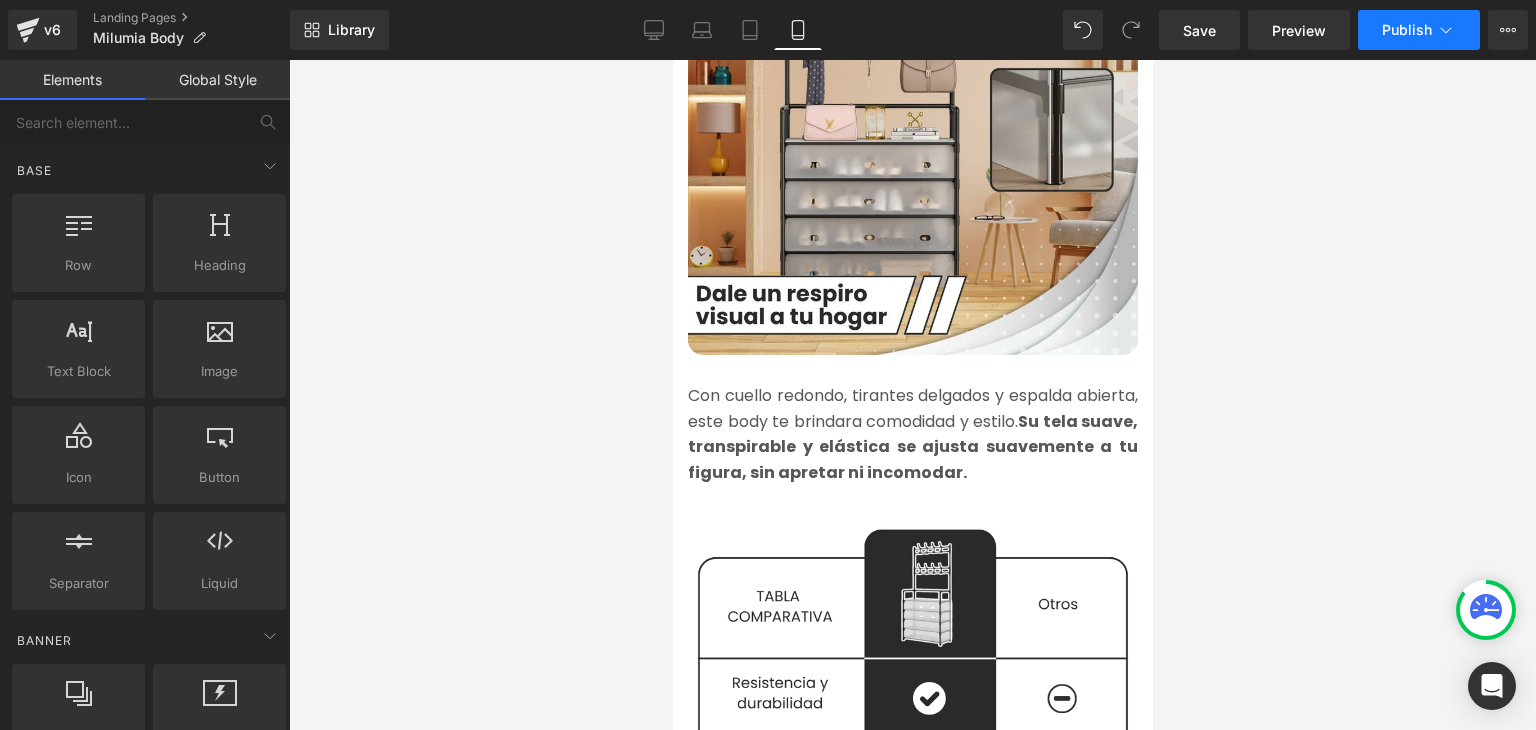 click on "Publish" at bounding box center (1419, 30) 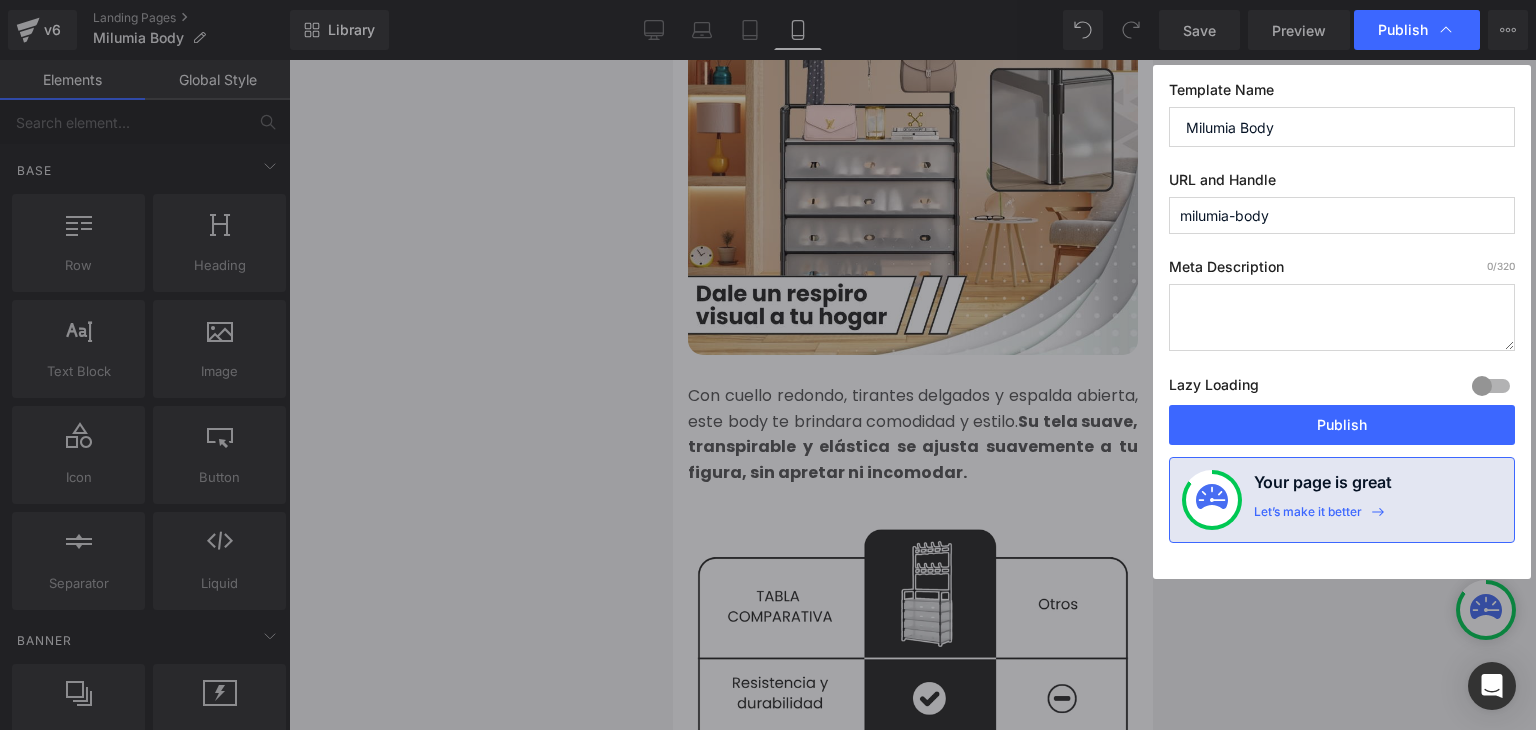 click on "Publish" at bounding box center [1342, 425] 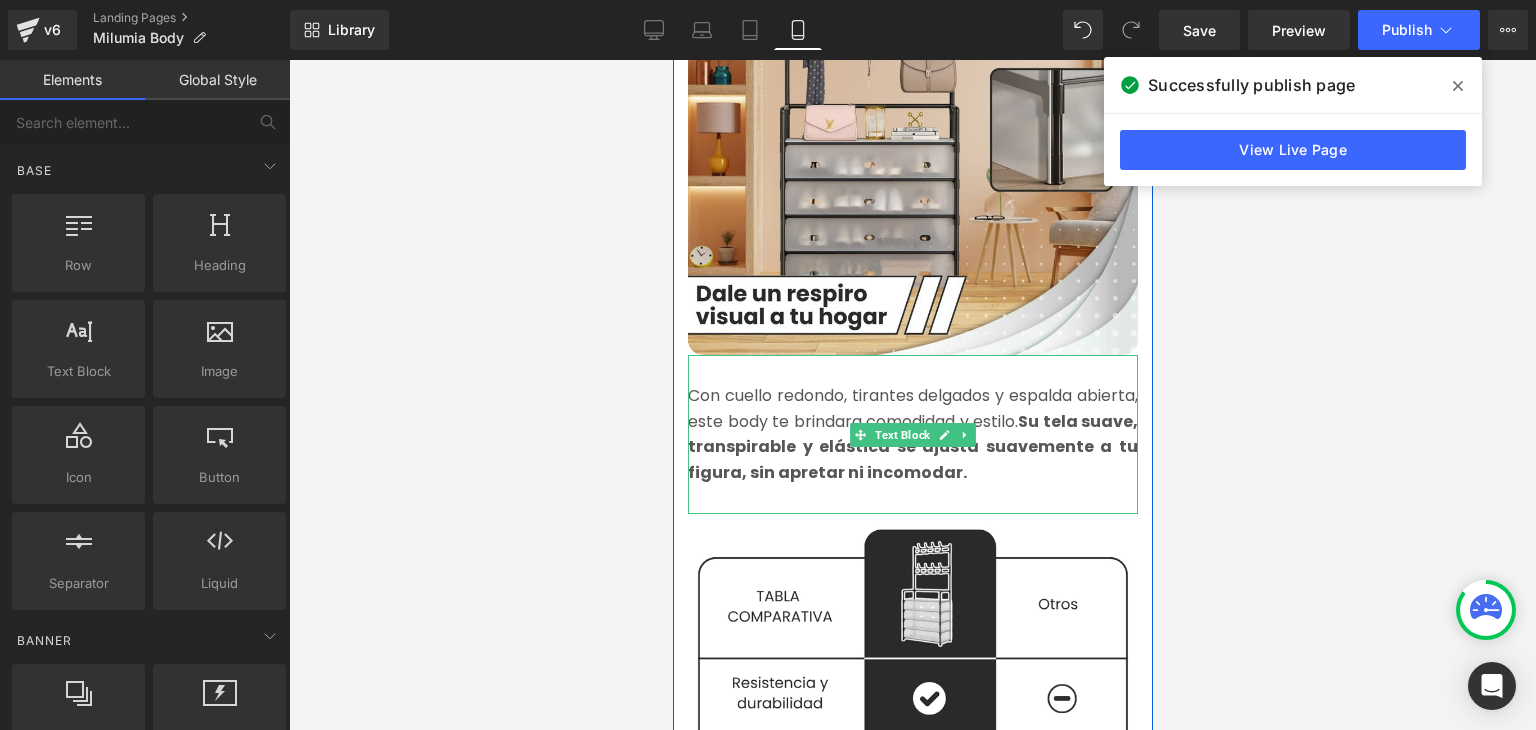 click on "Con cuello redondo, tirantes delgados y espalda abierta, este body te brindara comodidad y estilo.  Su tela suave, transpirable y elástica se ajusta suavemente a tu figura, sin apretar ni incomodar." at bounding box center [912, 434] 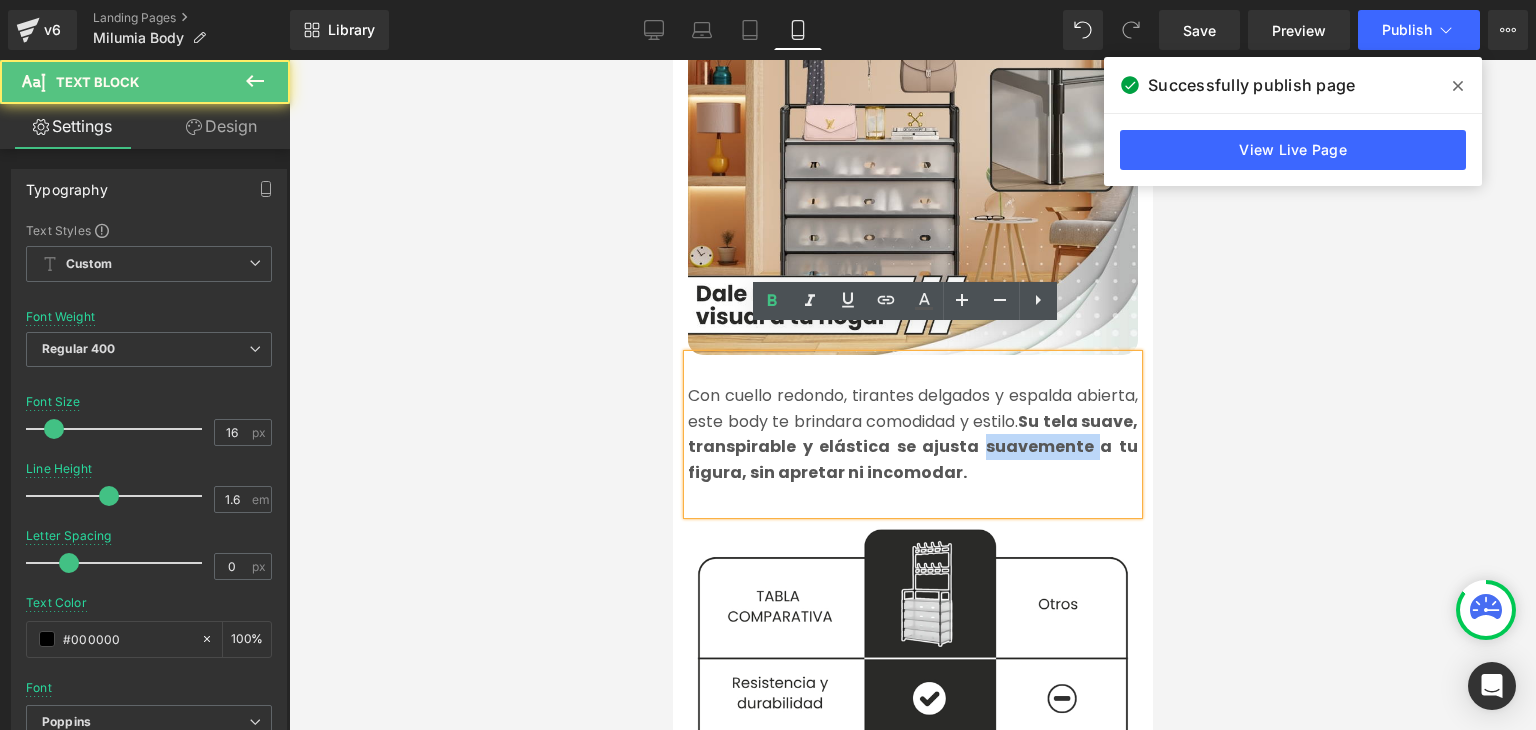 drag, startPoint x: 787, startPoint y: 446, endPoint x: 683, endPoint y: 445, distance: 104.00481 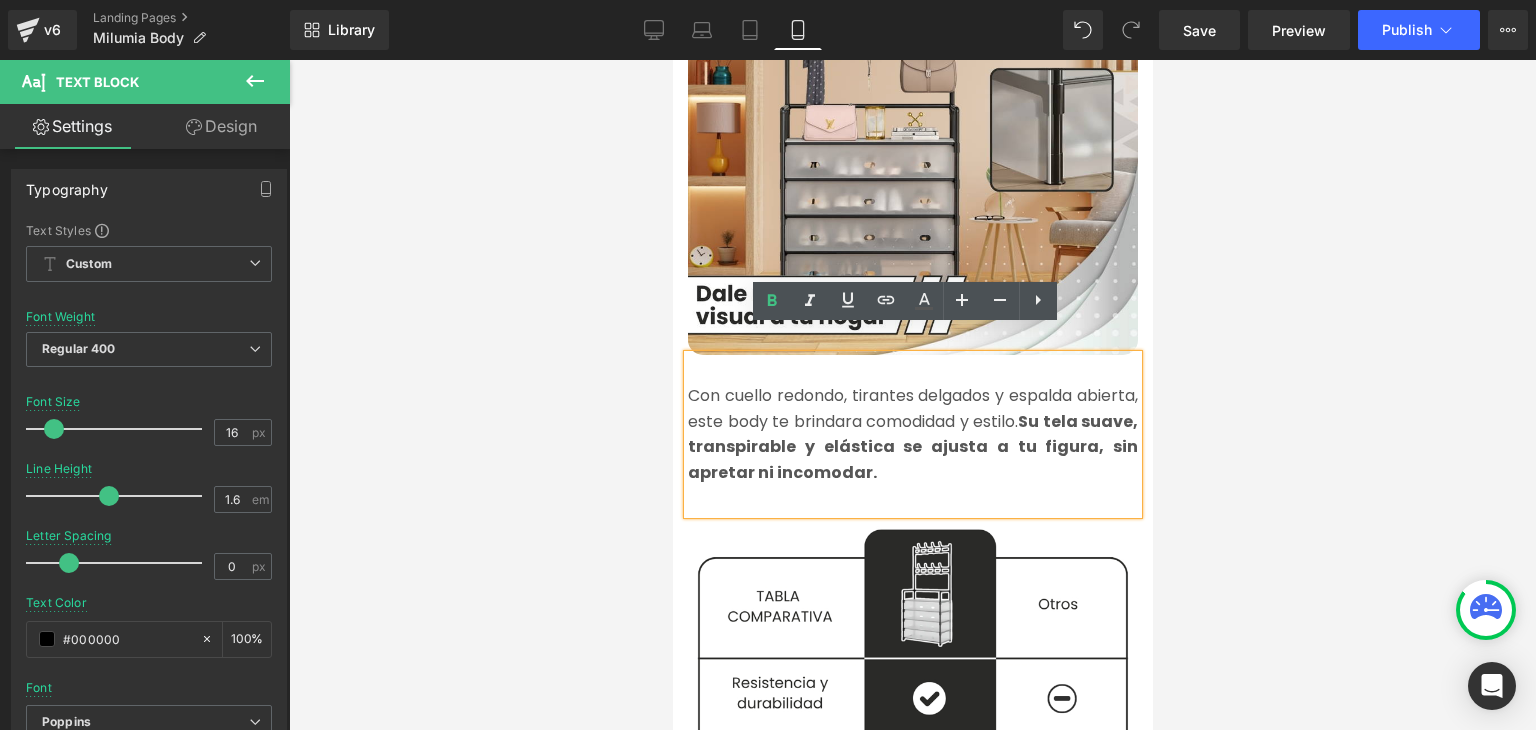 click at bounding box center (912, 395) 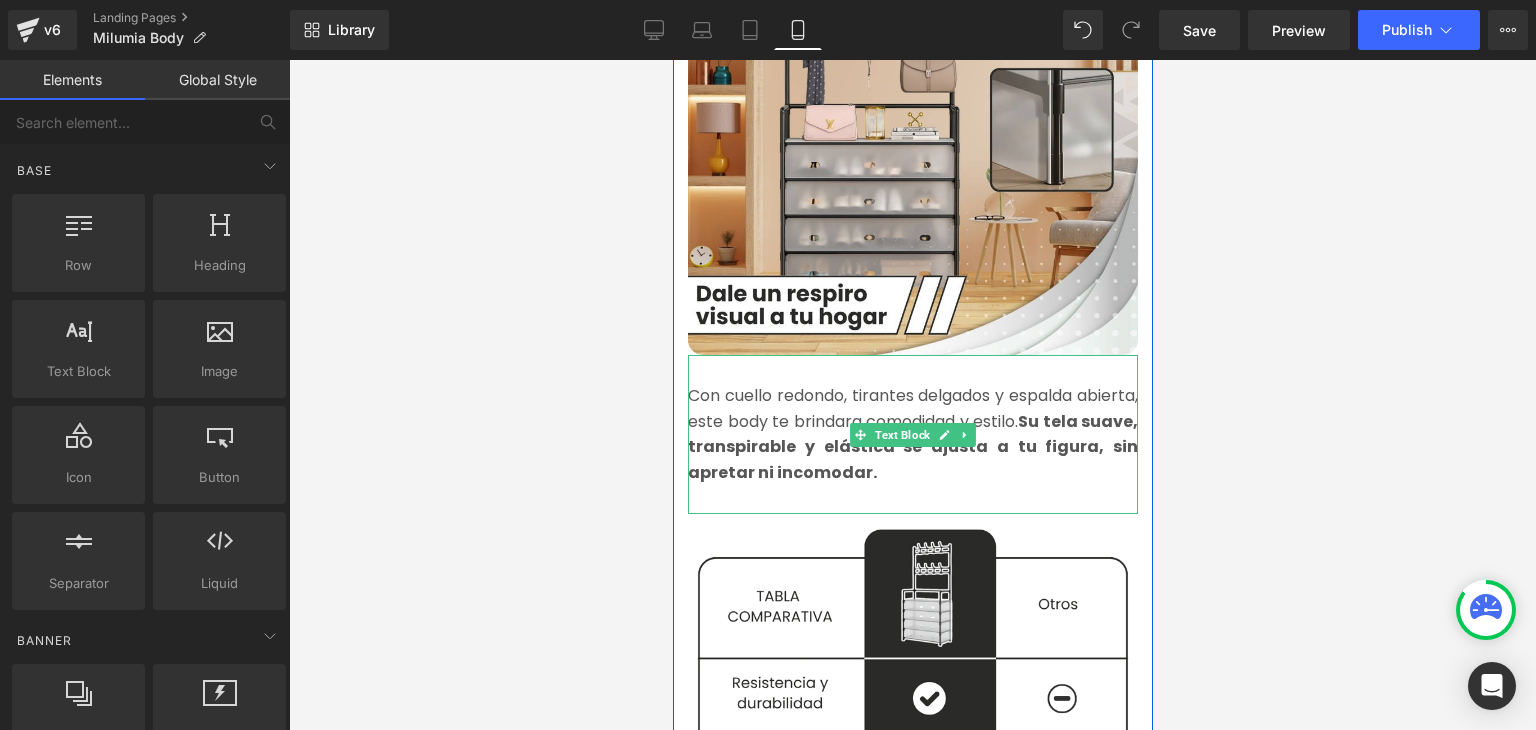 click on "Su tela suave, transpirable y elástica se ajusta a tu figura, sin apretar ni incomodar." at bounding box center (912, 447) 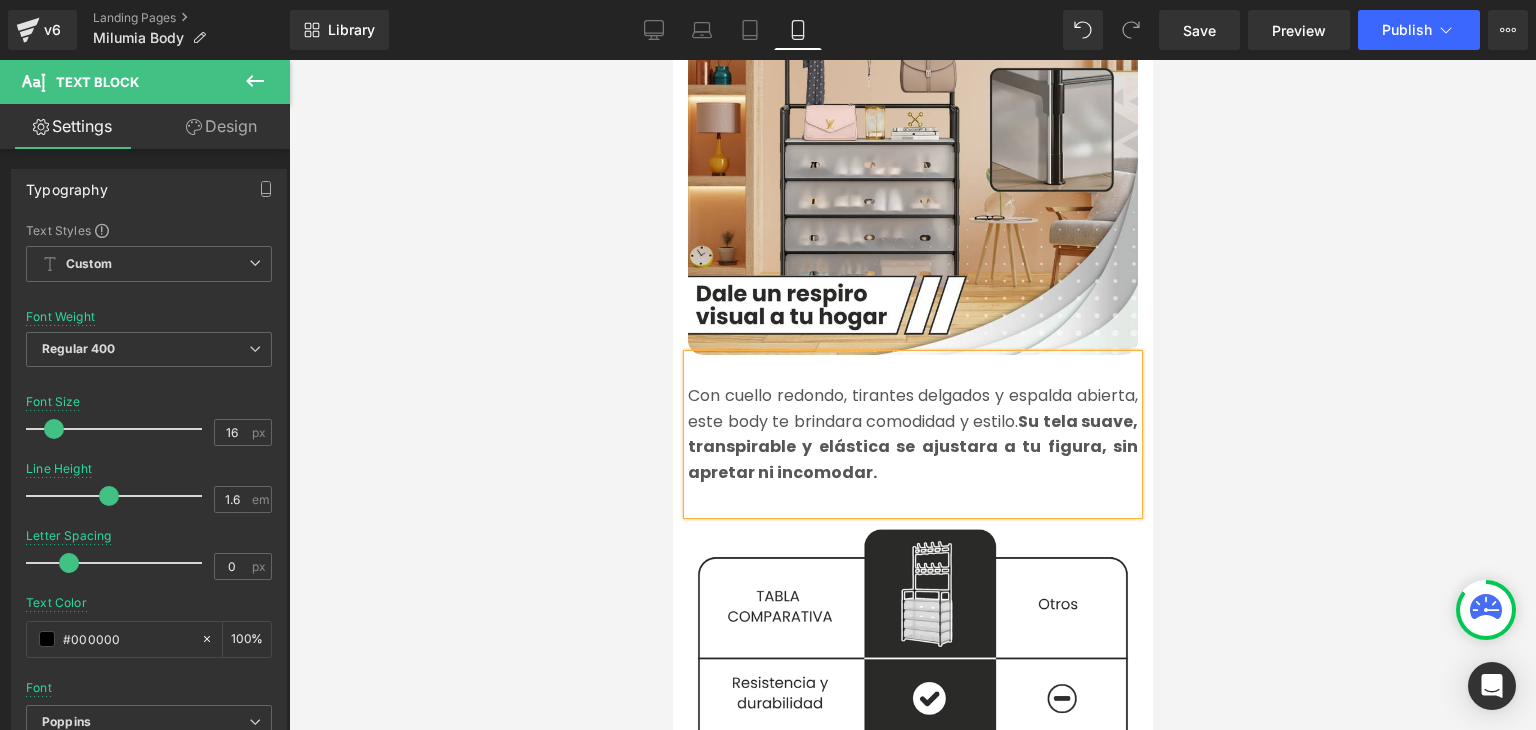 click at bounding box center (912, 395) 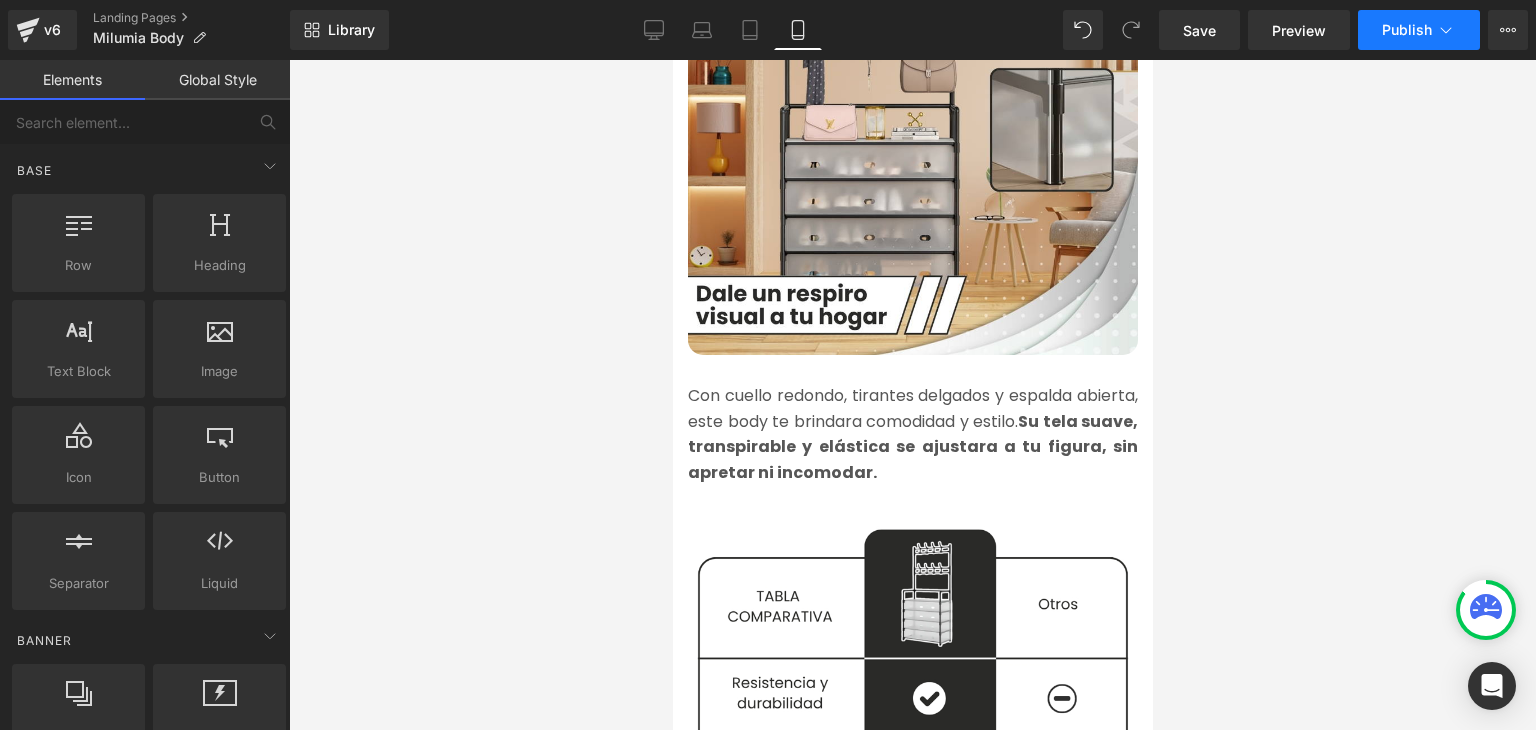 click on "Publish" at bounding box center [1407, 30] 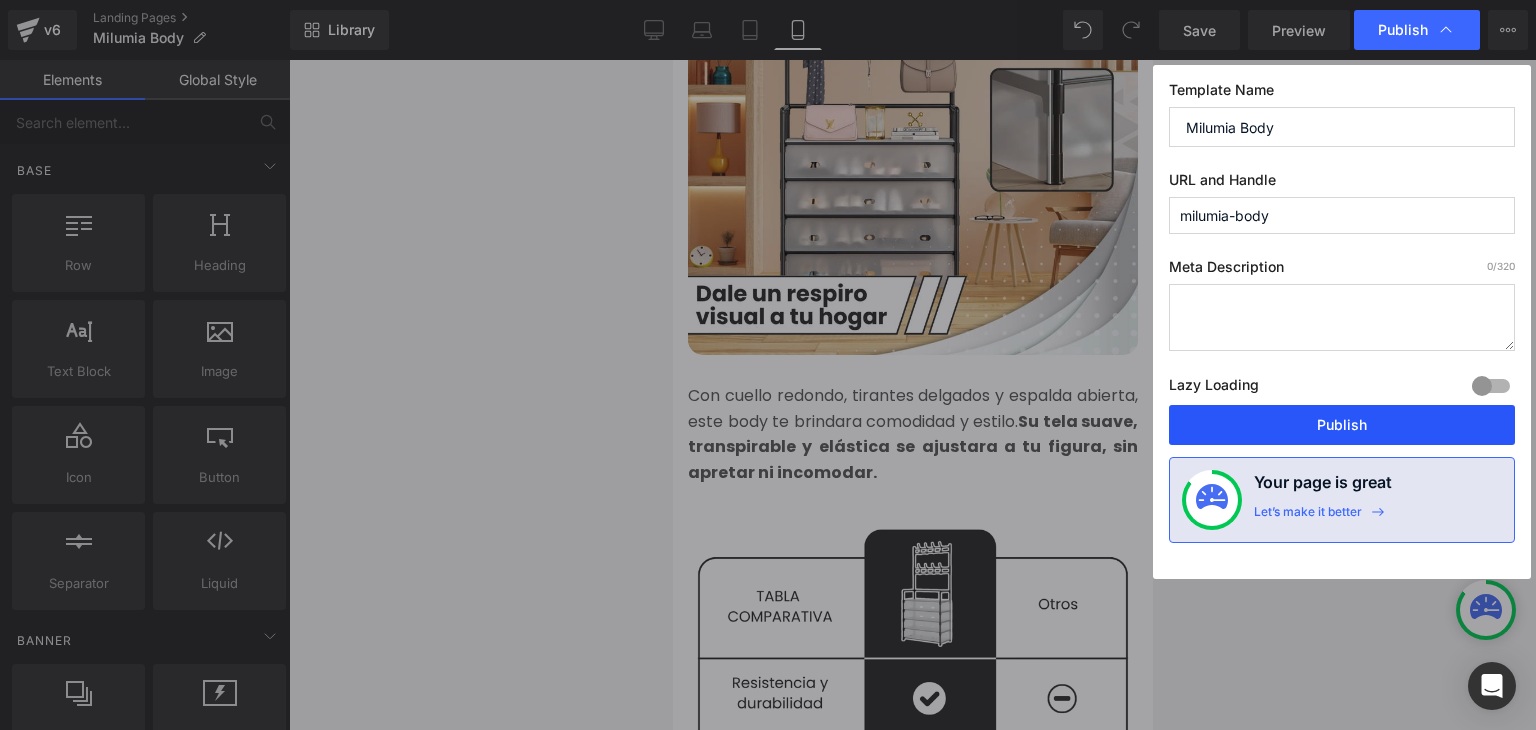 click on "Publish" at bounding box center [1342, 425] 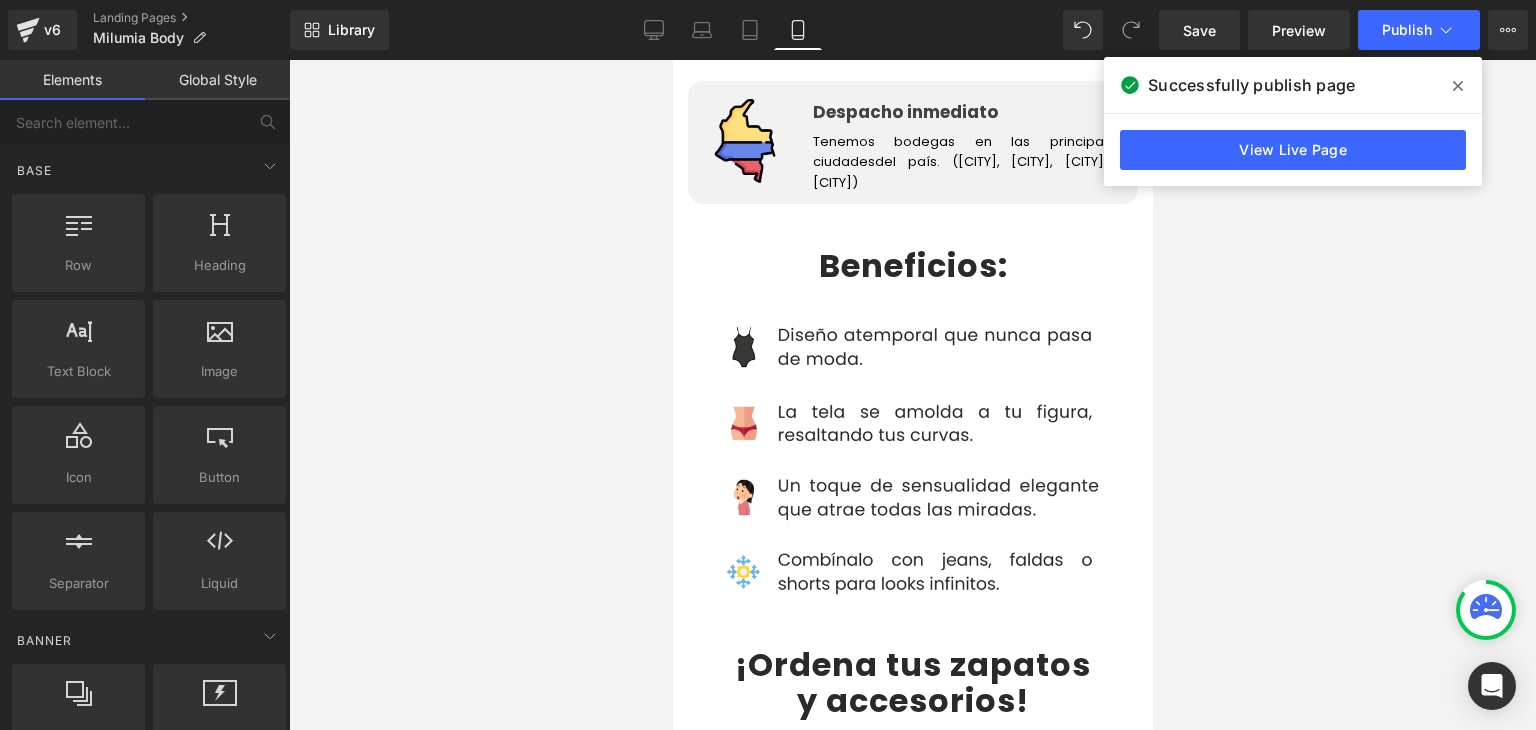 scroll, scrollTop: 4000, scrollLeft: 0, axis: vertical 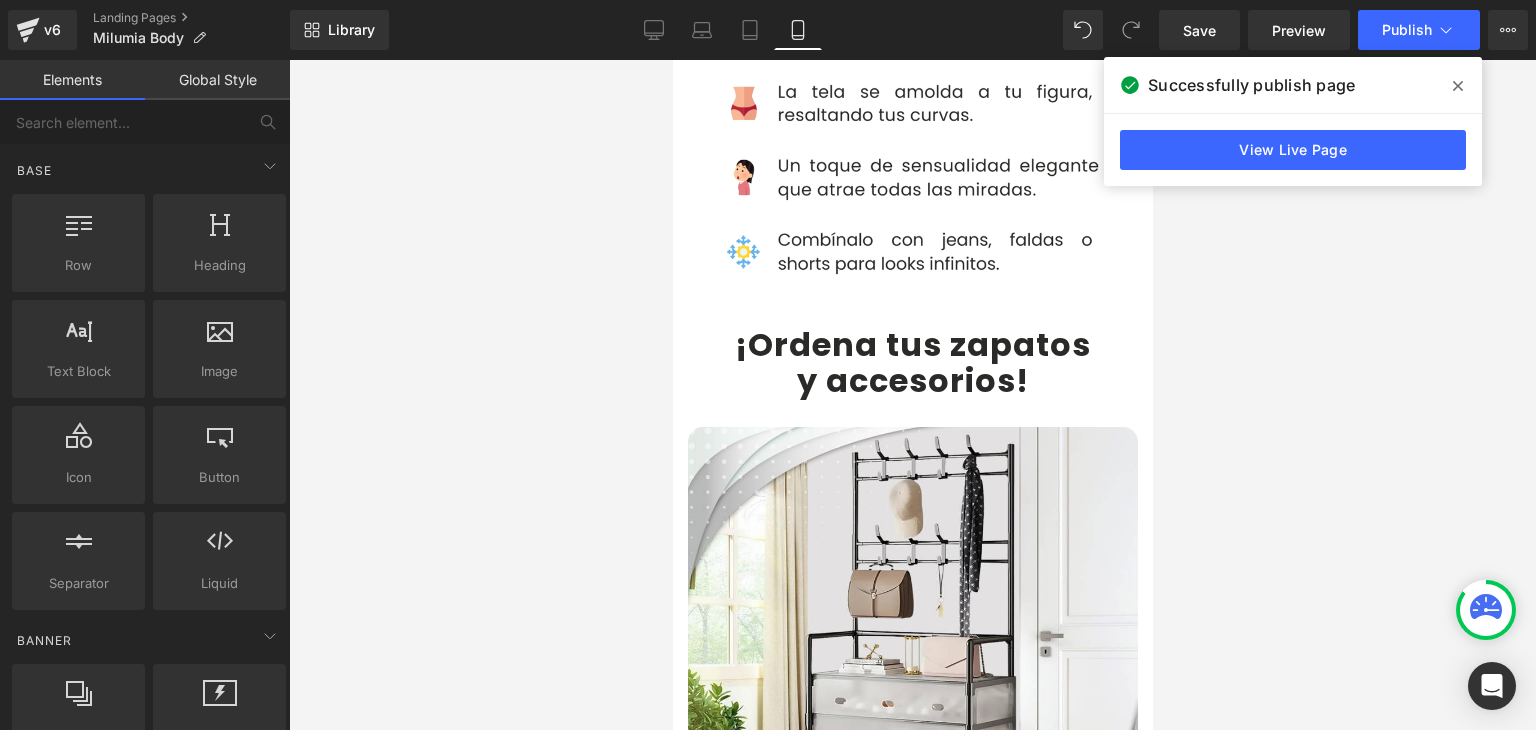 click on "¡Ordena tus zapatos" at bounding box center [912, 344] 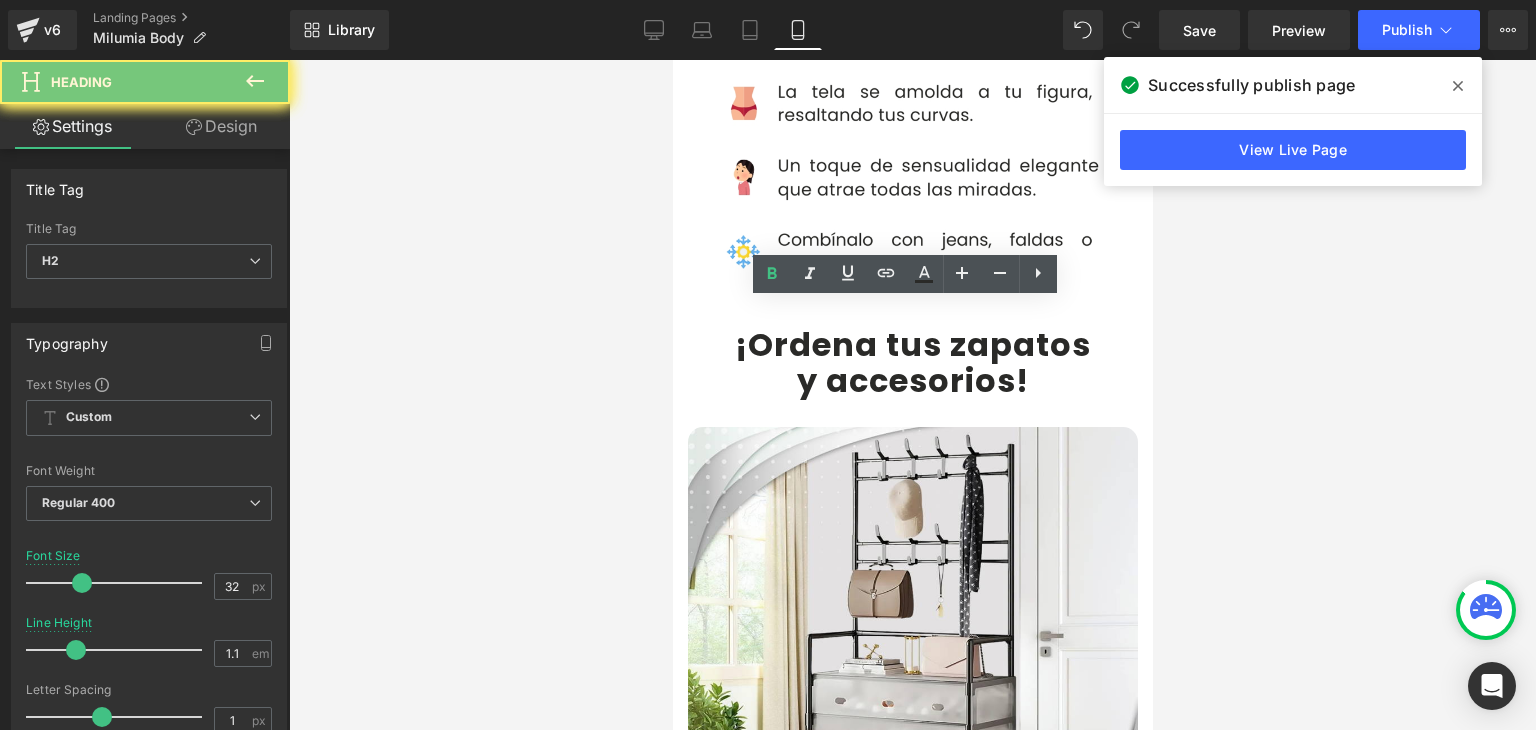 click on "¡Ordena tus zapatos" at bounding box center [912, 344] 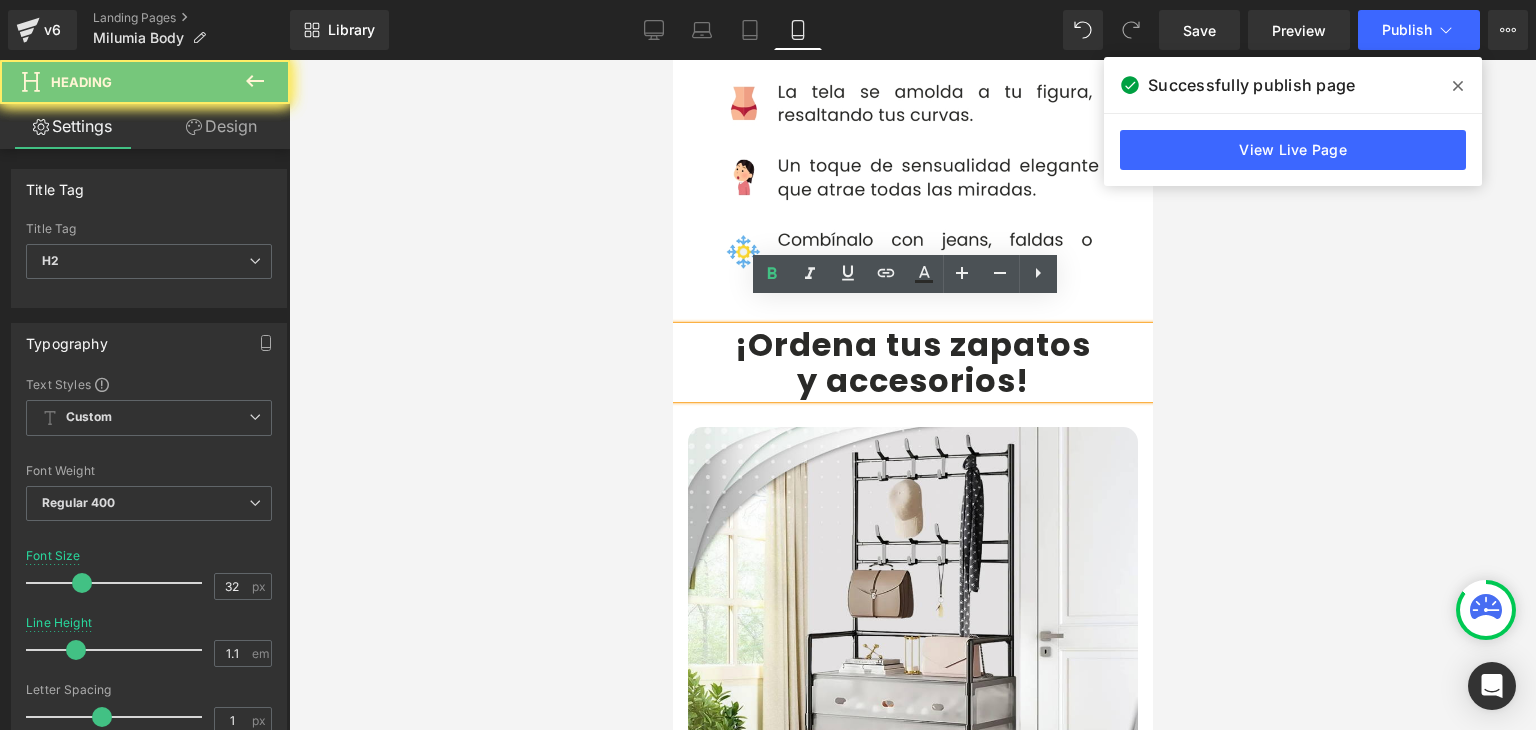 drag, startPoint x: 740, startPoint y: 321, endPoint x: 998, endPoint y: 353, distance: 259.97693 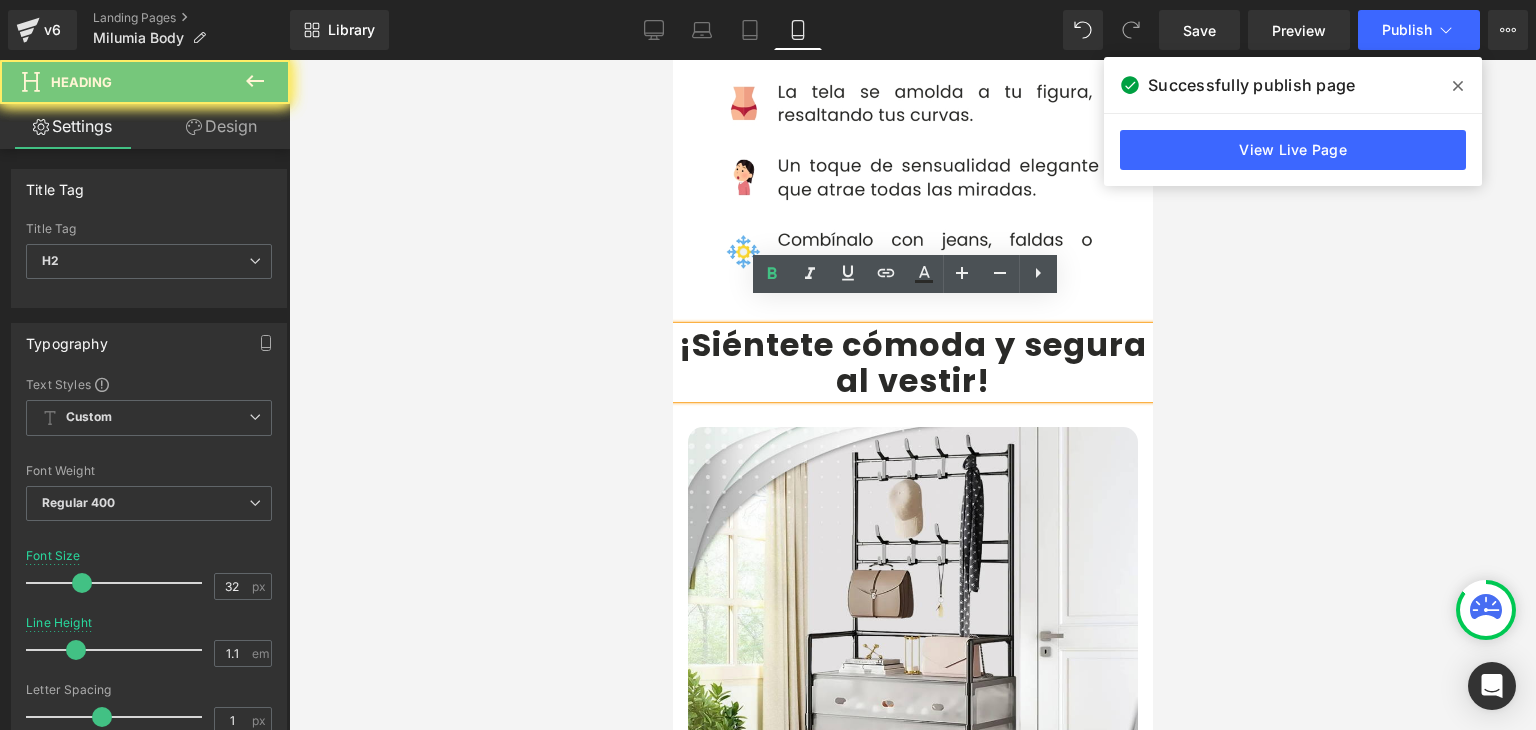 type 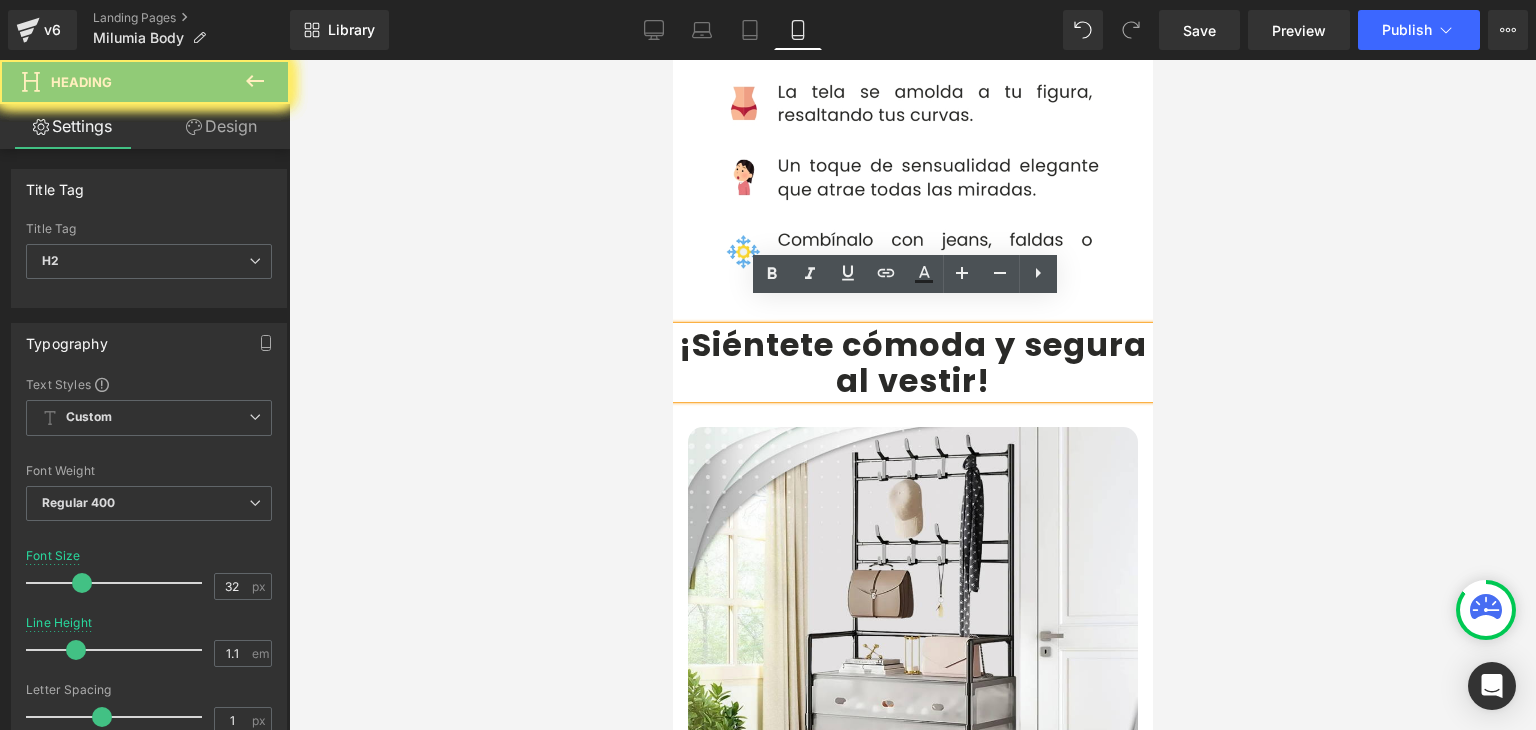 click on "¡Siéntete cómoda y segura al vestir" at bounding box center [912, 362] 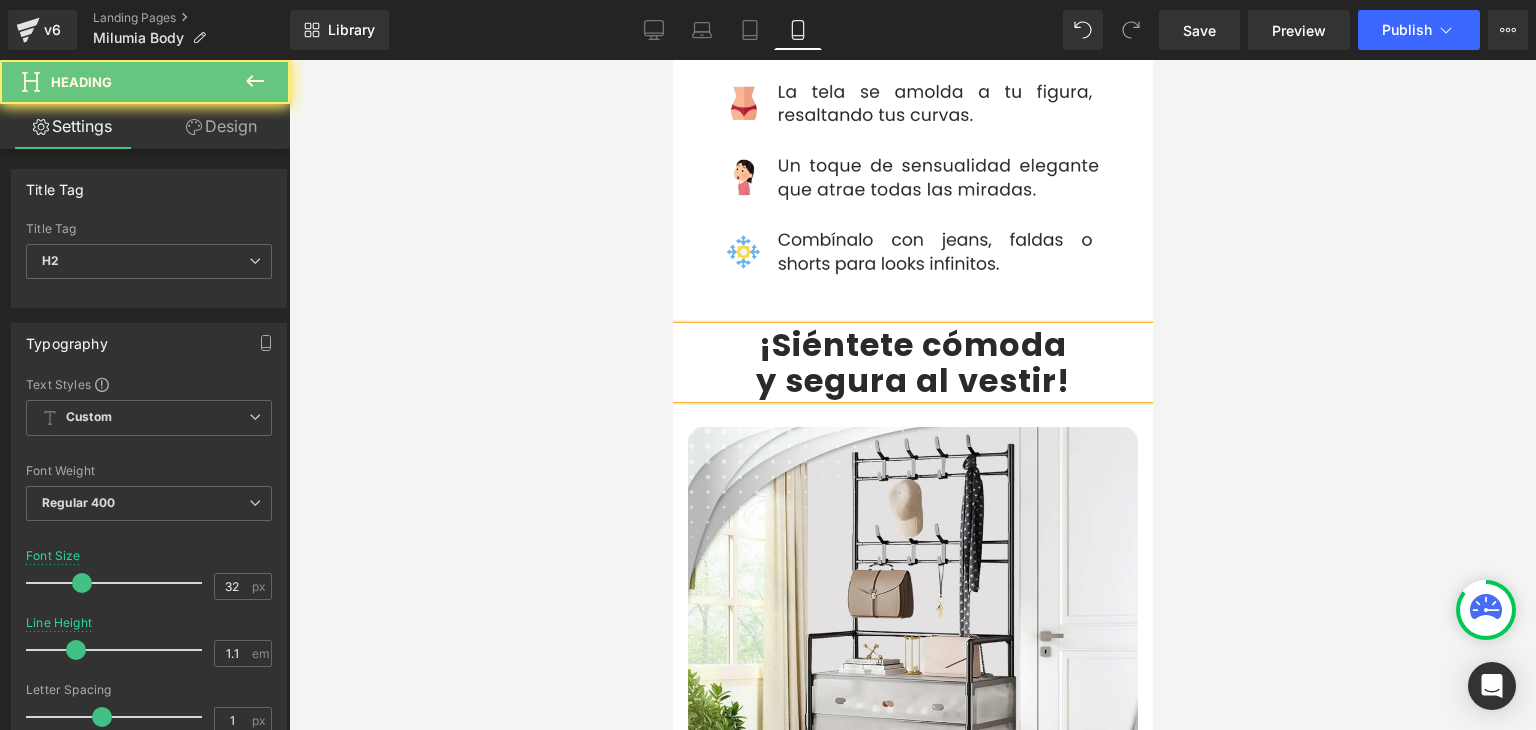 click at bounding box center (912, 395) 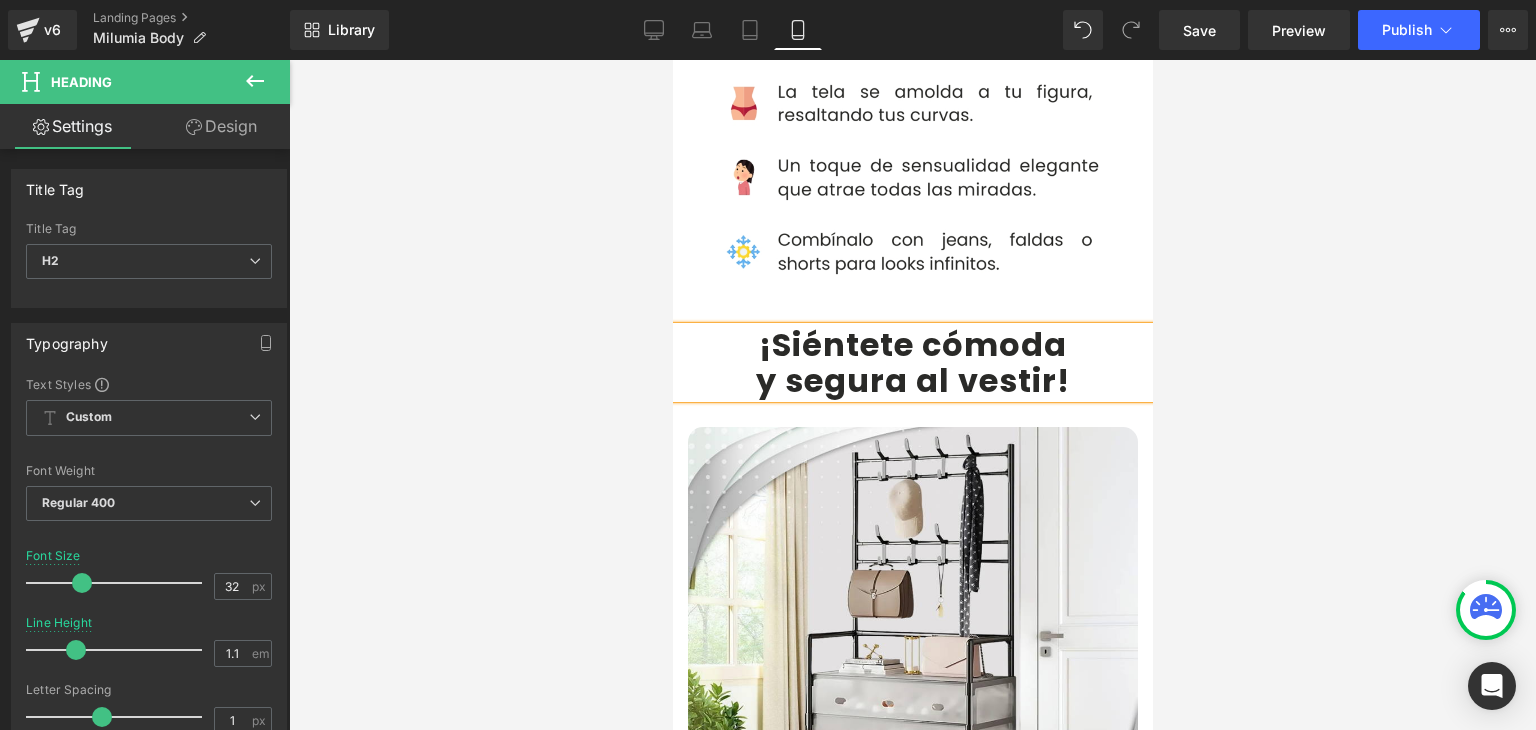 scroll, scrollTop: 4400, scrollLeft: 0, axis: vertical 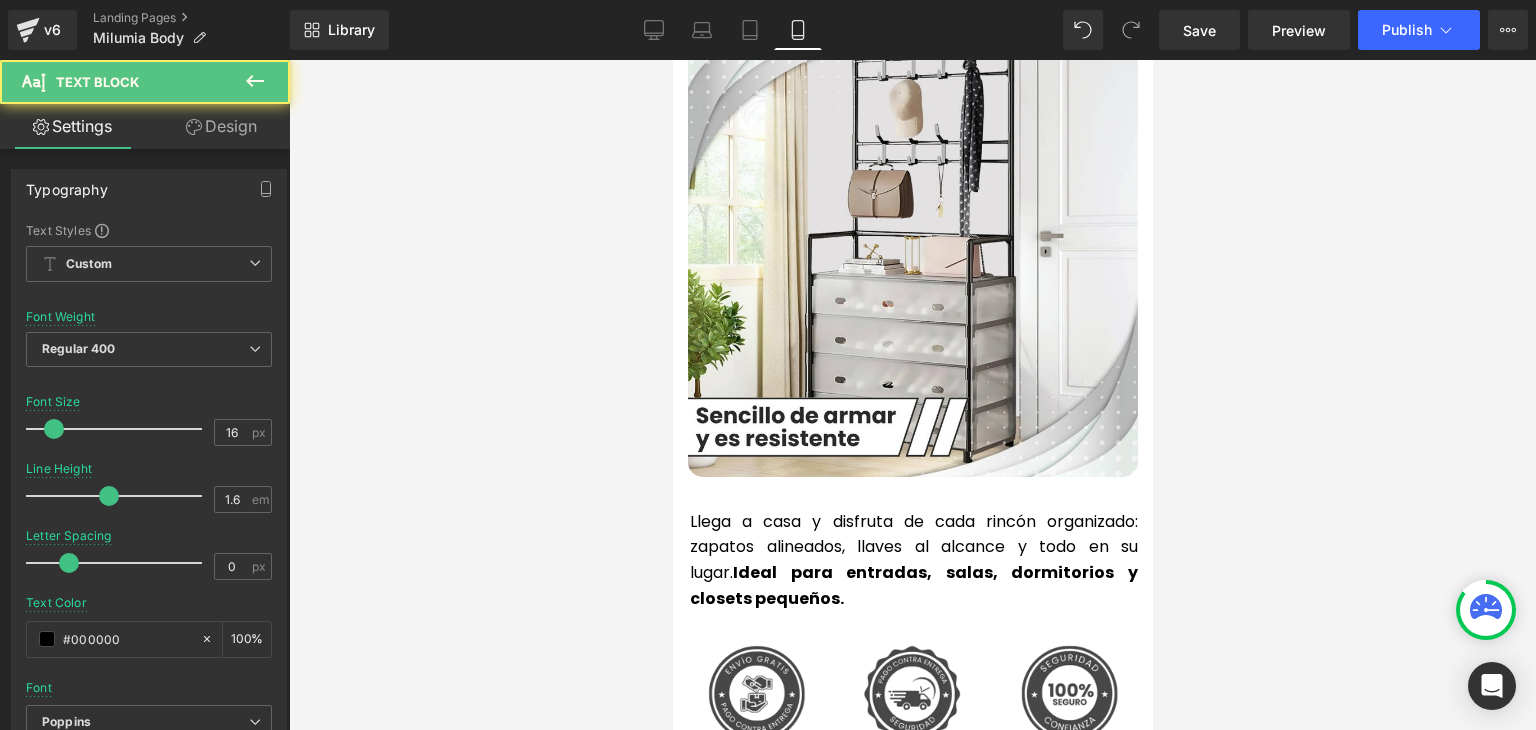 click on "Llega a casa y disfruta de cada rincón organizado: zapatos alineados, llaves al alcance y todo en su lugar.  Ideal para entradas, salas, dormitorios y closets pequeños." at bounding box center [913, 560] 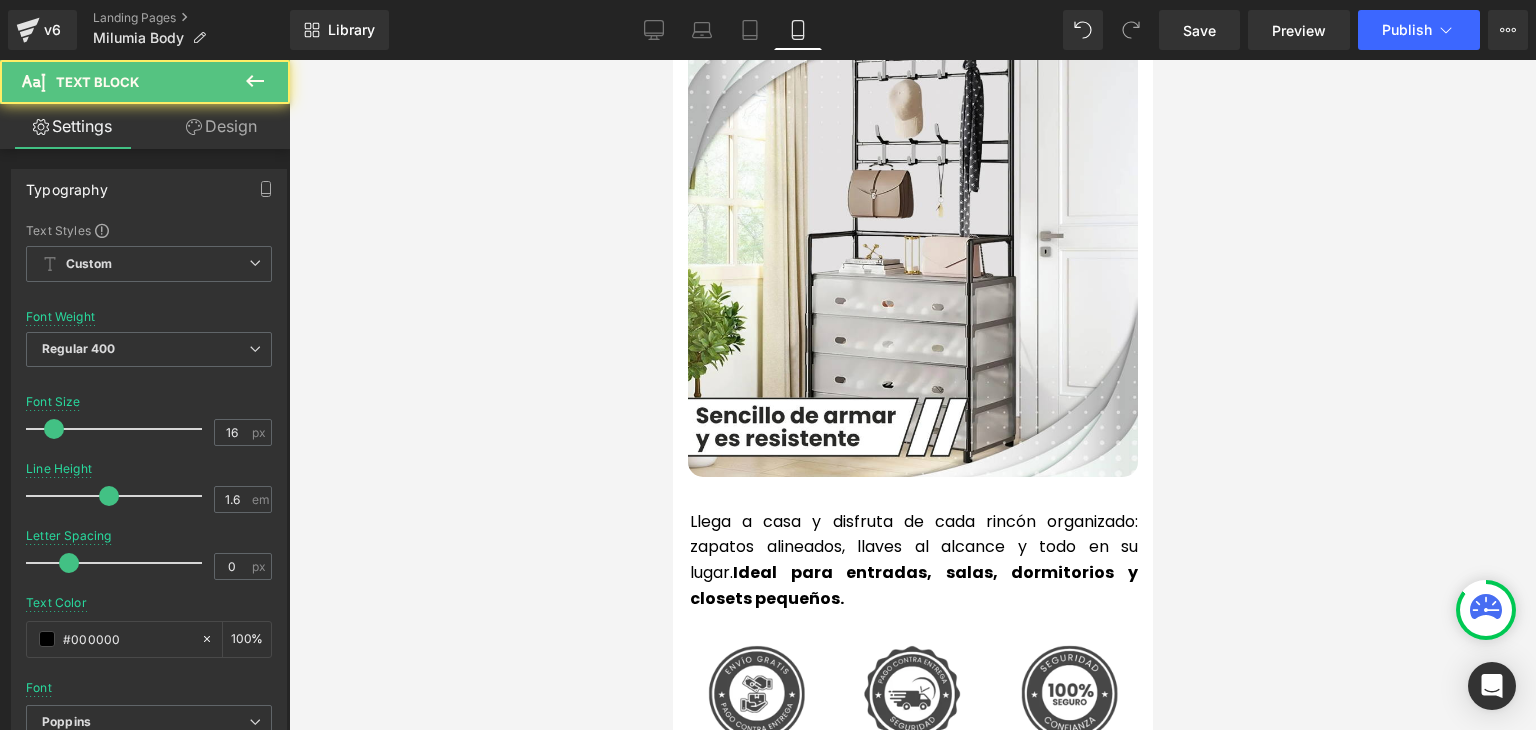 click on "Llega a casa y disfruta de cada rincón organizado: zapatos alineados, llaves al alcance y todo en su lugar.  Ideal para entradas, salas, dormitorios y closets pequeños." at bounding box center [913, 560] 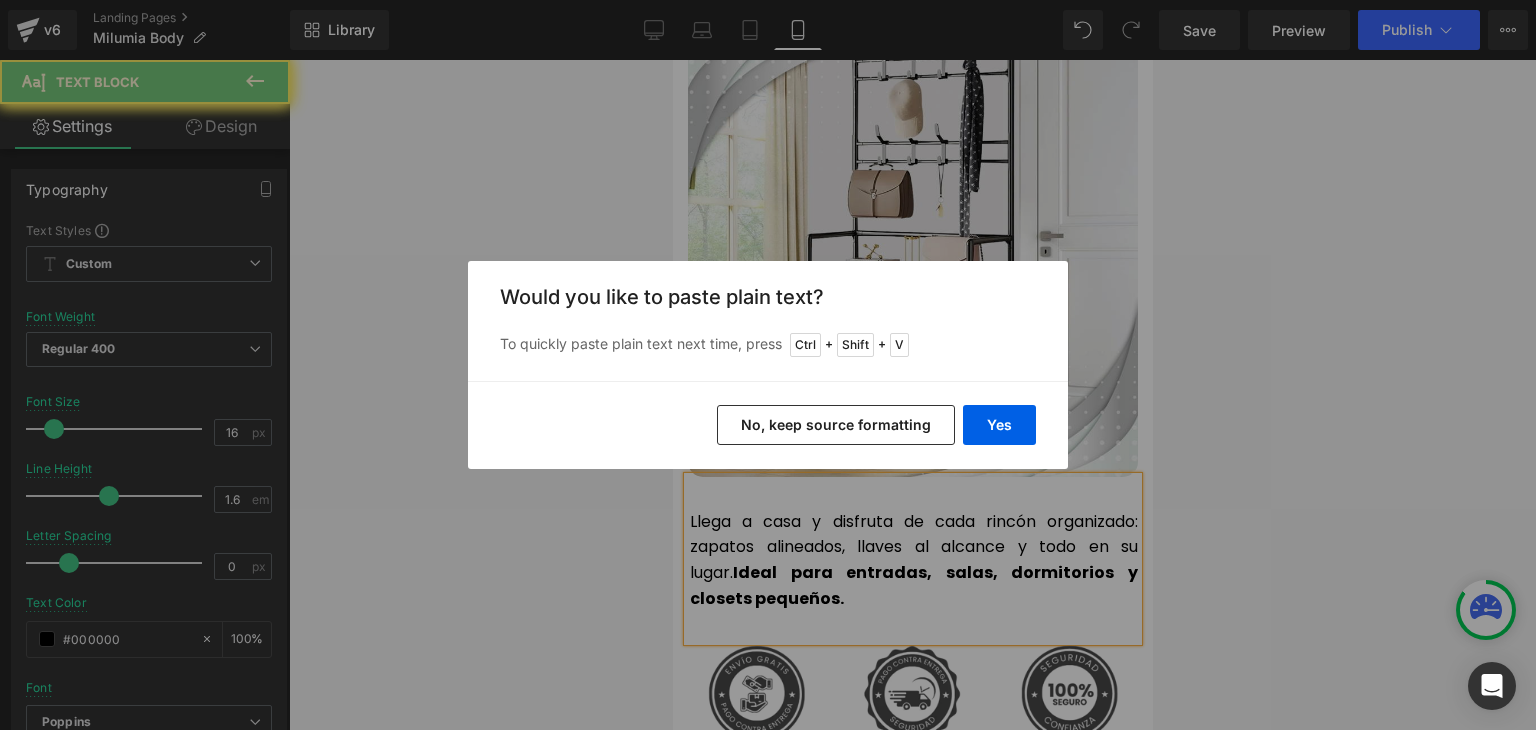 click on "Yes" at bounding box center [999, 425] 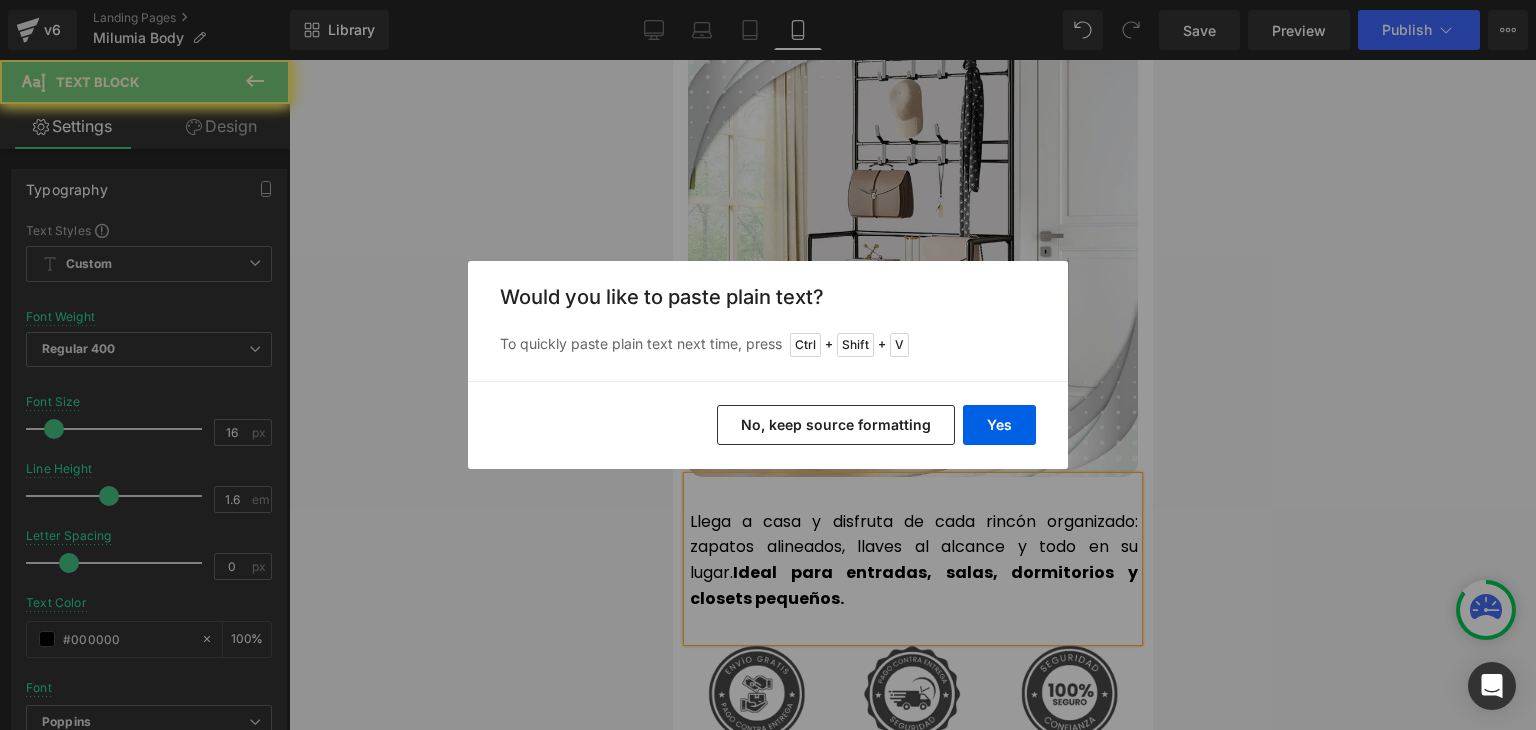 type 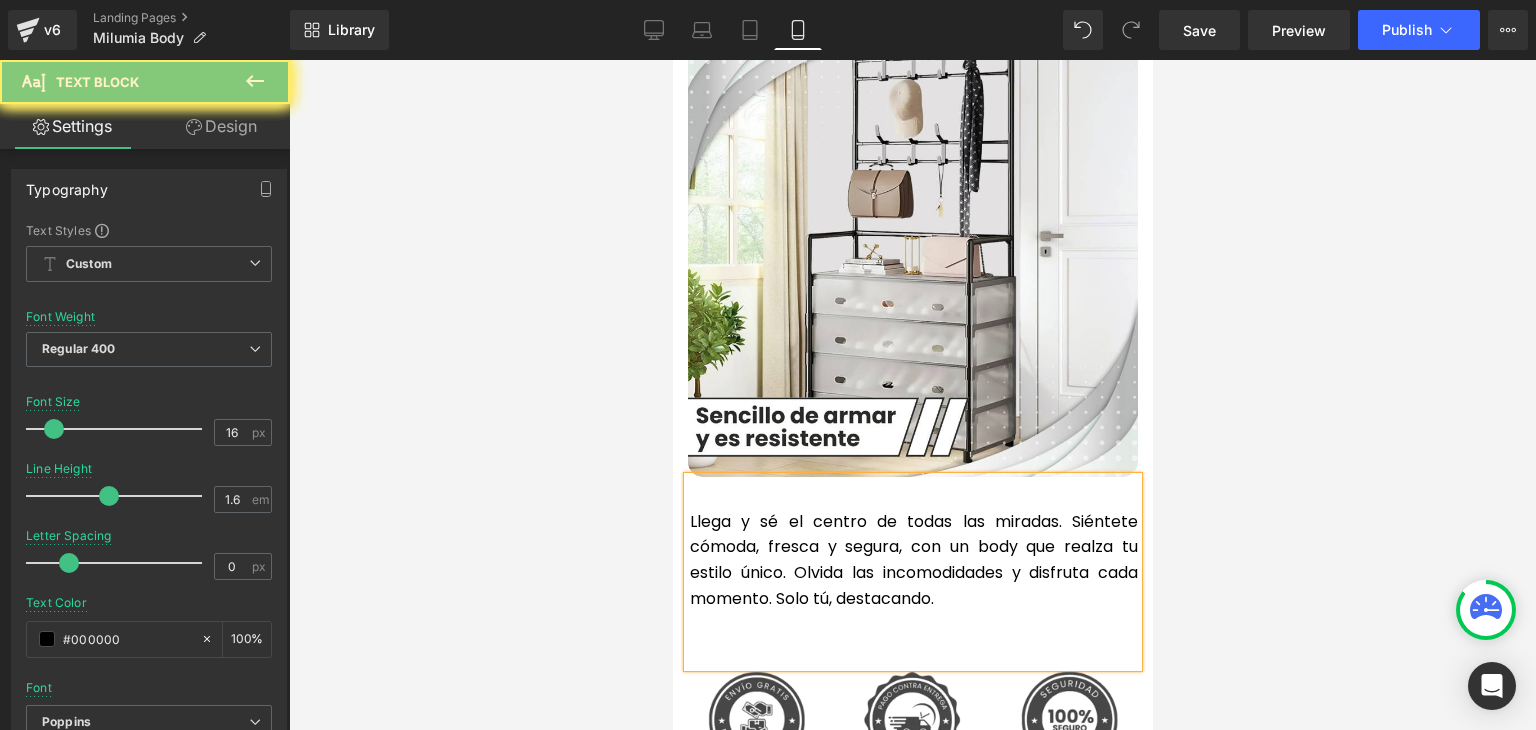 click at bounding box center [913, 624] 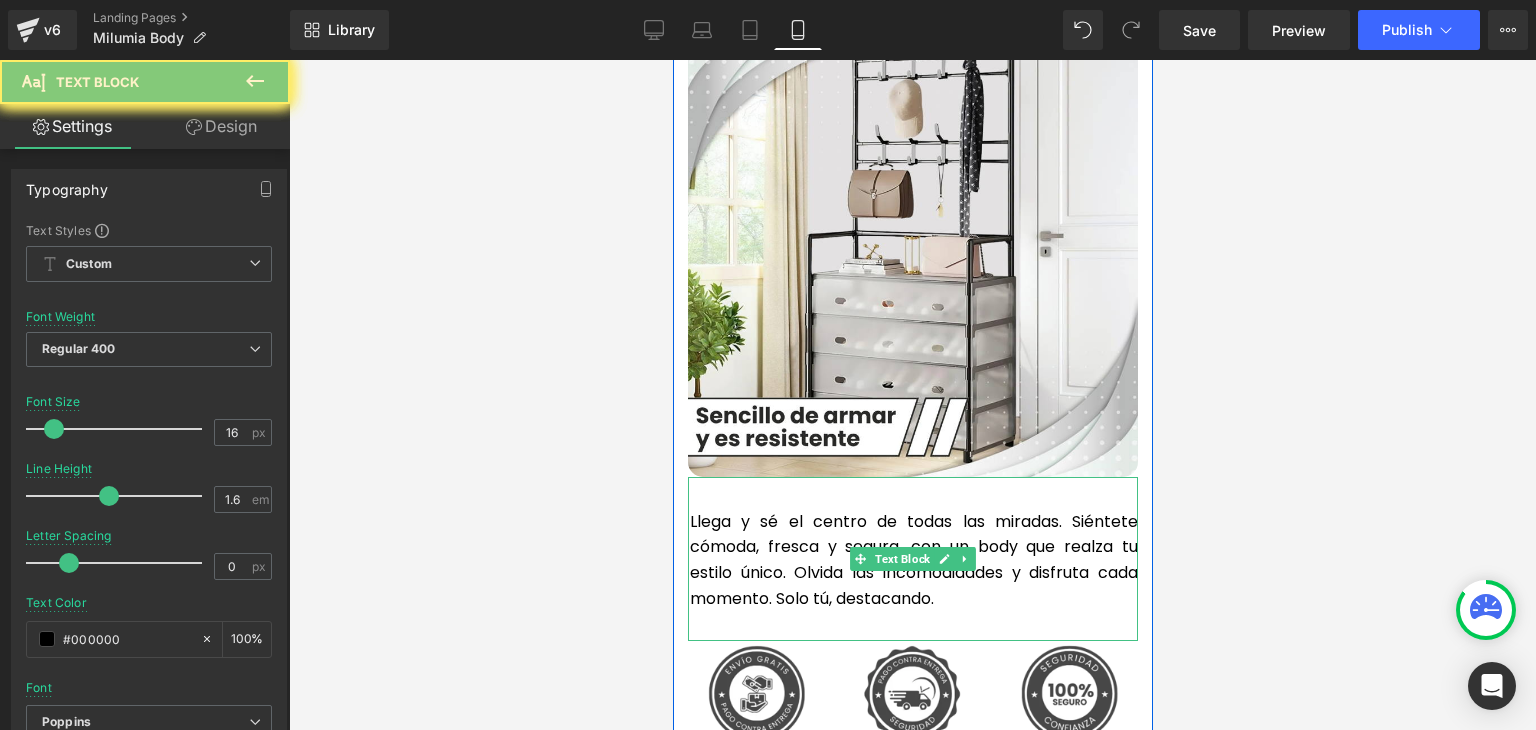 drag, startPoint x: 770, startPoint y: 549, endPoint x: 783, endPoint y: 539, distance: 16.40122 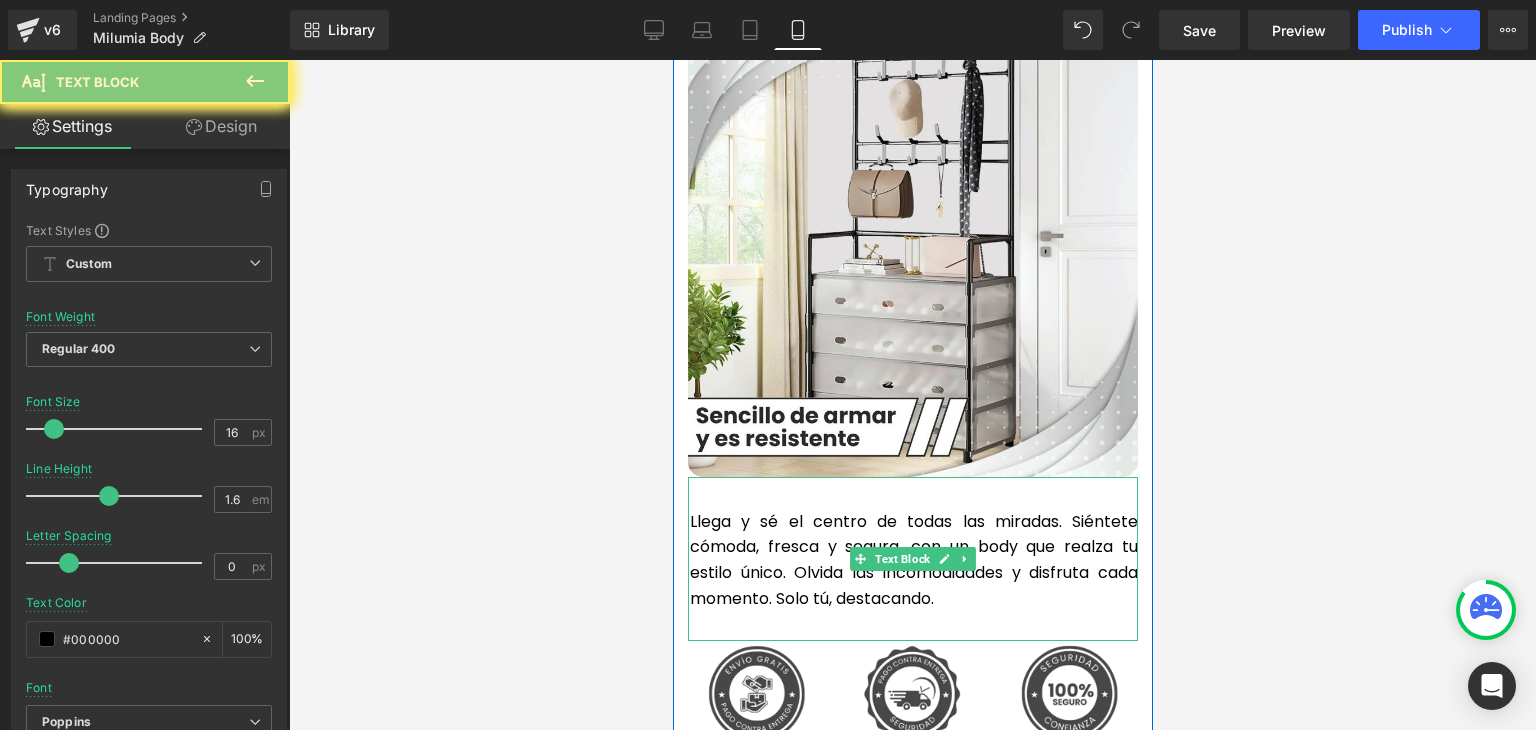 click on "Llega y sé el centro de todas las miradas. Siéntete cómoda, fresca y segura, con un body que realza tu estilo único. Olvida las incomodidades y disfruta cada momento. Solo tú, destacando." at bounding box center (913, 560) 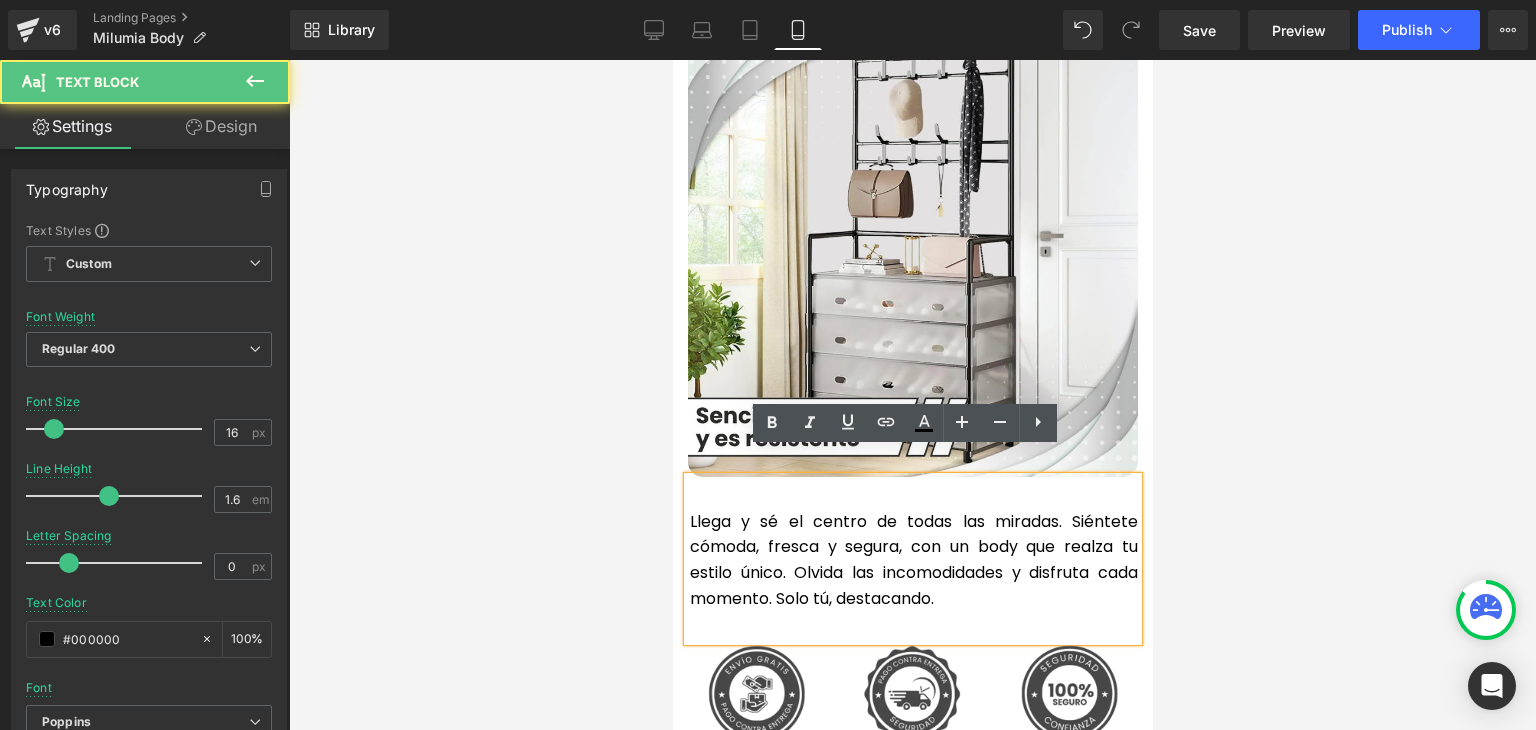 click on "Llega y sé el centro de todas las miradas. Siéntete cómoda, fresca y segura, con un body que realza tu estilo único. Olvida las incomodidades y disfruta cada momento. Solo tú, destacando." at bounding box center (913, 560) 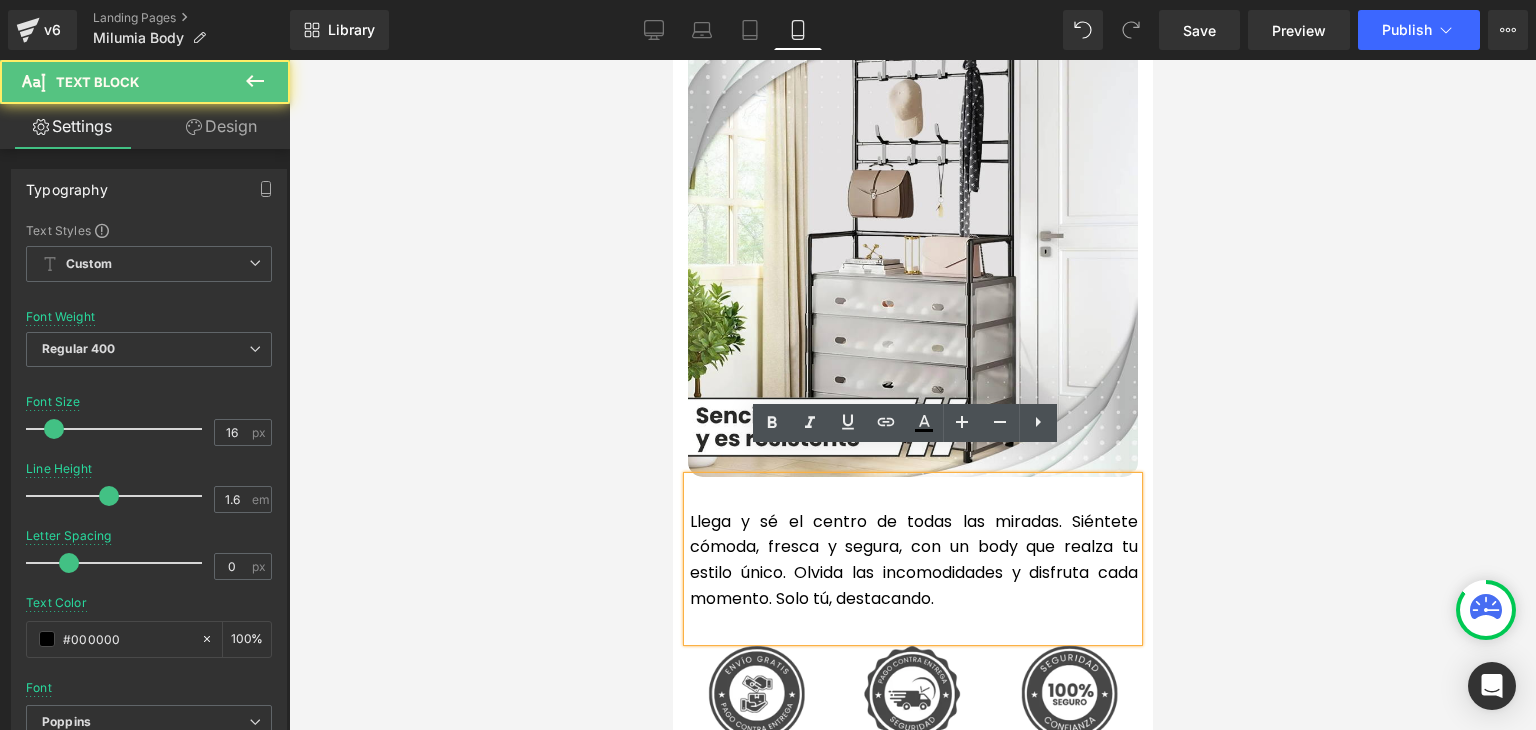 click on "Llega y sé el centro de todas las miradas. Siéntete cómoda, fresca y segura, con un body que realza tu estilo único. Olvida las incomodidades y disfruta cada momento. Solo tú, destacando." at bounding box center (913, 560) 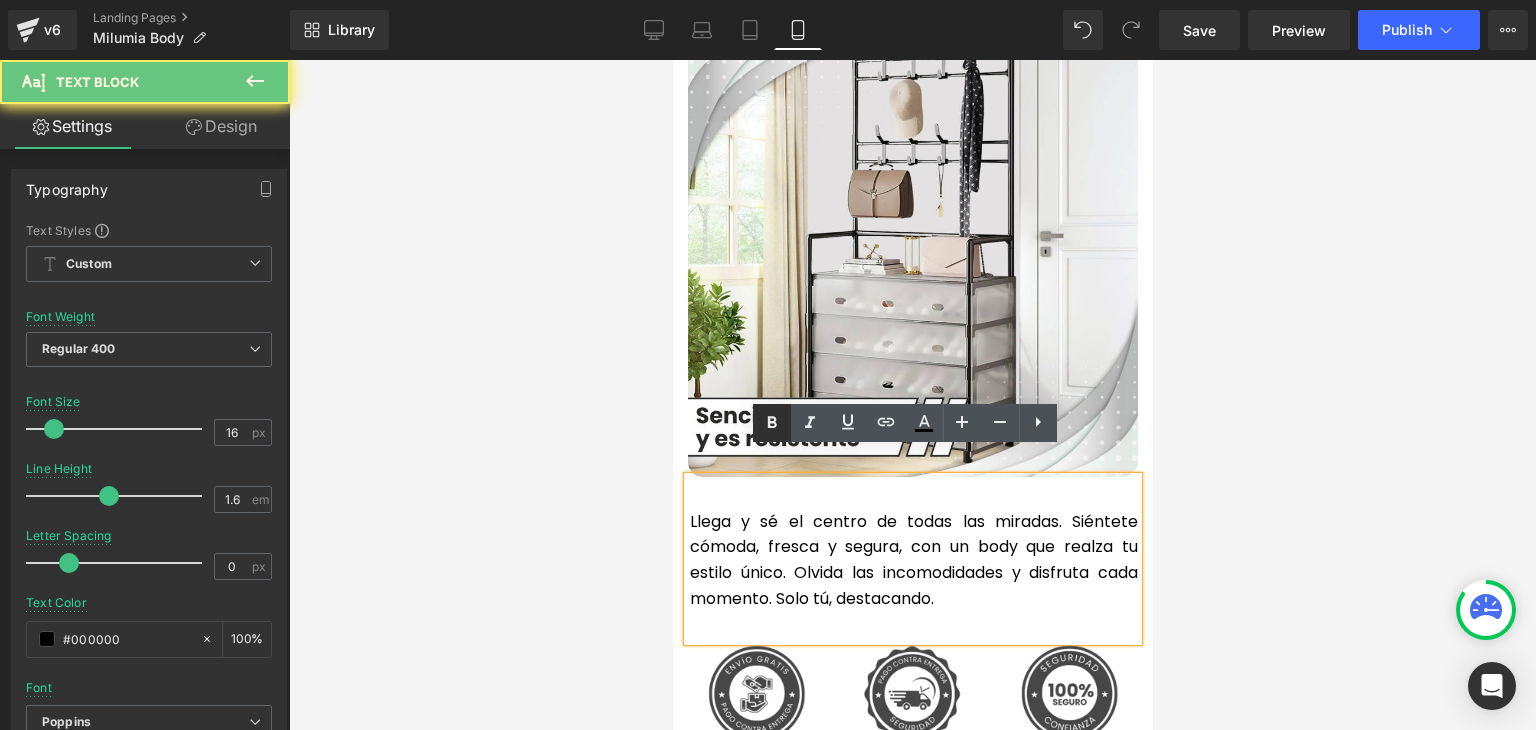 drag, startPoint x: 771, startPoint y: 430, endPoint x: 132, endPoint y: 387, distance: 640.4451 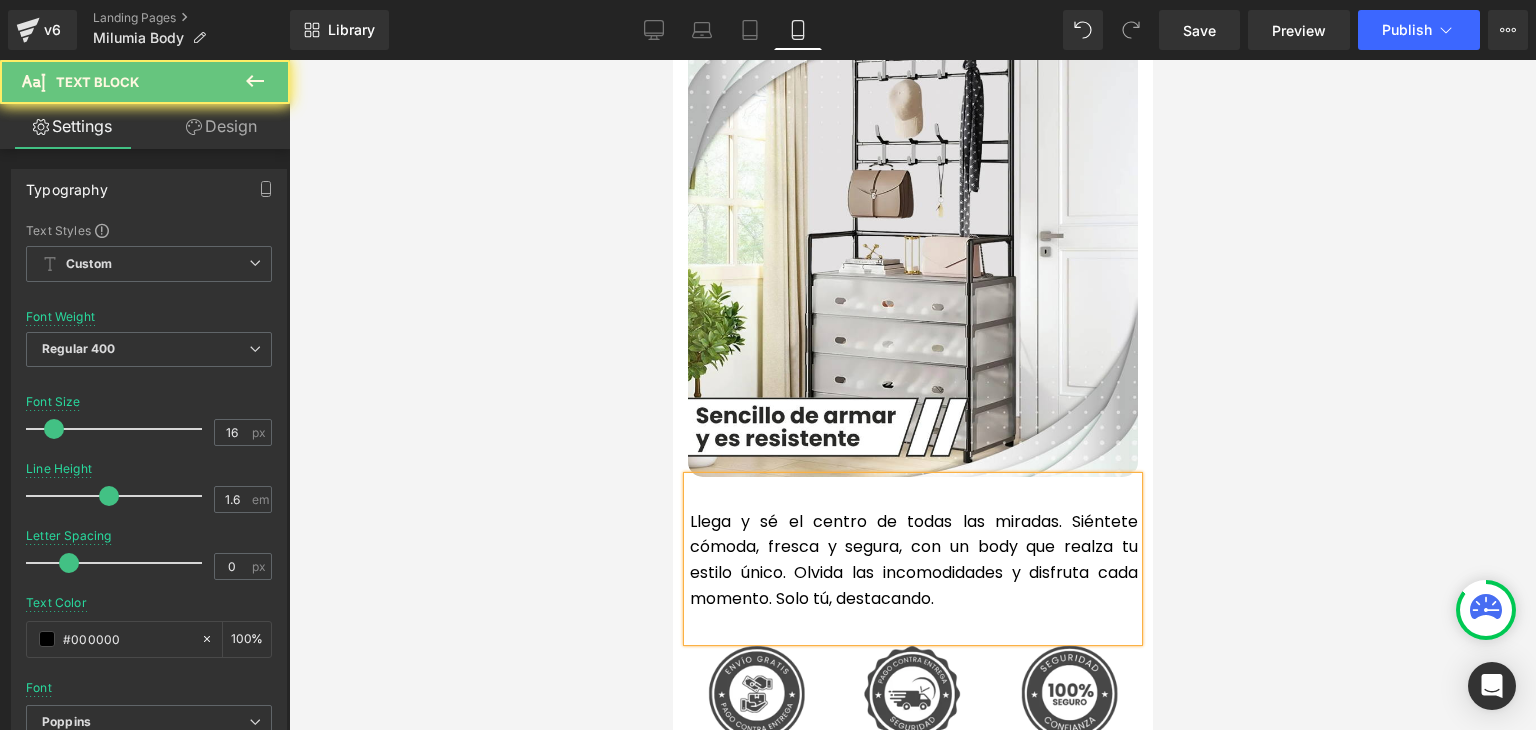 click at bounding box center [912, 395] 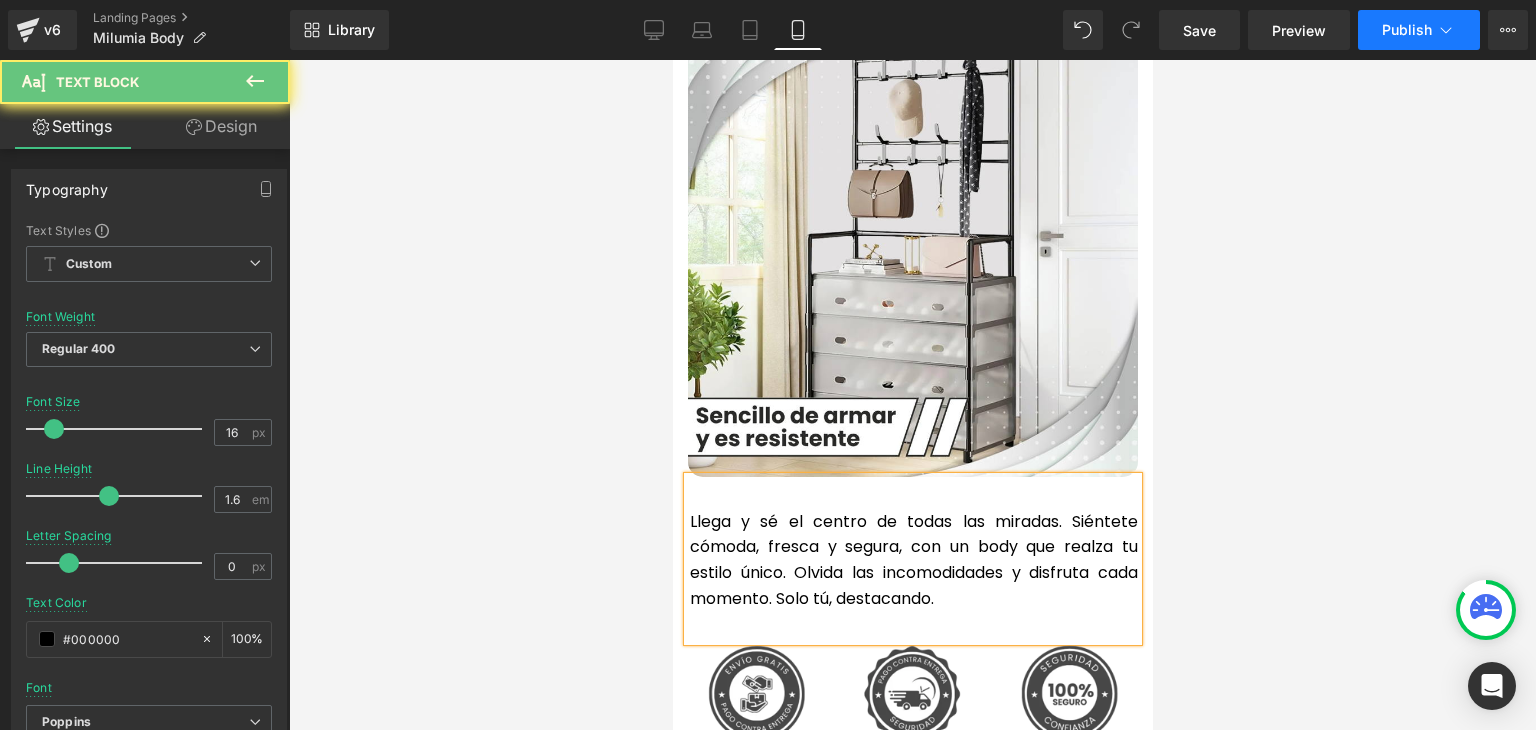 click on "Publish" at bounding box center (1419, 30) 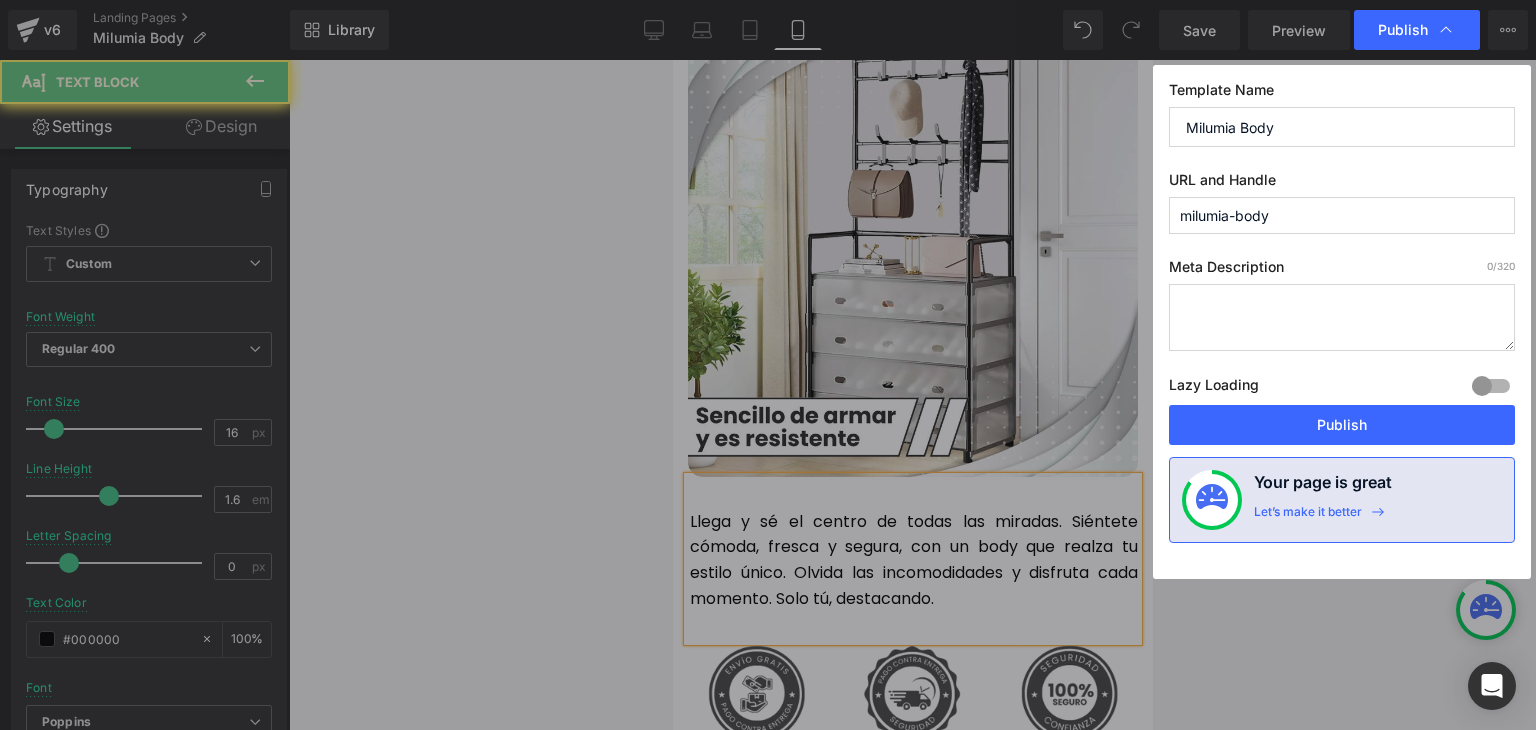 click on "Publish" at bounding box center (1342, 425) 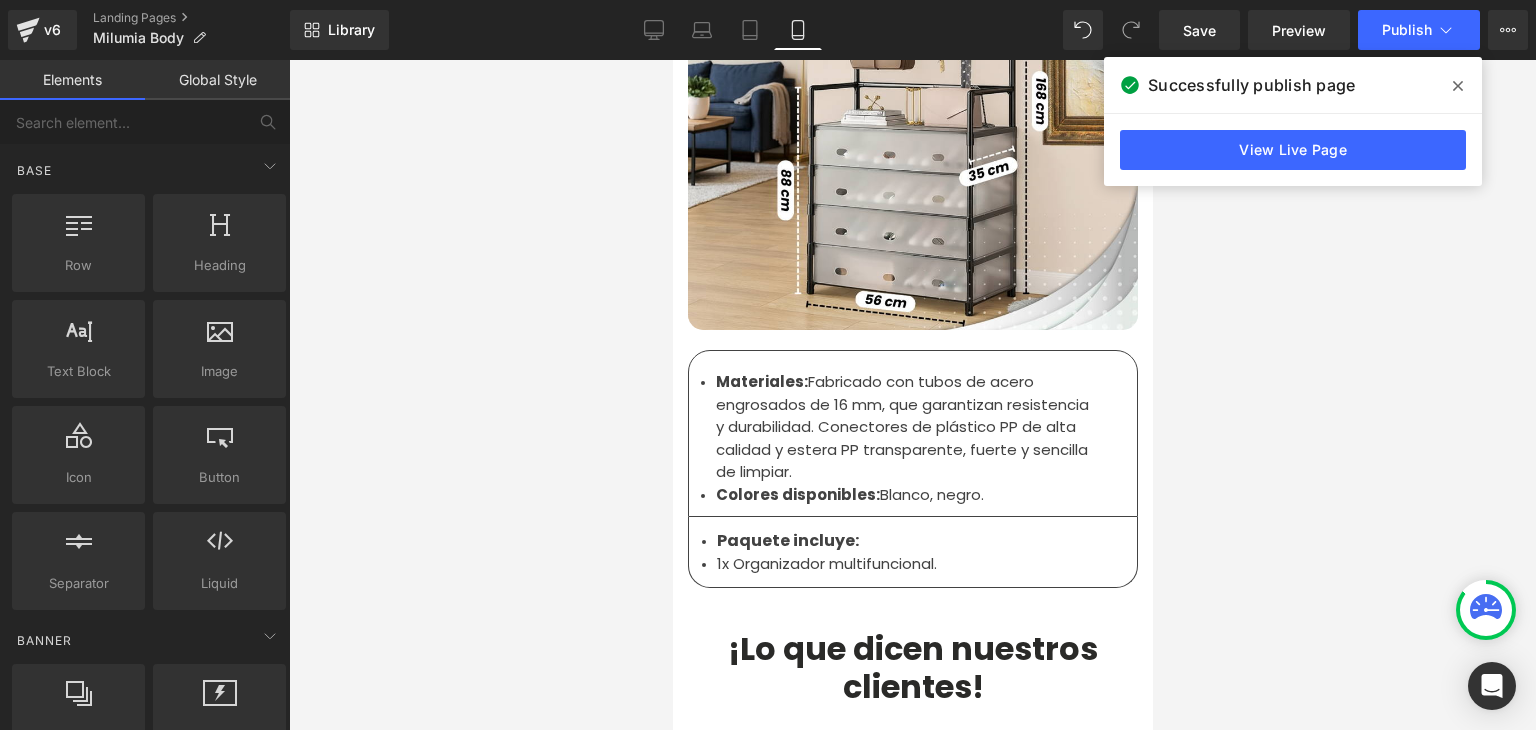 scroll, scrollTop: 6400, scrollLeft: 0, axis: vertical 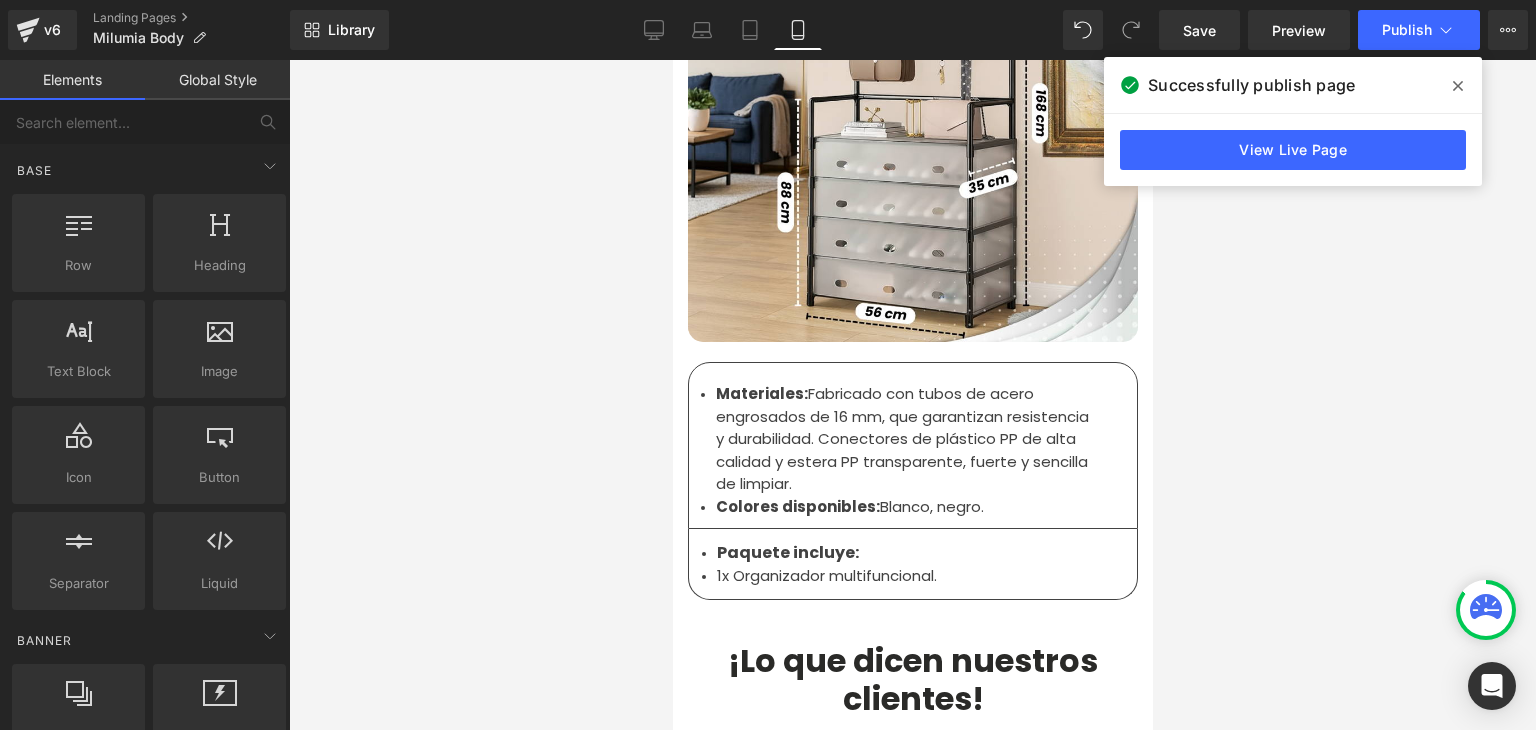 click on "Materiales:   Fabricado con tubos de acero engrosados de 16 mm, que garantizan resistencia y durabilidad. Conectores de plástico PP de alta calidad y estera PP transparente, fuerte y sencilla de limpiar." at bounding box center (904, 439) 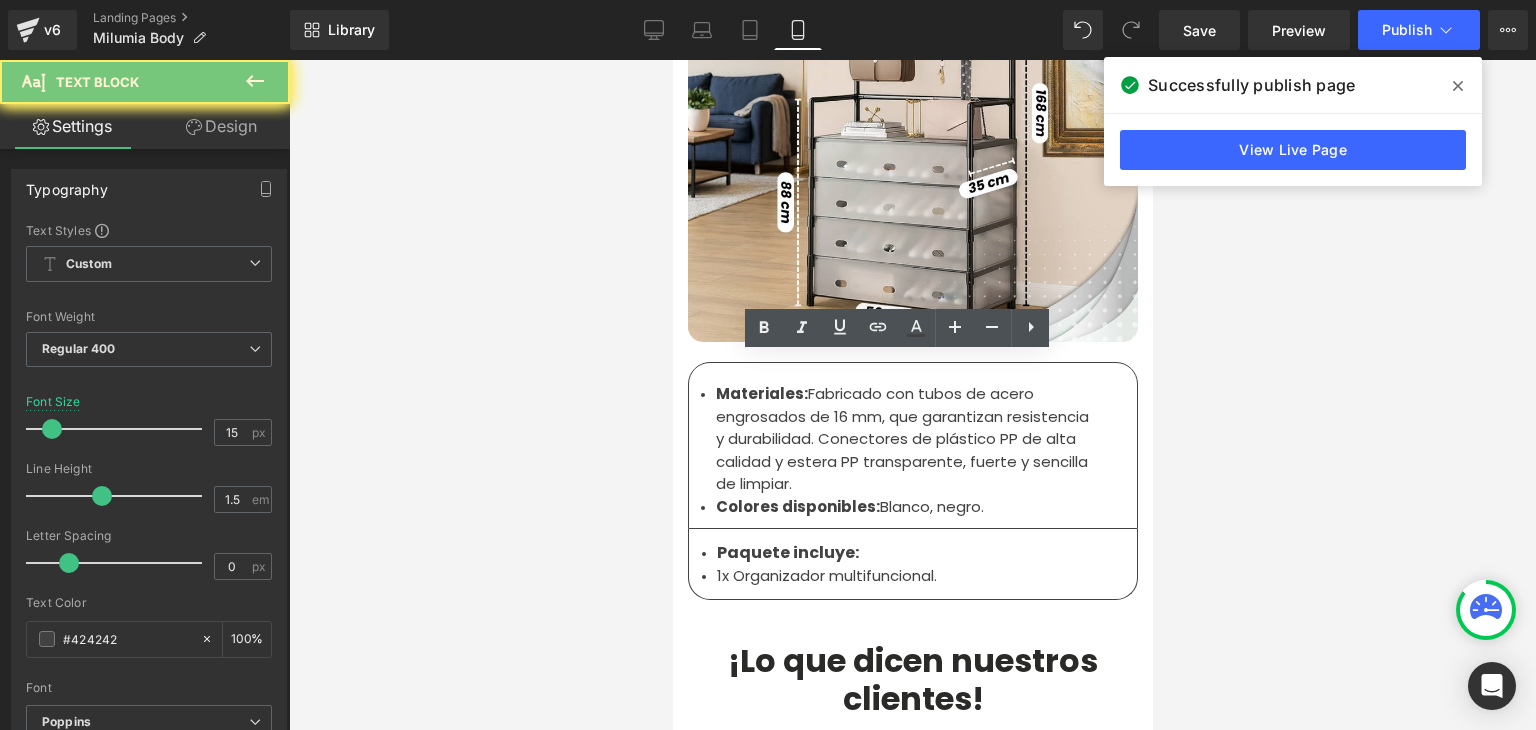click on "Materiales:   Fabricado con tubos de acero engrosados de 16 mm, que garantizan resistencia y durabilidad. Conectores de plástico PP de alta calidad y estera PP transparente, fuerte y sencilla de limpiar." at bounding box center [904, 439] 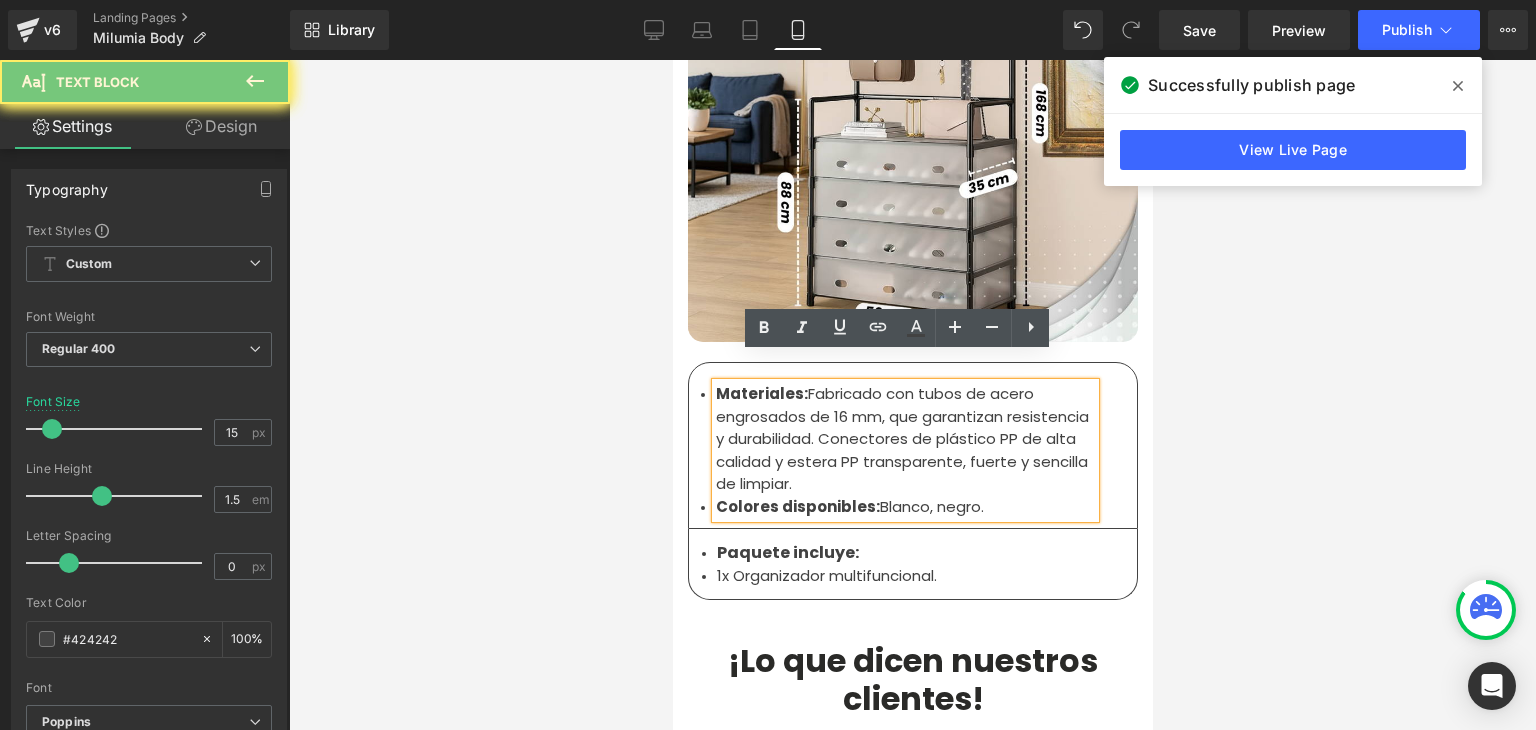 drag, startPoint x: 797, startPoint y: 457, endPoint x: 909, endPoint y: 364, distance: 145.57816 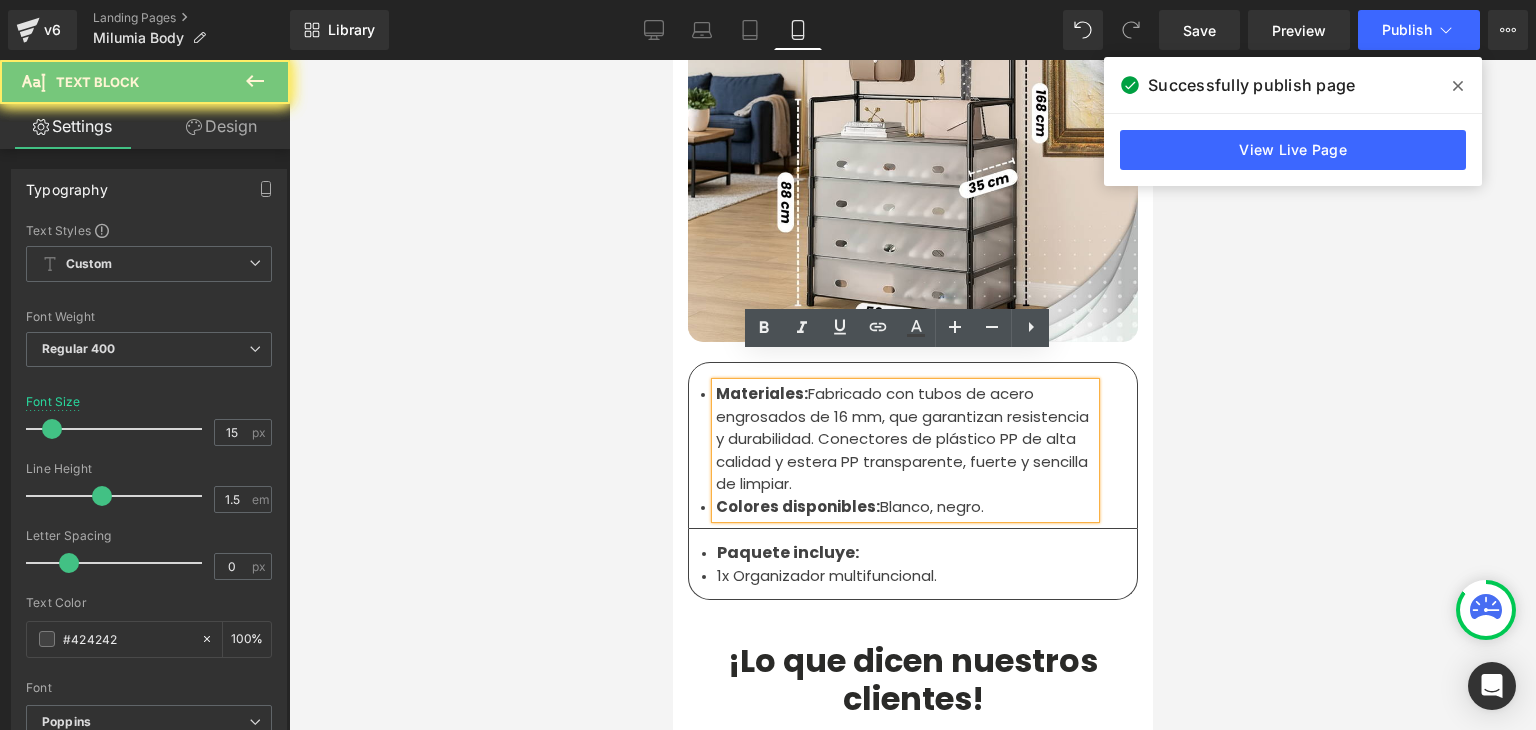 click on "Materiales:   Fabricado con tubos de acero engrosados de 16 mm, que garantizan resistencia y durabilidad. Conectores de plástico PP de alta calidad y estera PP transparente, fuerte y sencilla de limpiar." at bounding box center (904, 439) 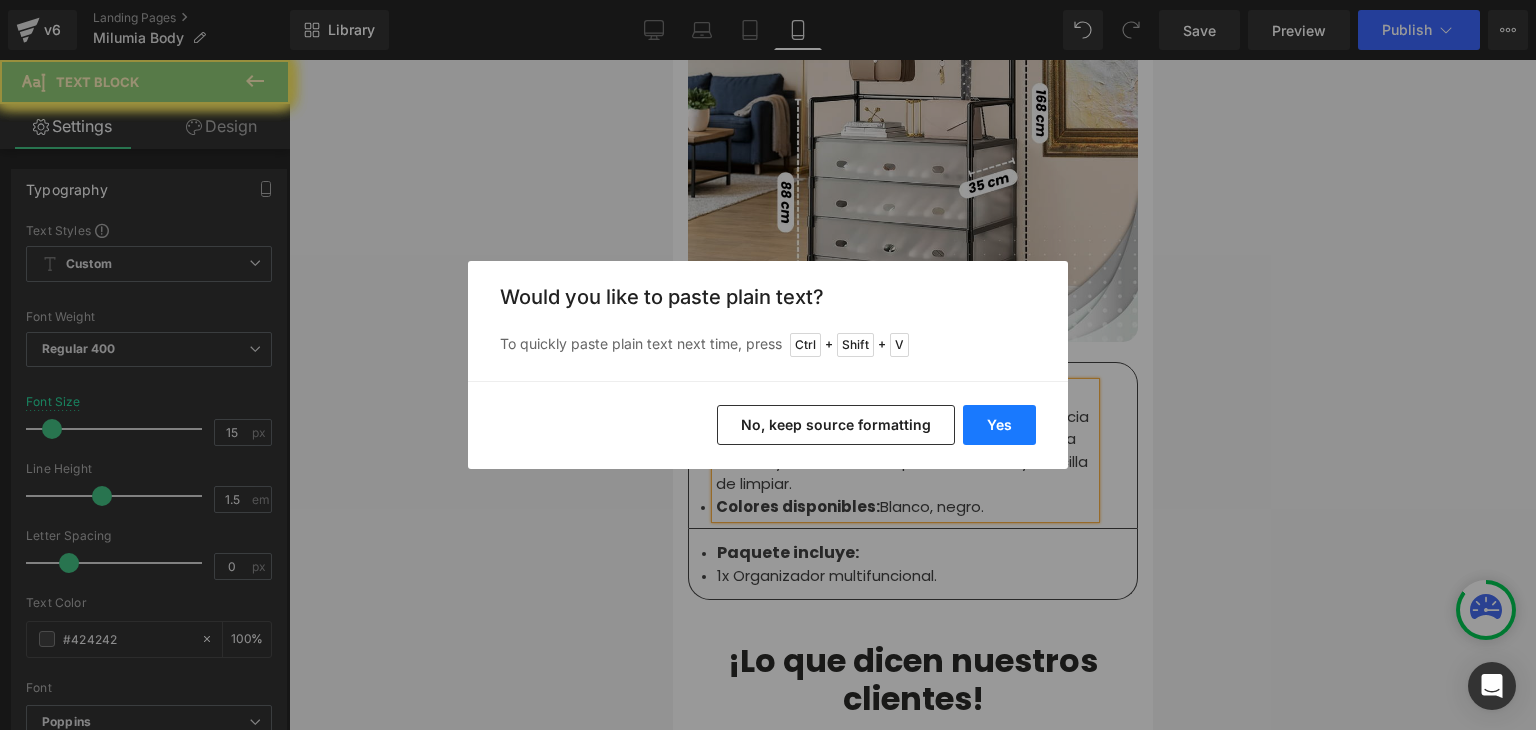 click on "Yes No, keep source formatting" at bounding box center (768, 425) 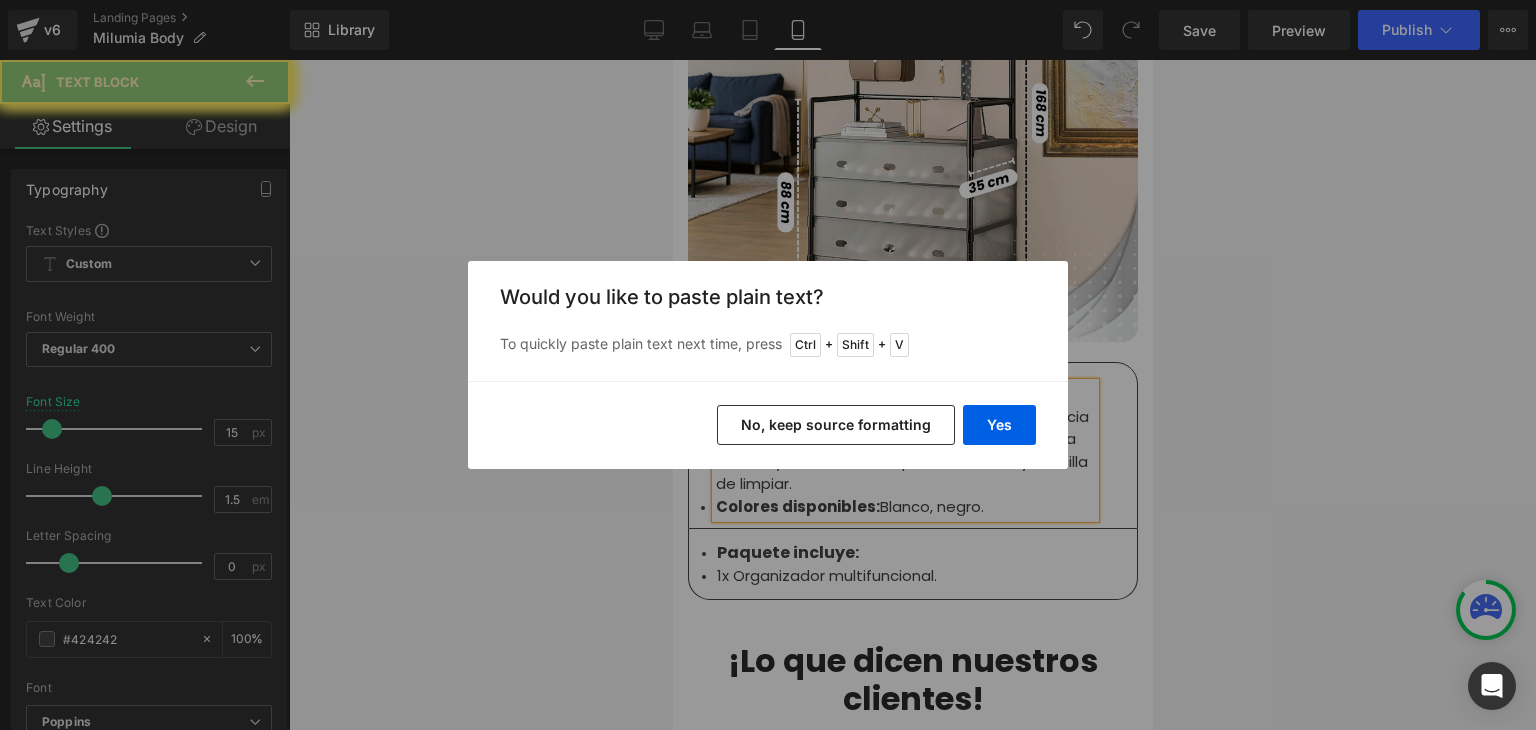 type 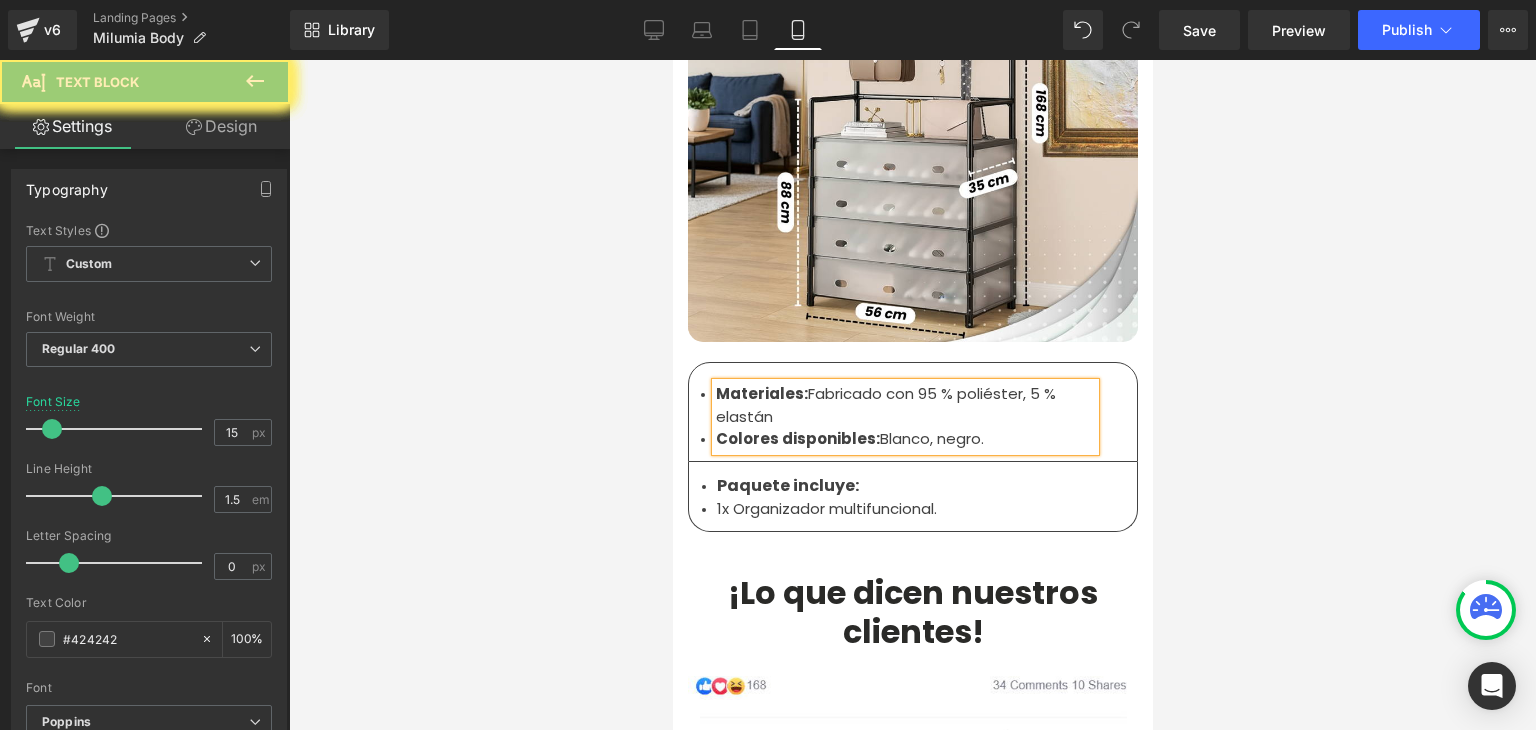 click on "Materiales:   Fabricado con 95 % poliéster, 5 % elastán" at bounding box center (904, 405) 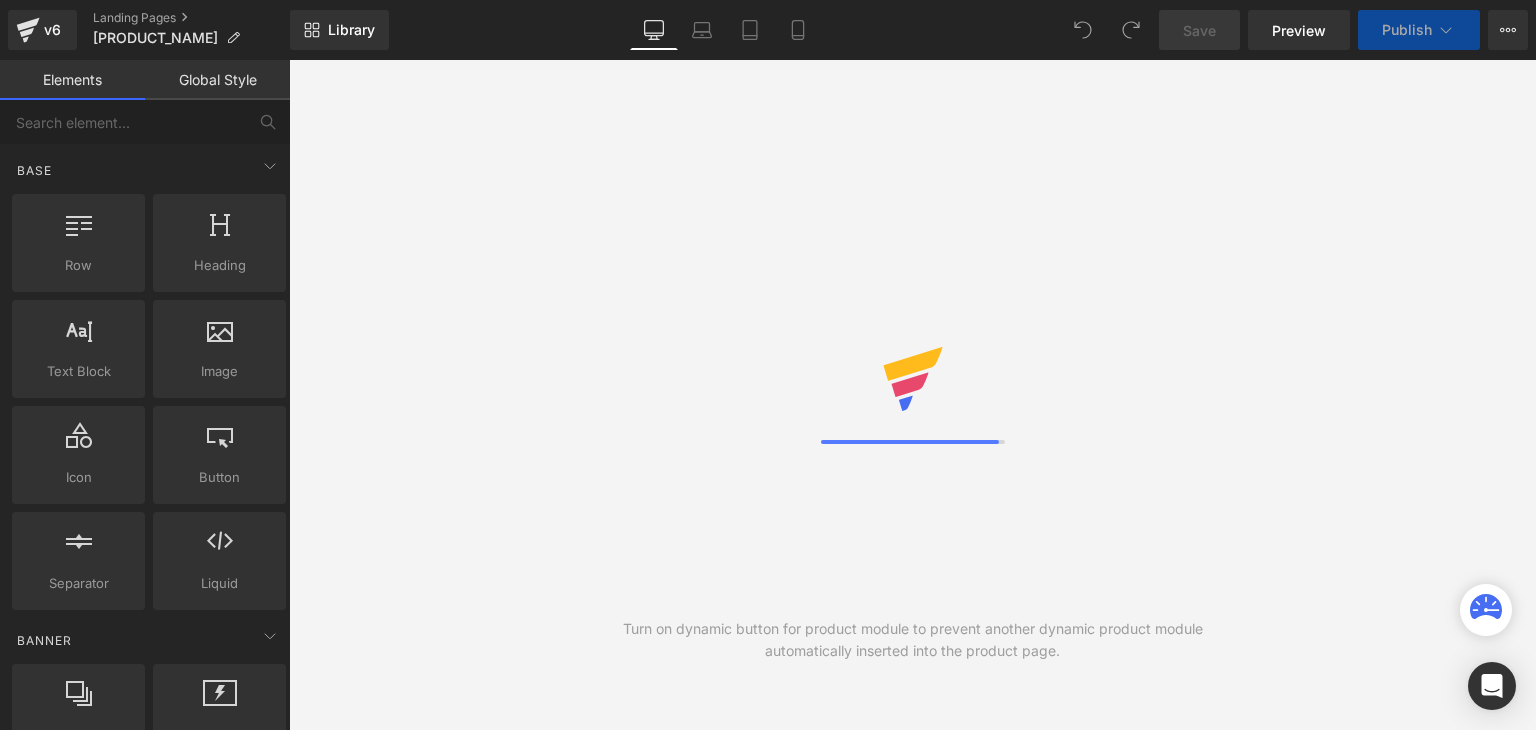scroll, scrollTop: 0, scrollLeft: 0, axis: both 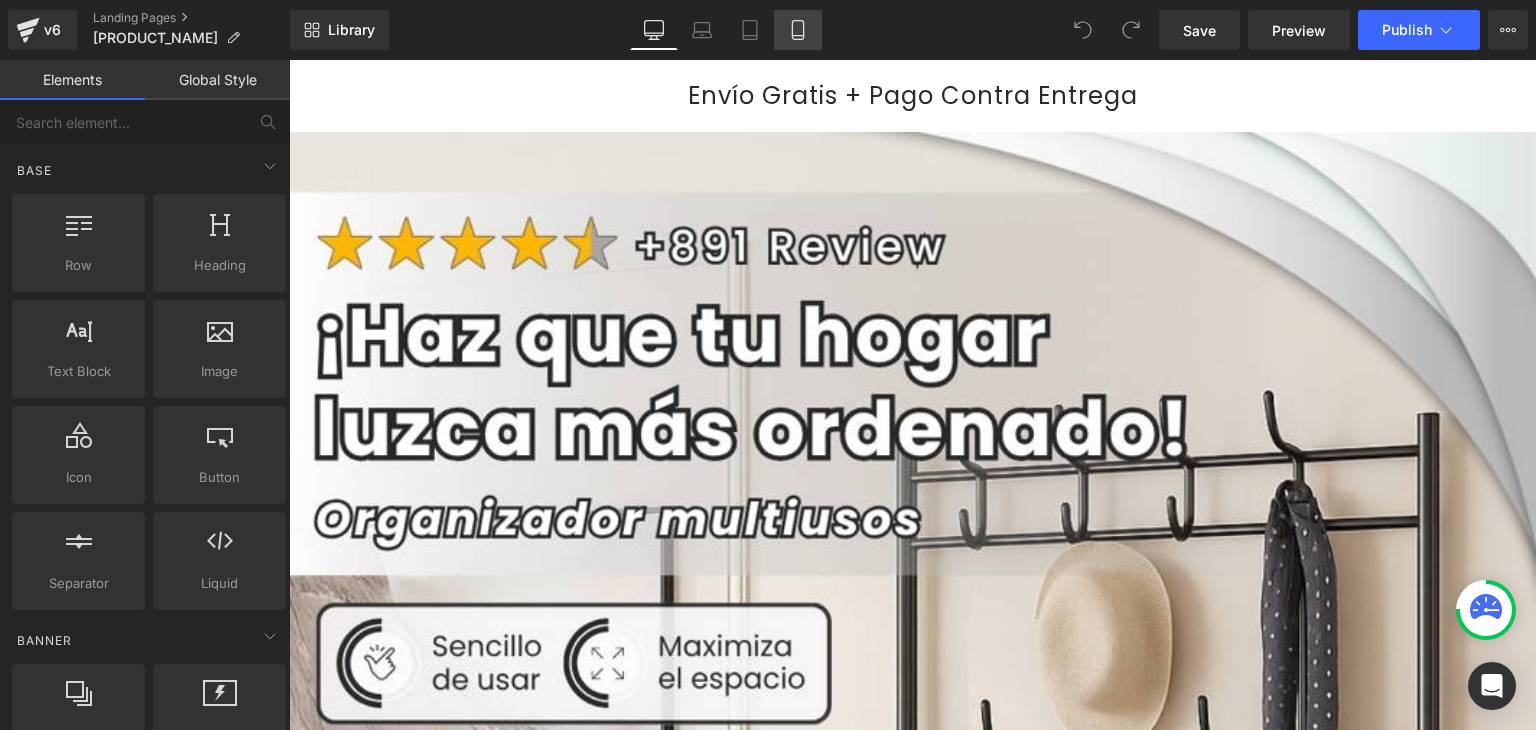 click on "Mobile" at bounding box center (798, 30) 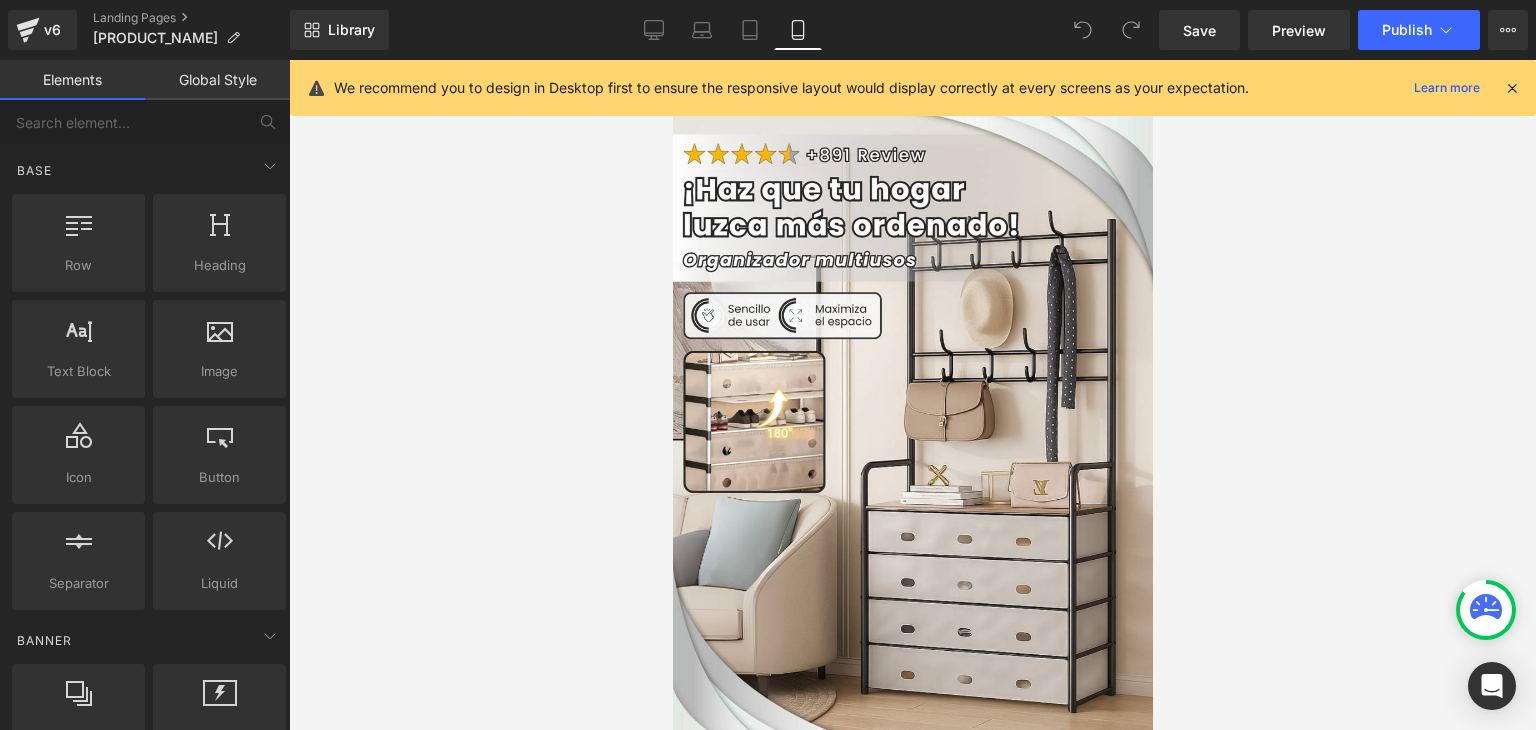 click at bounding box center (1512, 88) 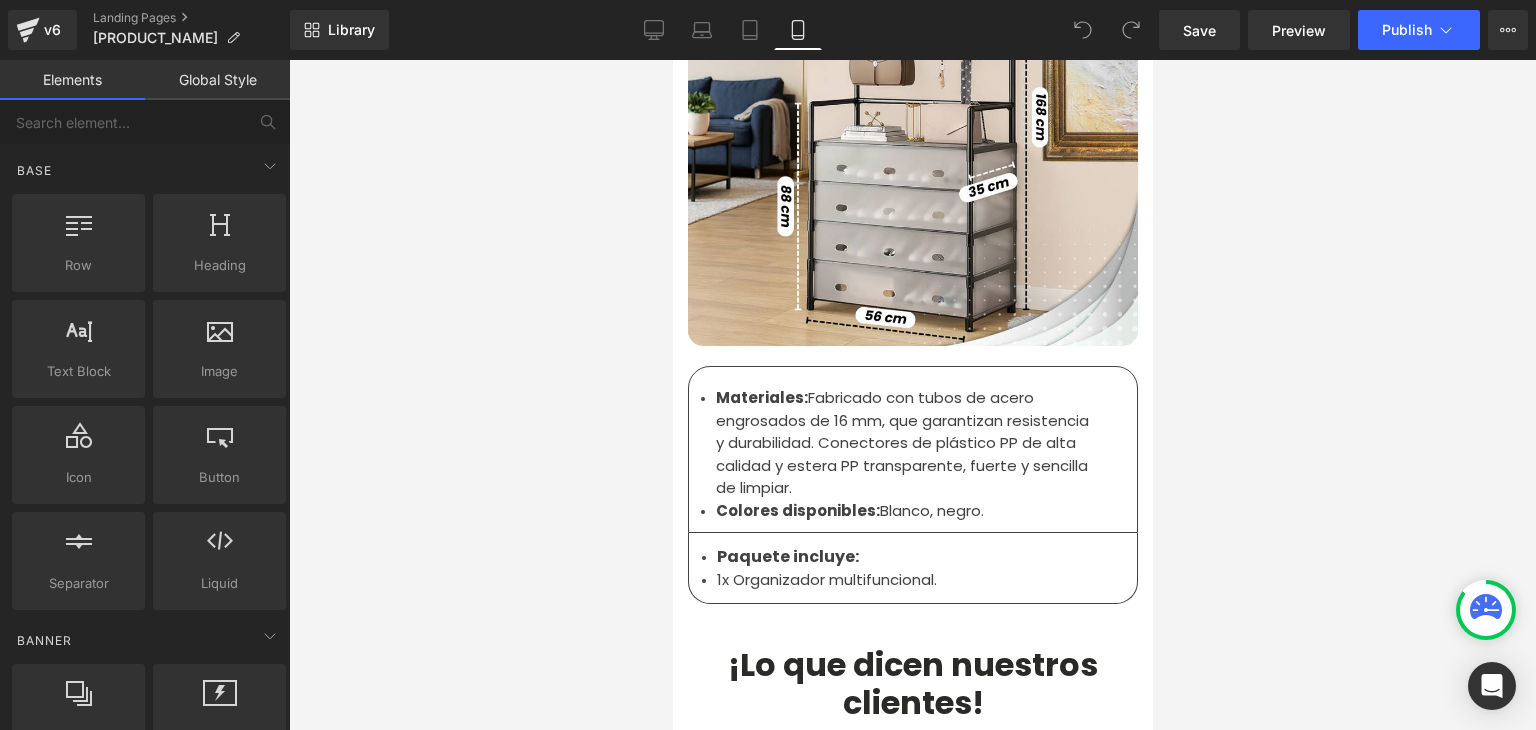 scroll, scrollTop: 6400, scrollLeft: 0, axis: vertical 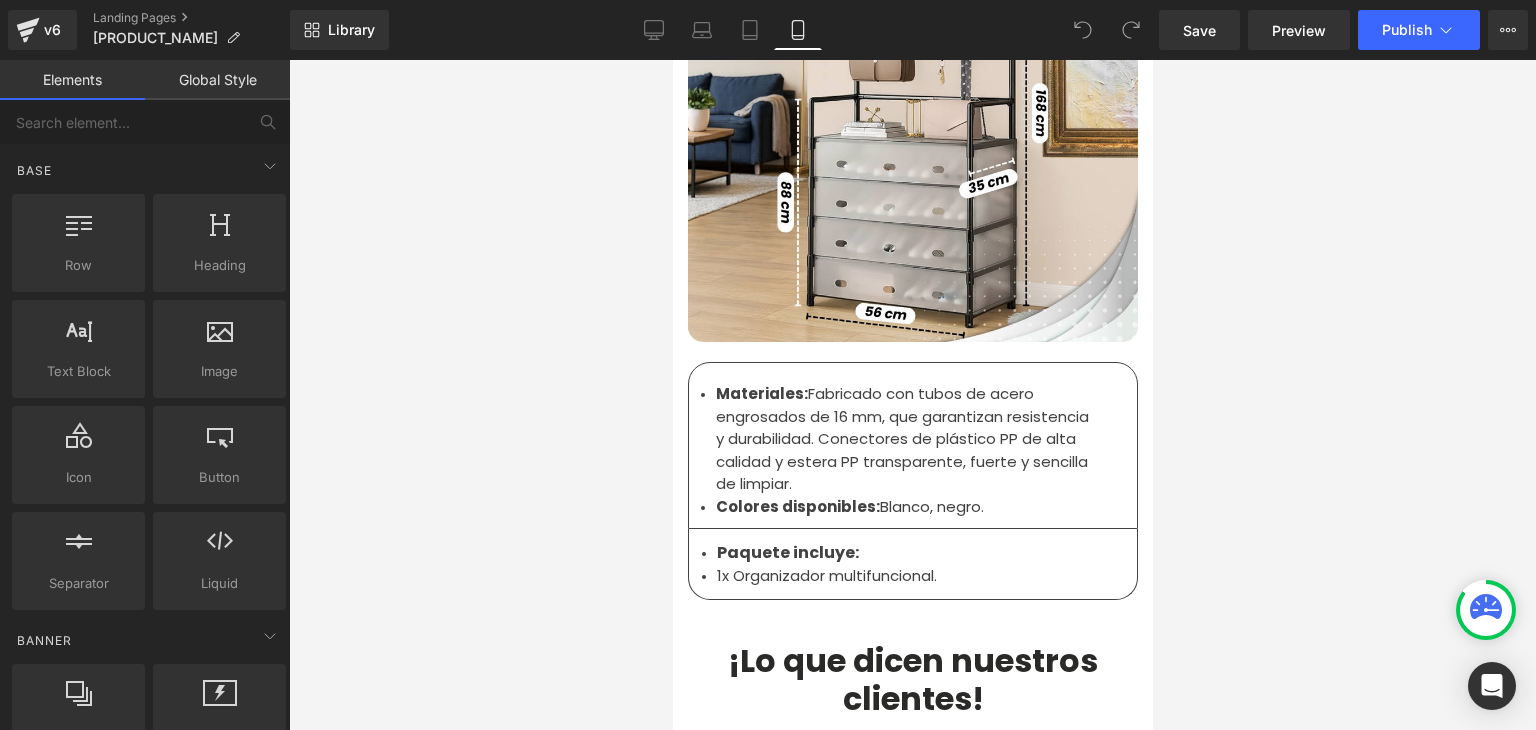 click on "Materiales:   Fabricado con tubos de acero engrosados de 16 mm, que garantizan resistencia y durabilidad. Conectores de plástico PP de alta calidad y estera PP transparente, fuerte y sencilla de limpiar." at bounding box center [904, 439] 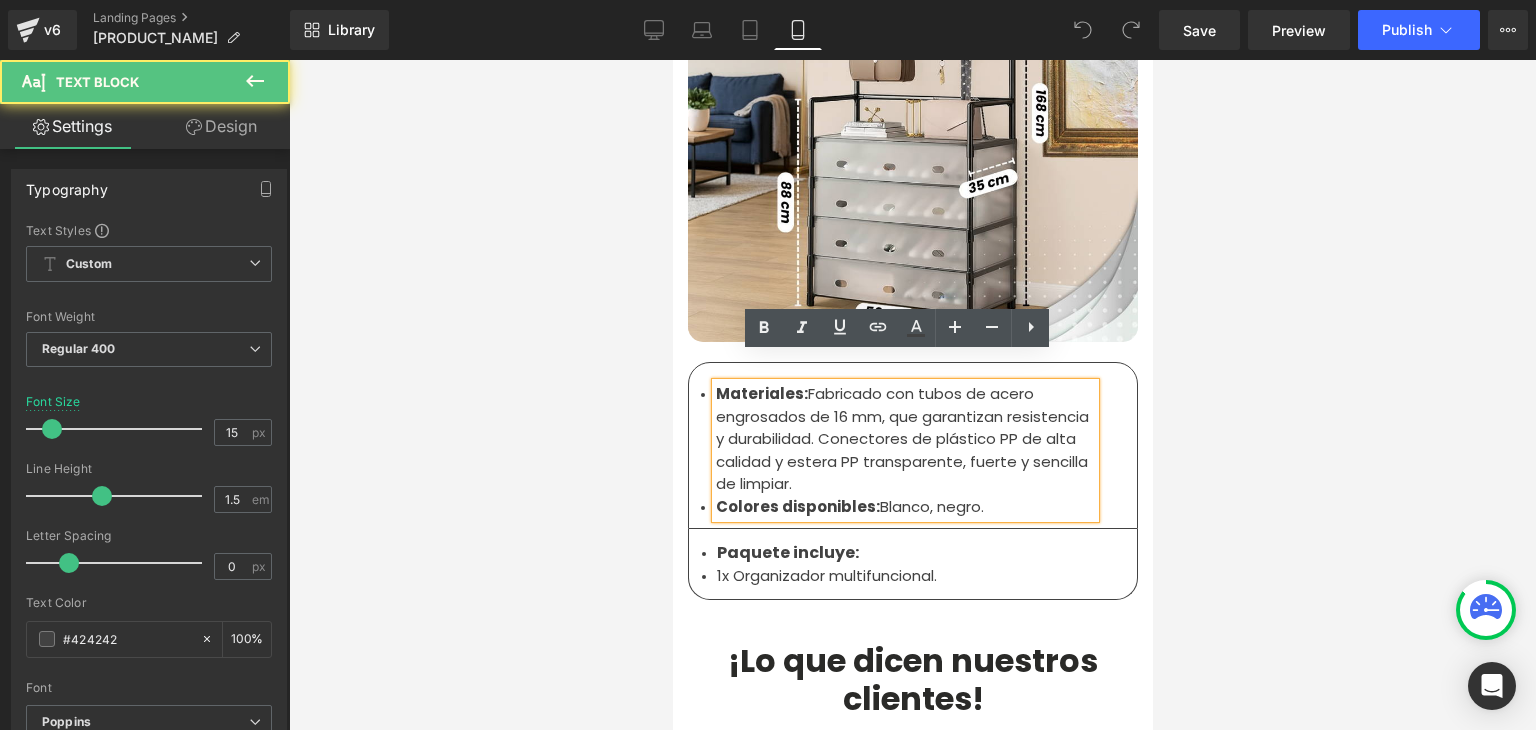 click on "Materiales:   Fabricado con tubos de acero engrosados de 16 mm, que garantizan resistencia y durabilidad. Conectores de plástico PP de alta calidad y estera PP transparente, fuerte y sencilla de limpiar." at bounding box center [904, 439] 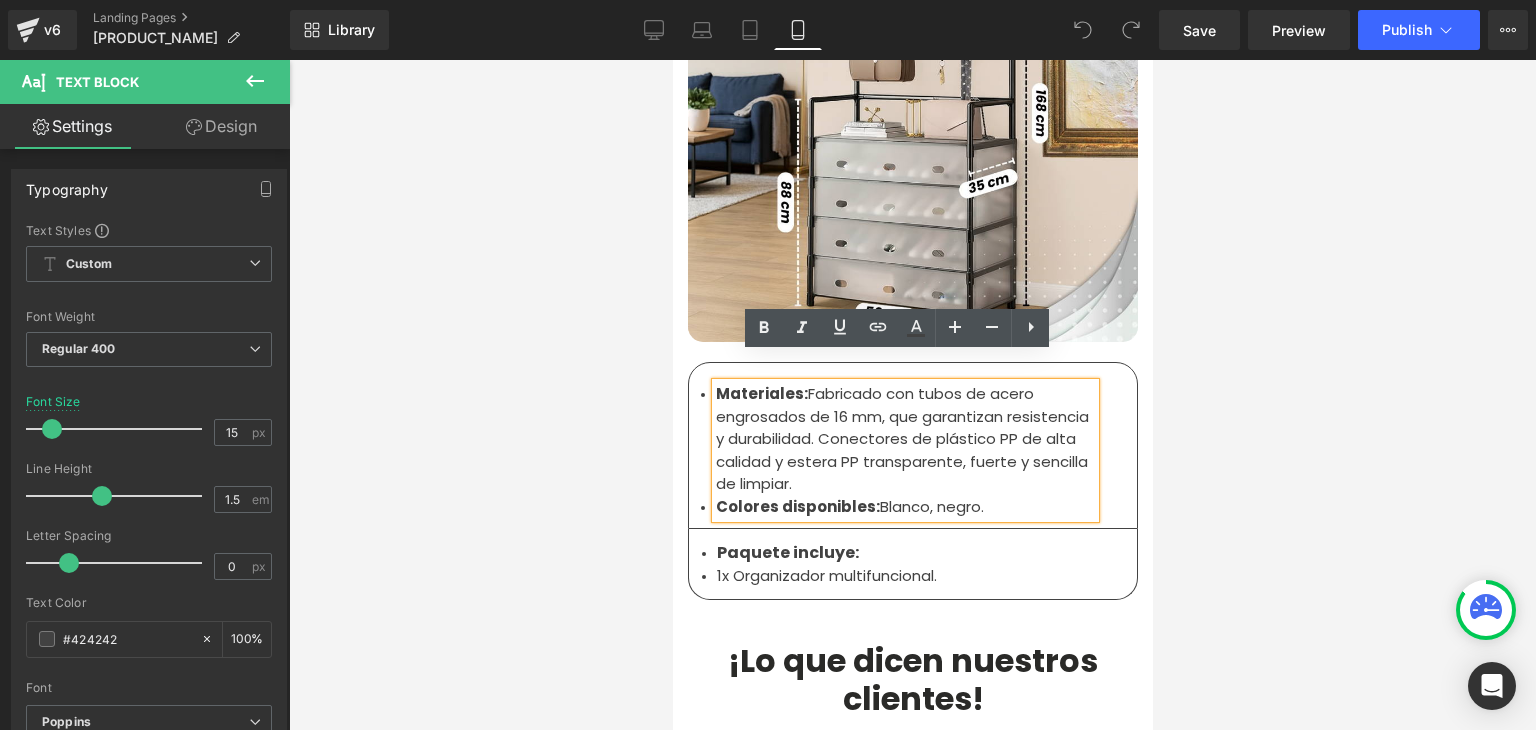 drag, startPoint x: 793, startPoint y: 458, endPoint x: 916, endPoint y: 372, distance: 150.08331 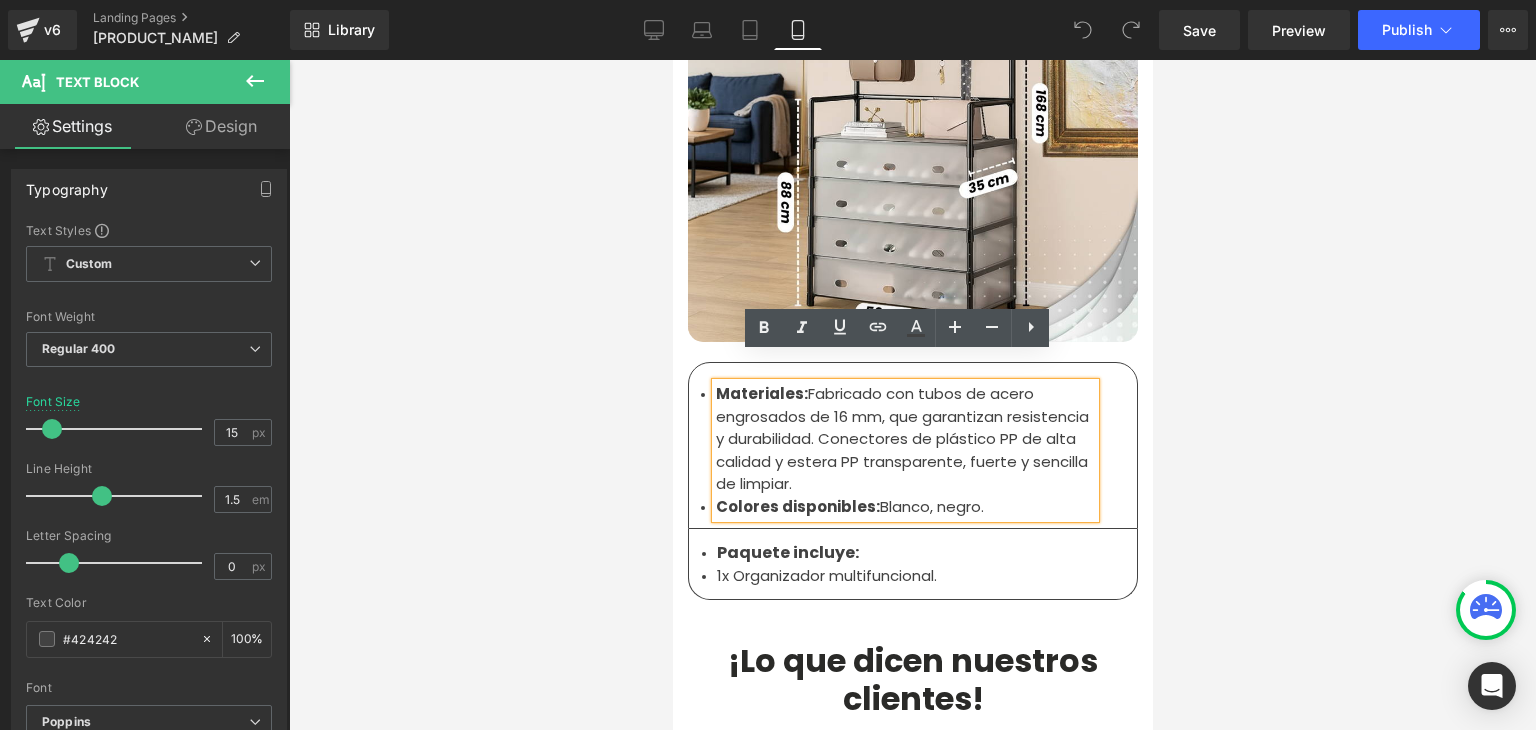 click on "Materiales:   Fabricado con tubos de acero engrosados de 16 mm, que garantizan resistencia y durabilidad. Conectores de plástico PP de alta calidad y estera PP transparente, fuerte y sencilla de limpiar." at bounding box center (904, 439) 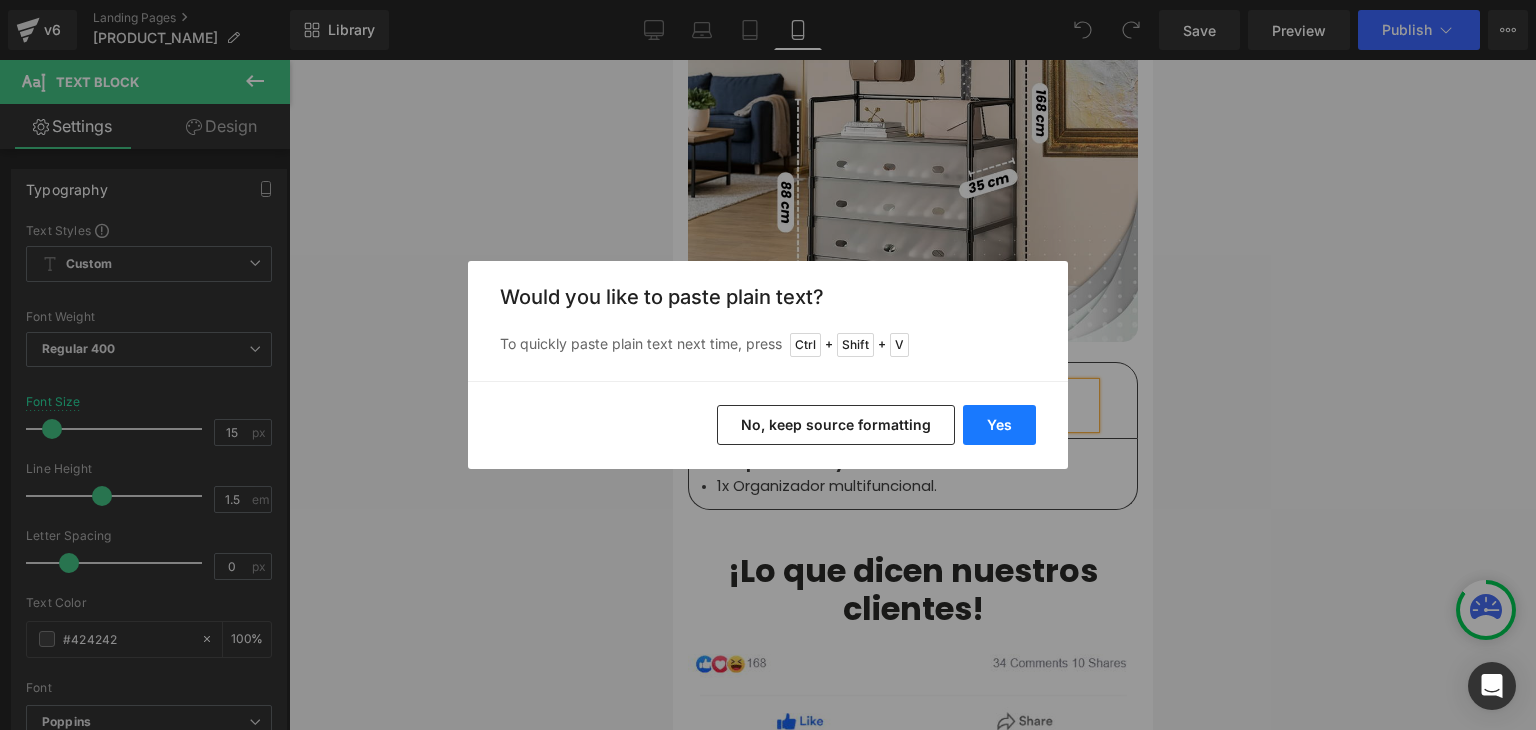 click on "Yes" at bounding box center [999, 425] 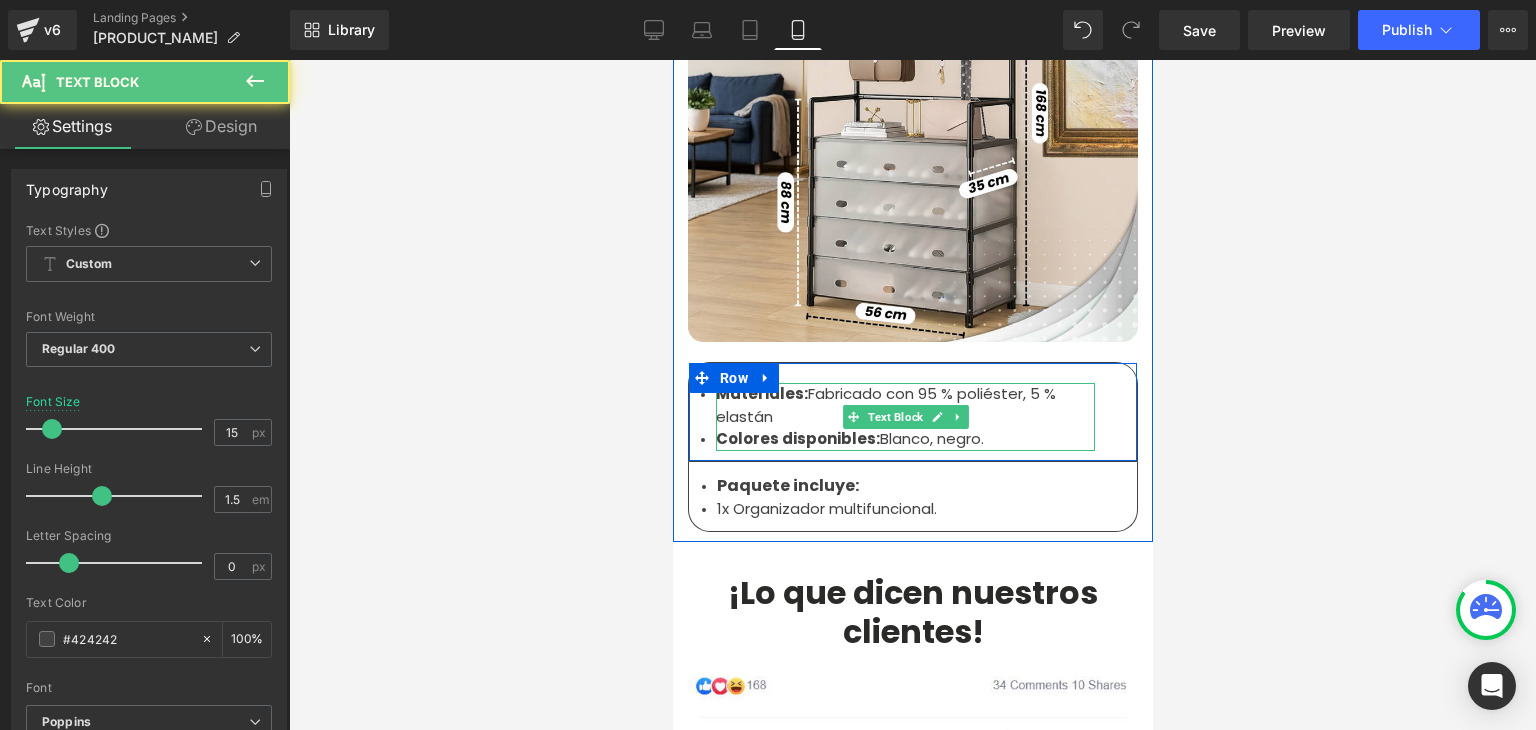 click on "Materiales:   Fabricado con 95 % poliéster, 5 % elastán" at bounding box center (904, 405) 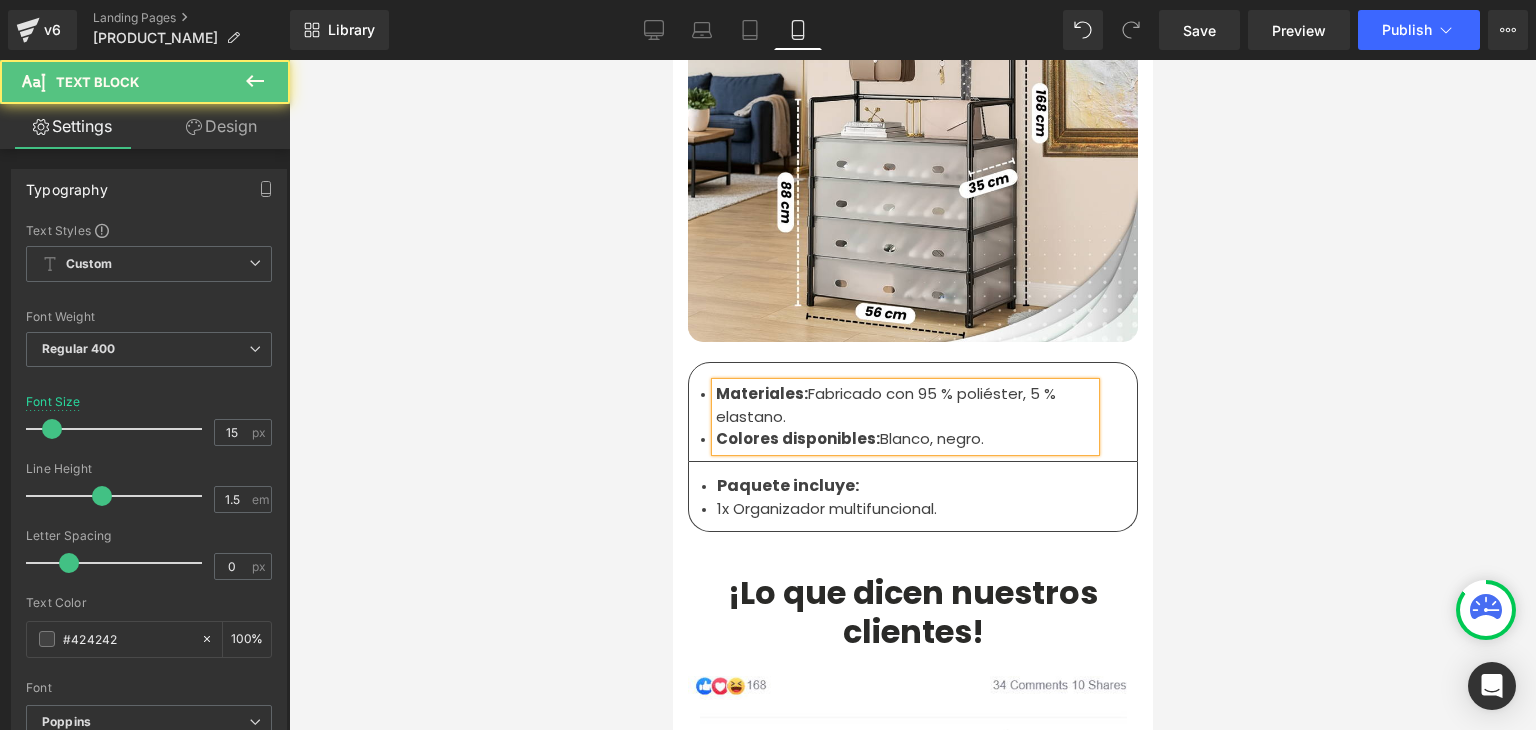 click on "Colores disponibles:  Blanco, negro." at bounding box center [904, 439] 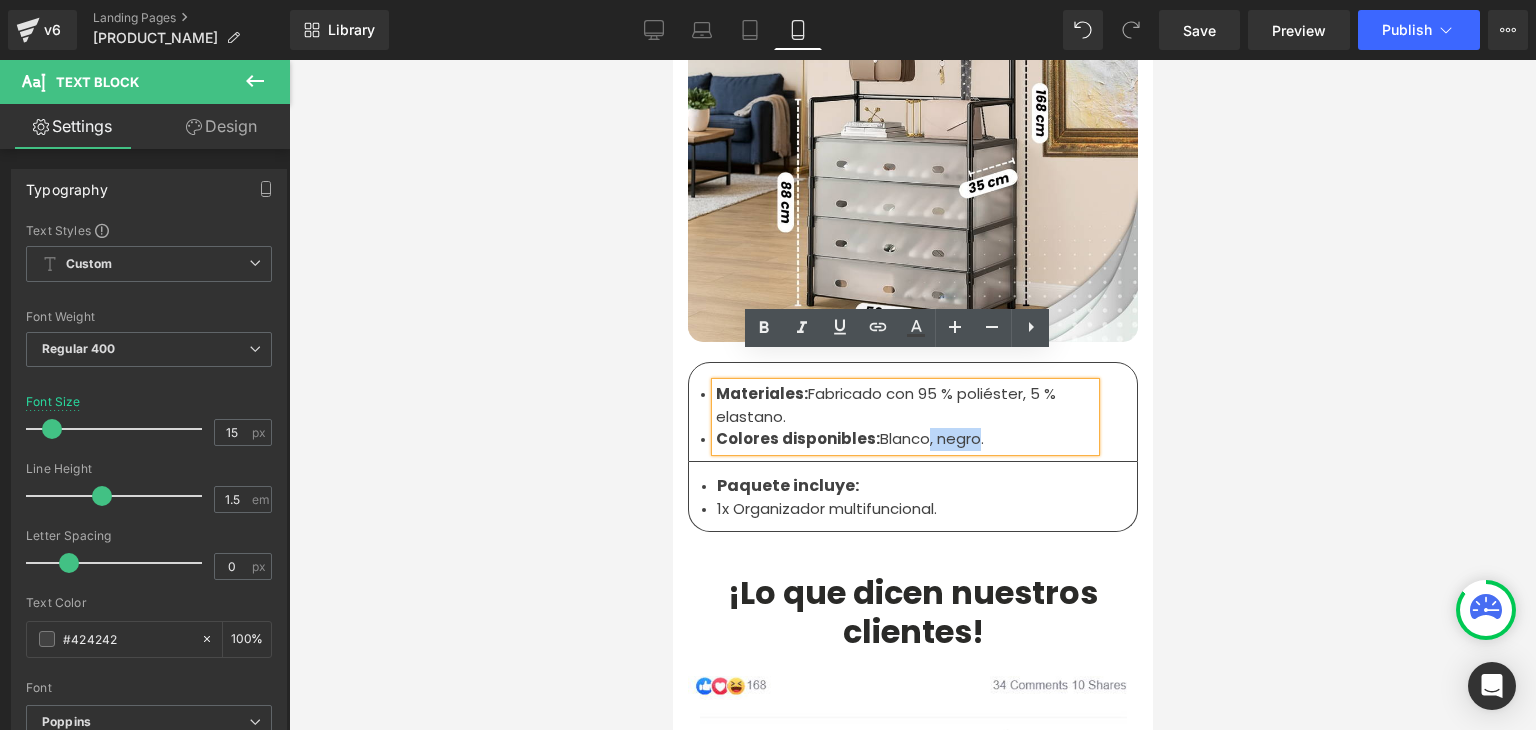 drag, startPoint x: 967, startPoint y: 409, endPoint x: 916, endPoint y: 403, distance: 51.351727 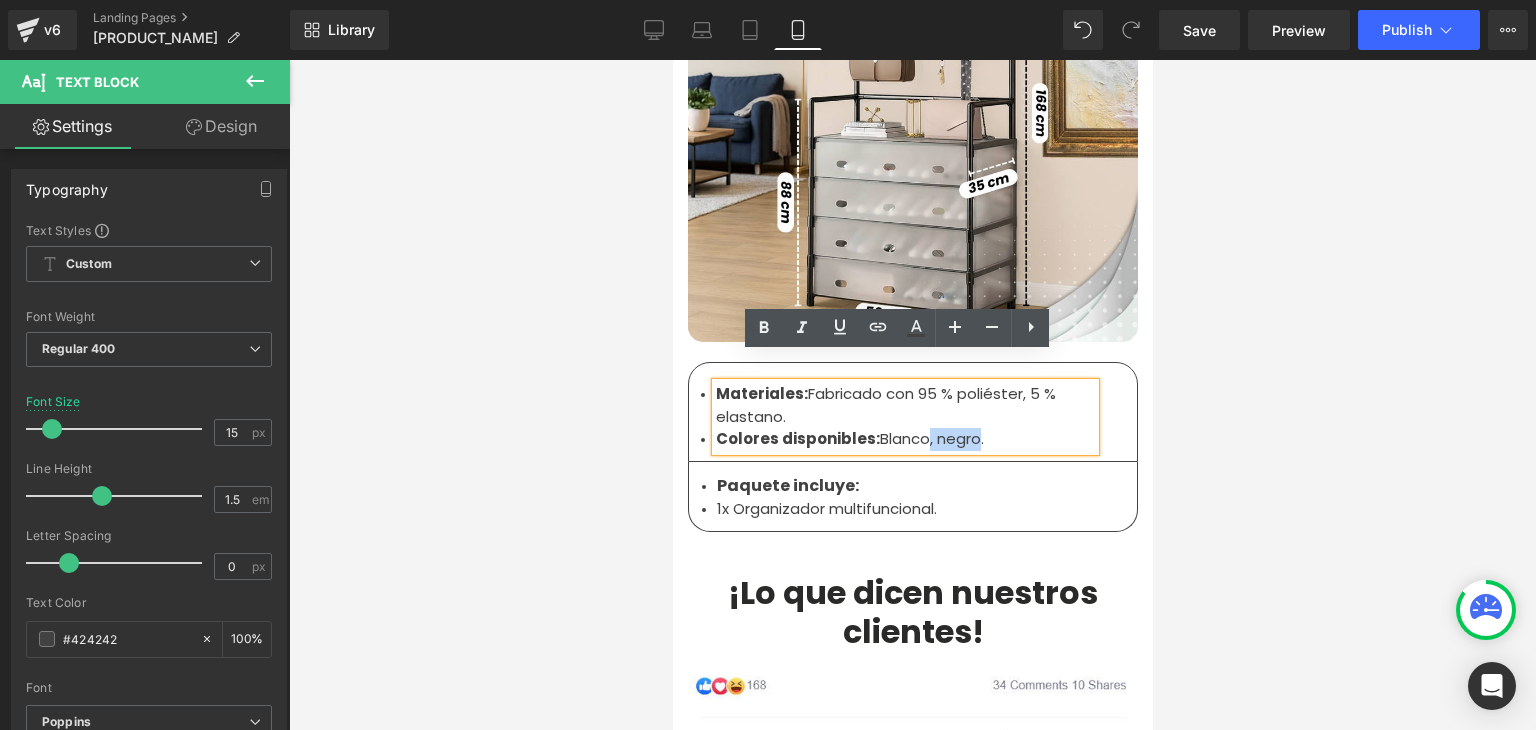 click on "Colores disponibles:  Blanco, negro." at bounding box center (904, 439) 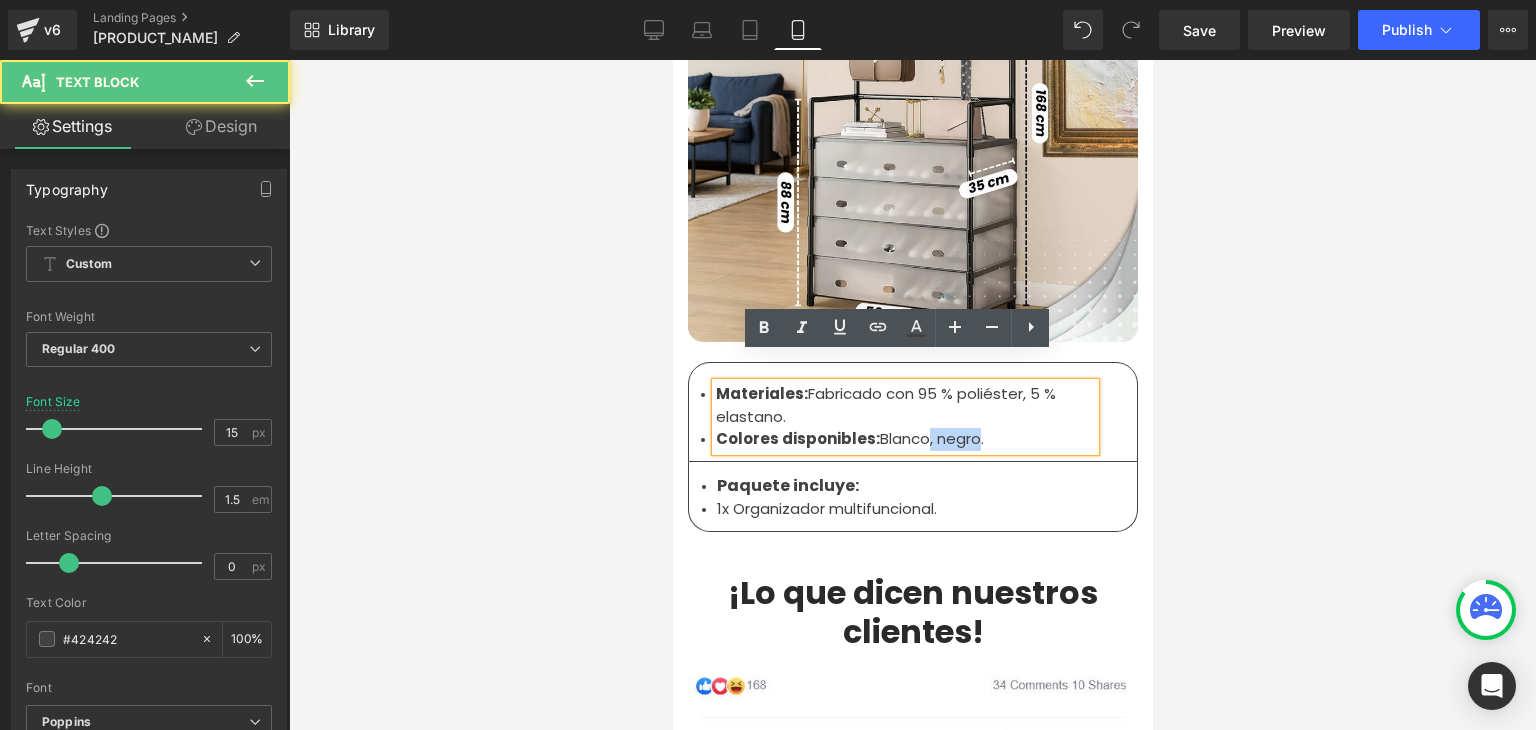 click on "Colores disponibles:  Blanco, negro." at bounding box center [904, 439] 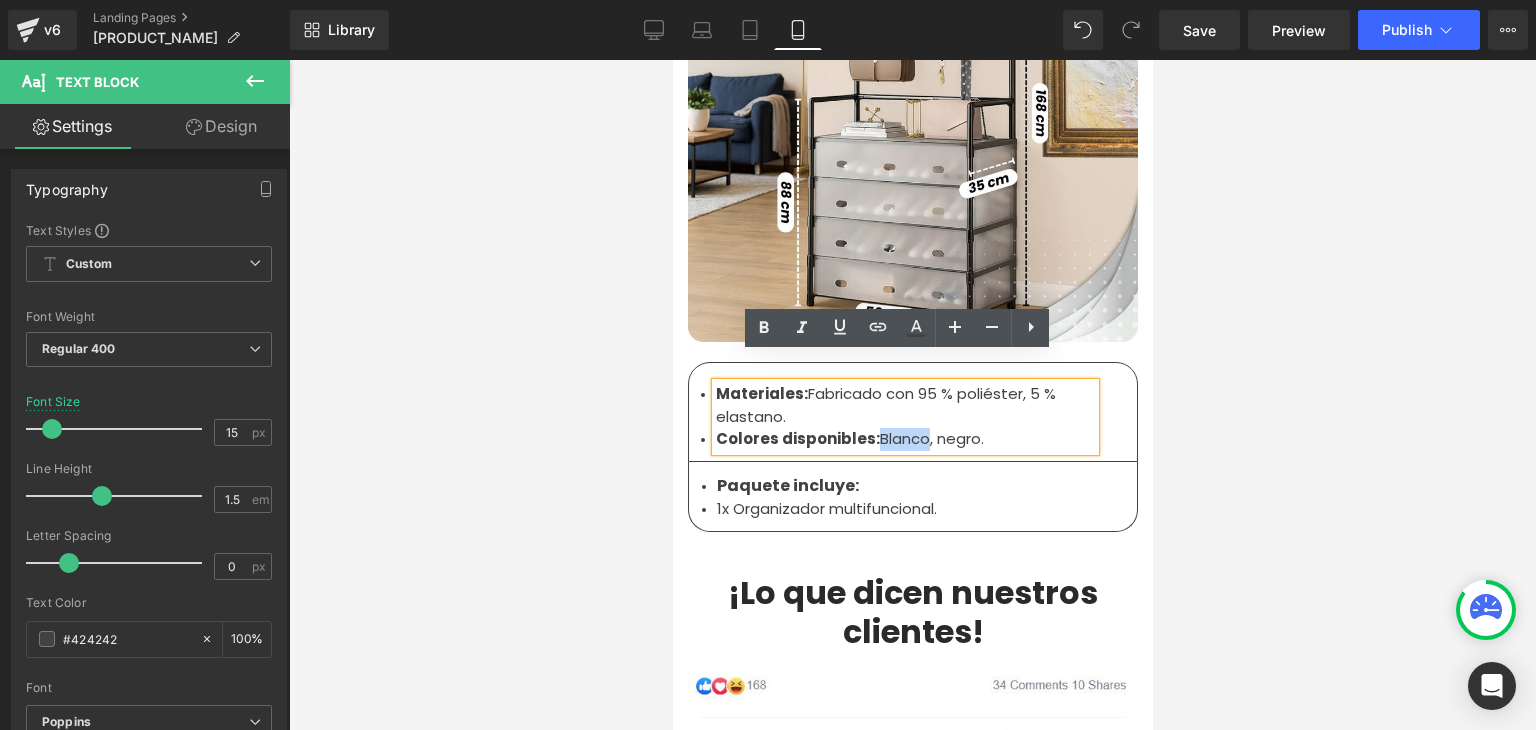 drag, startPoint x: 915, startPoint y: 410, endPoint x: 868, endPoint y: 411, distance: 47.010635 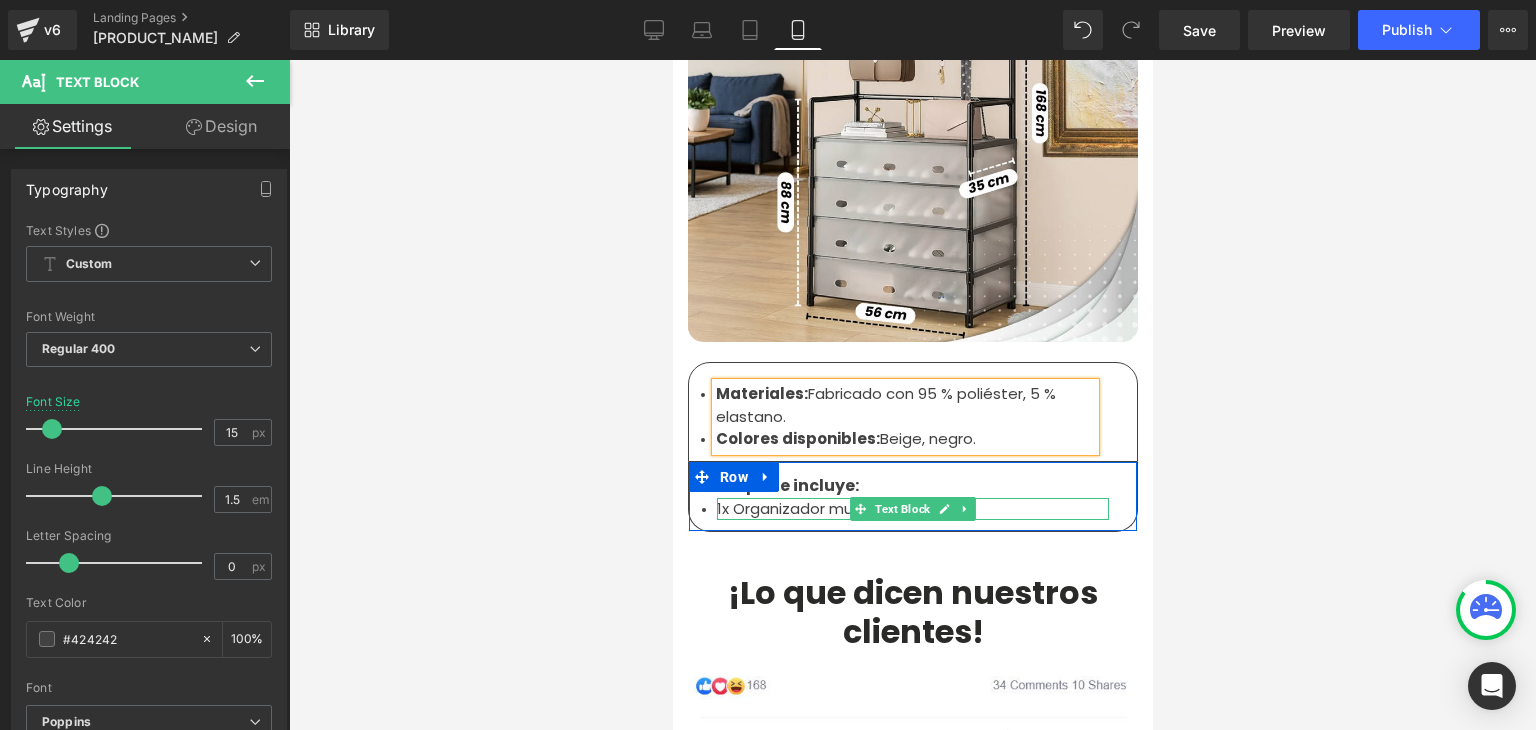 click on "1x Organizador multifuncional." at bounding box center [912, 509] 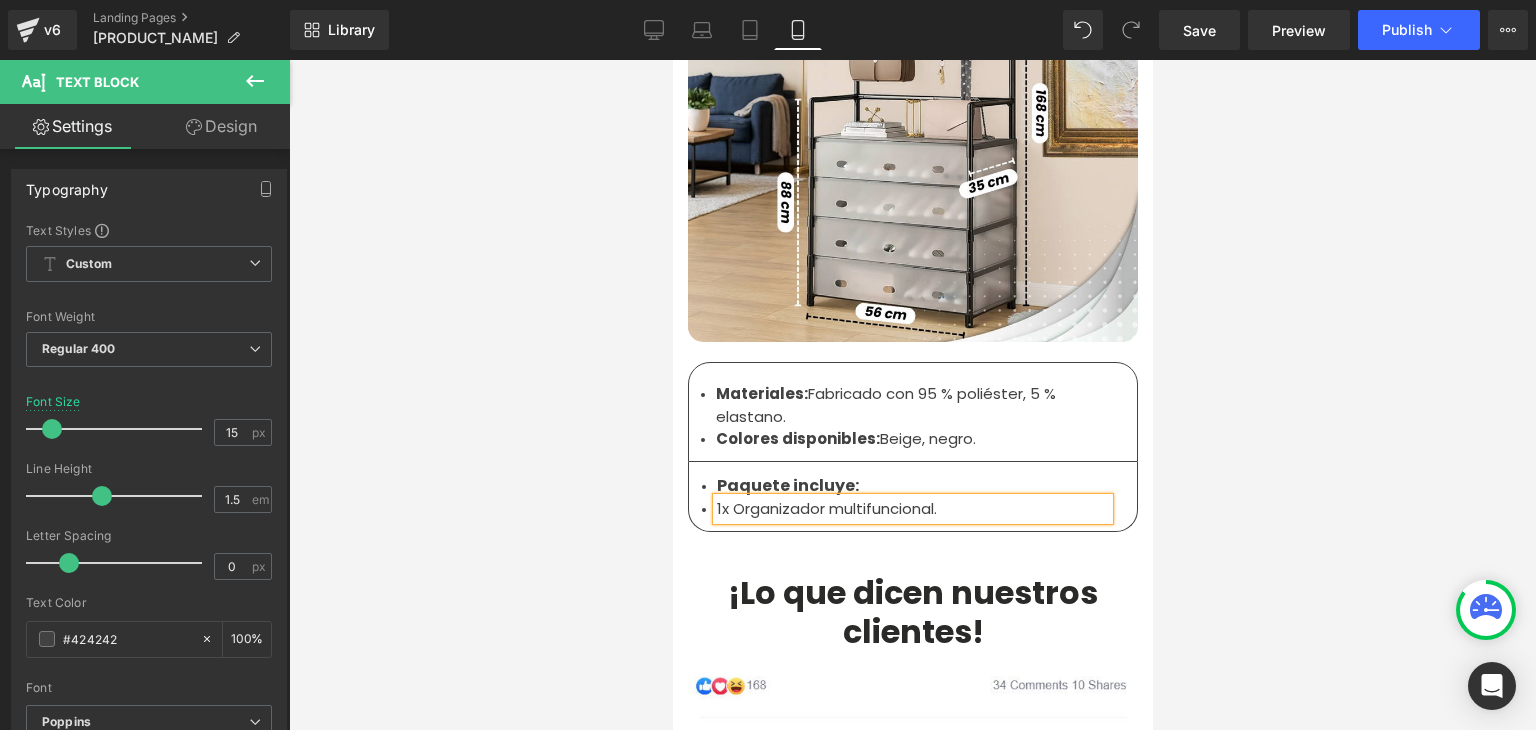 click on "1x Organizador multifuncional." at bounding box center [912, 509] 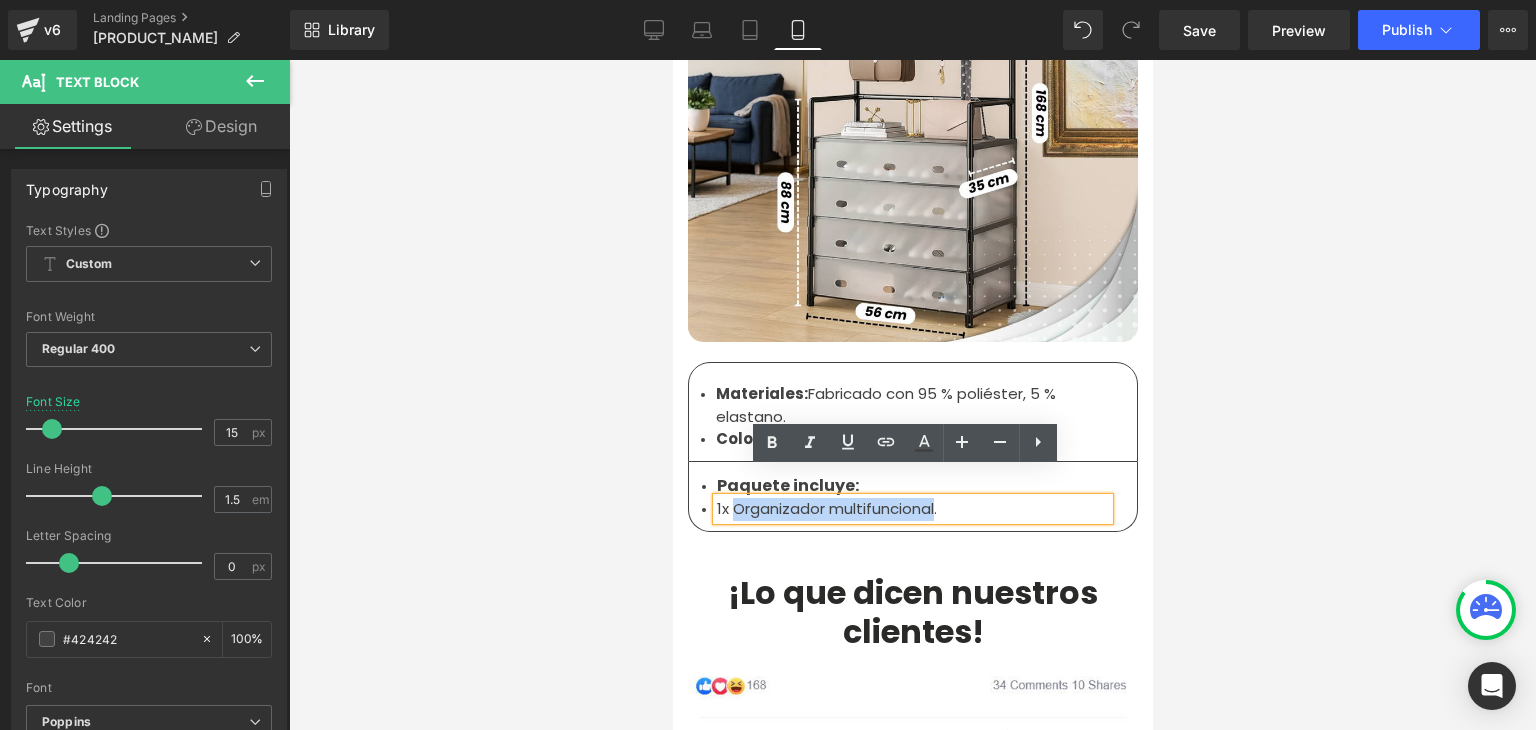 drag, startPoint x: 930, startPoint y: 481, endPoint x: 729, endPoint y: 477, distance: 201.0398 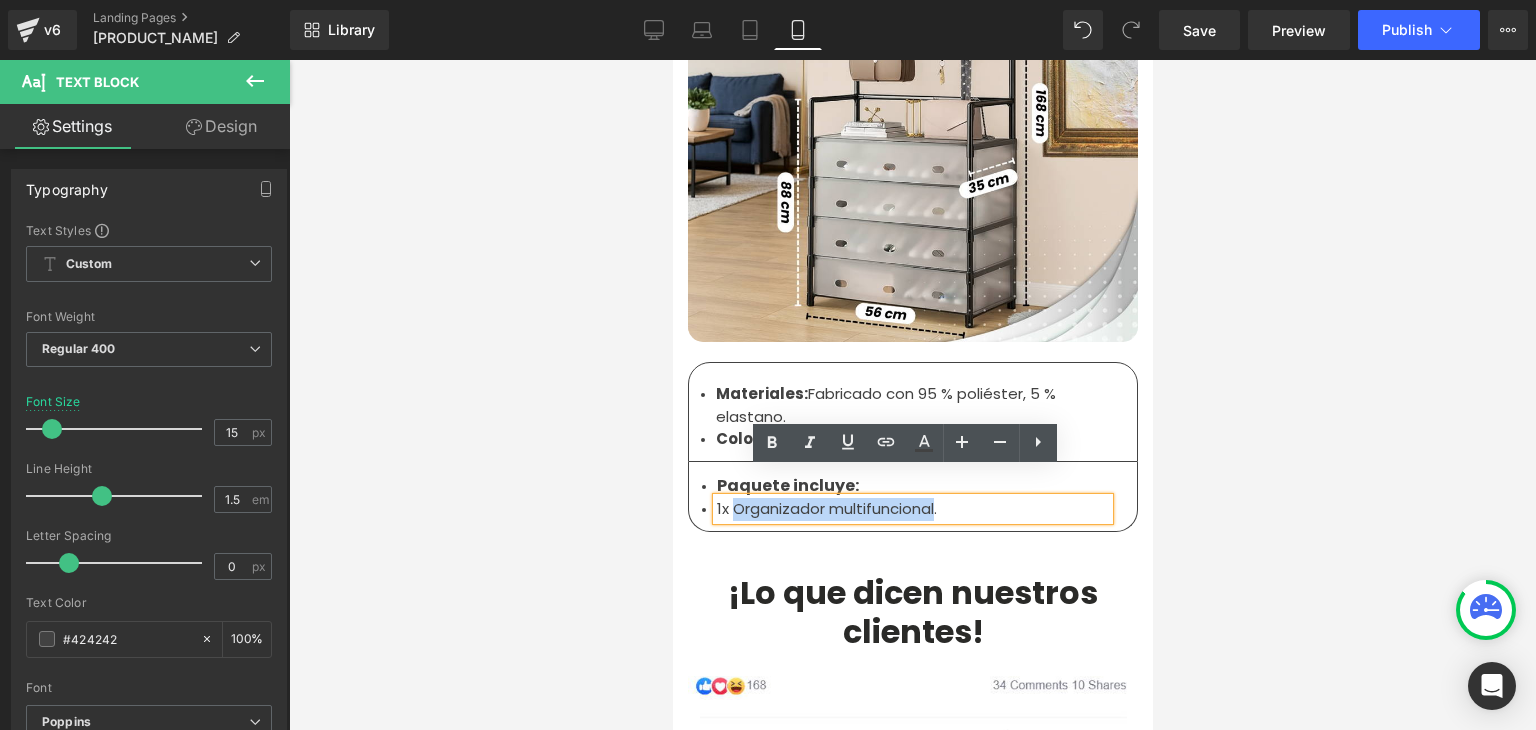 click on "1x Organizador multifuncional." at bounding box center [912, 509] 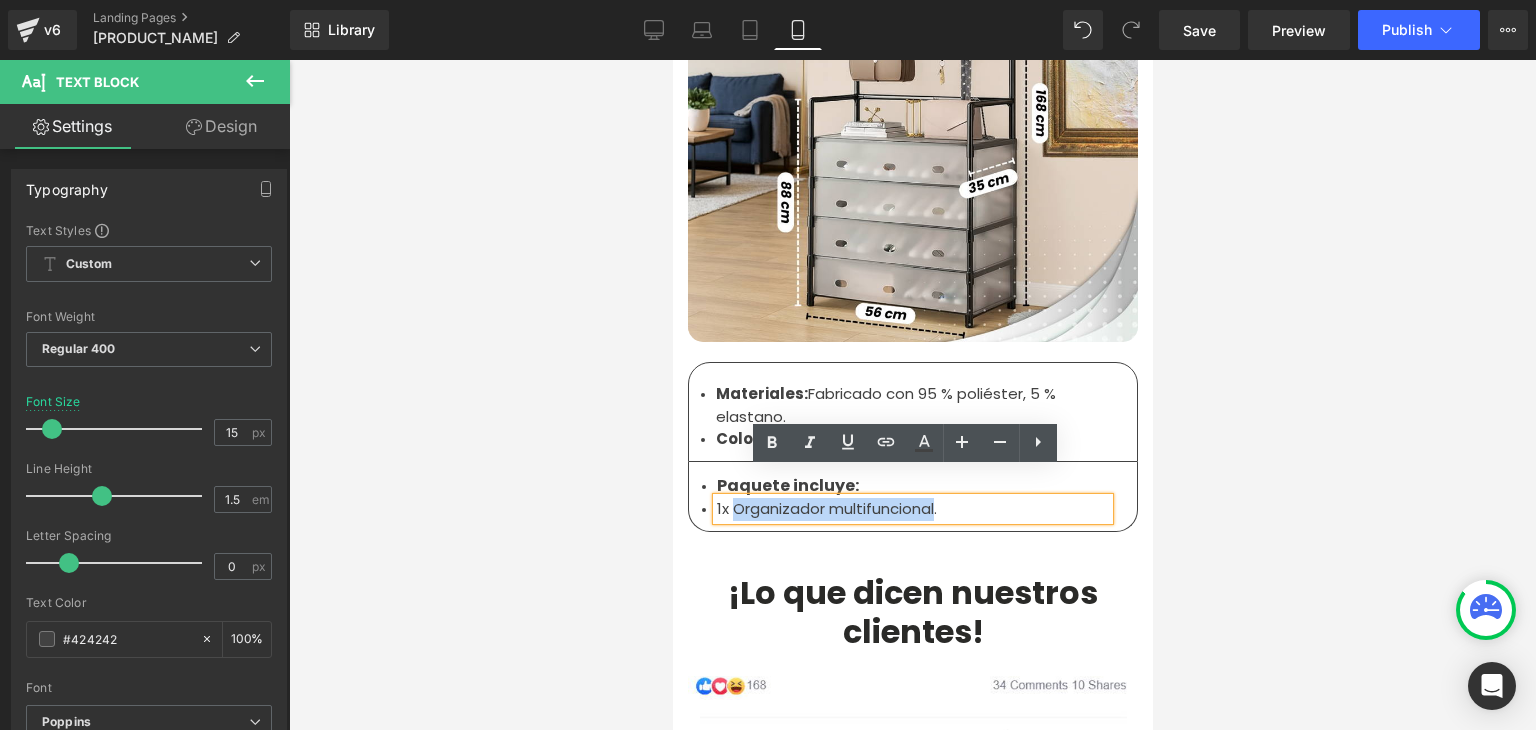 type 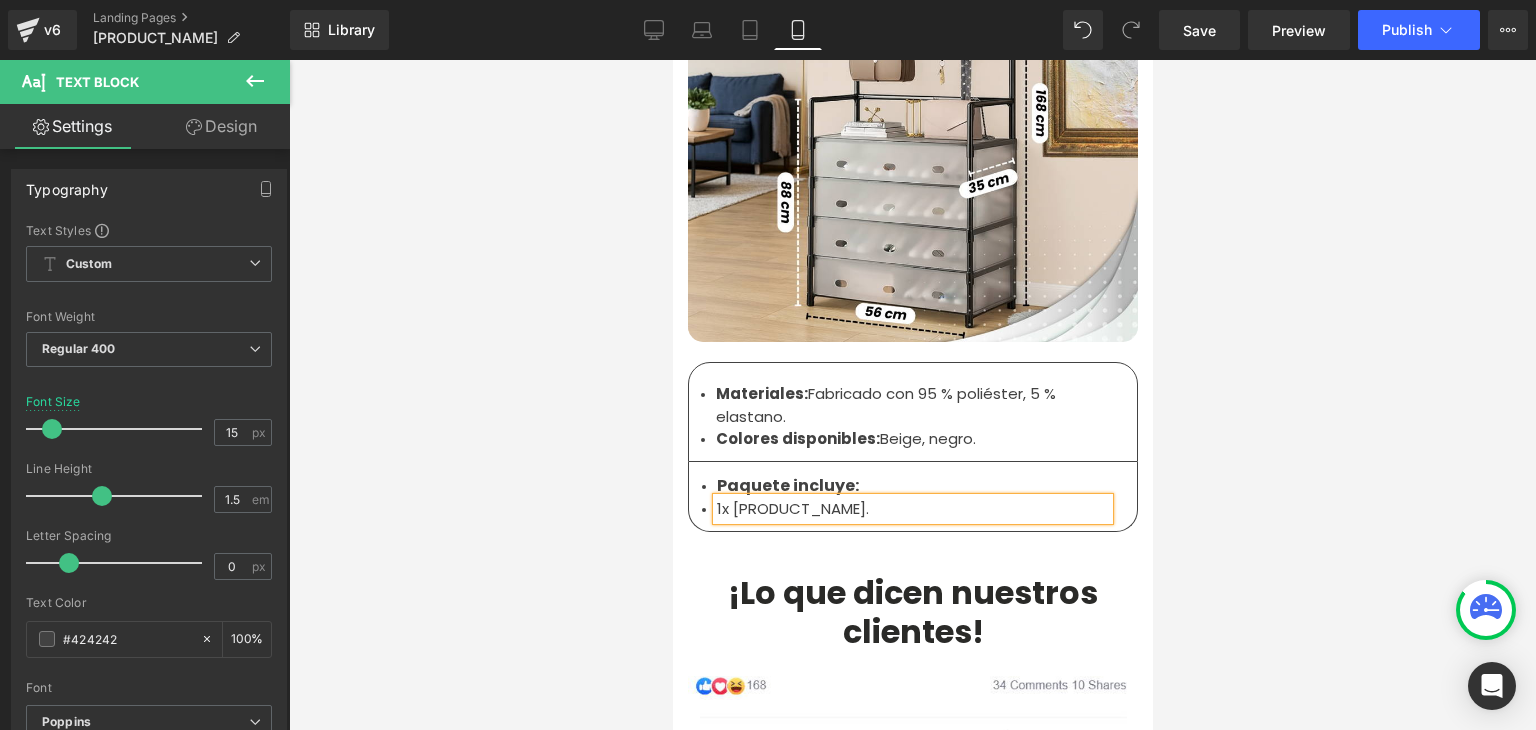 click at bounding box center (912, 395) 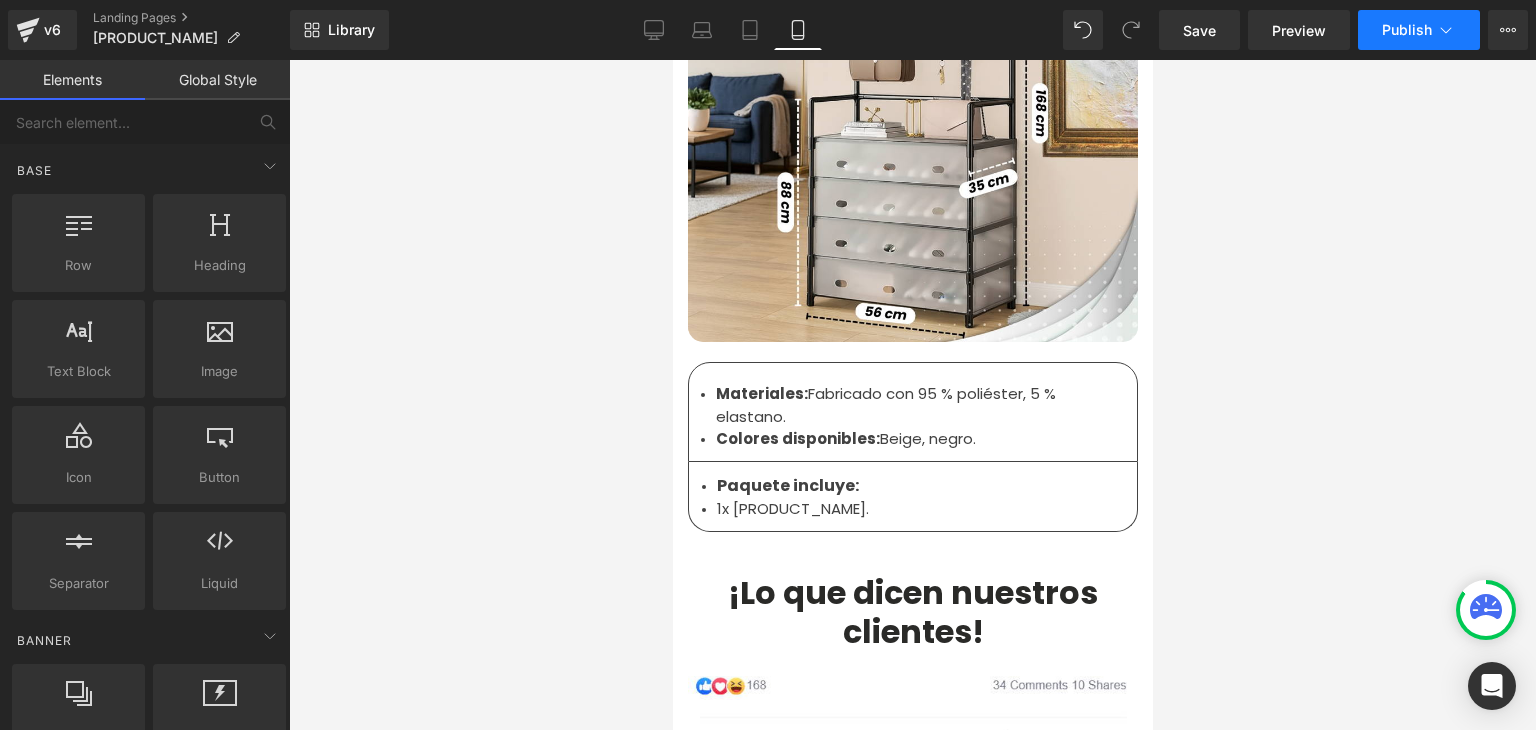 click on "Publish" at bounding box center [1407, 30] 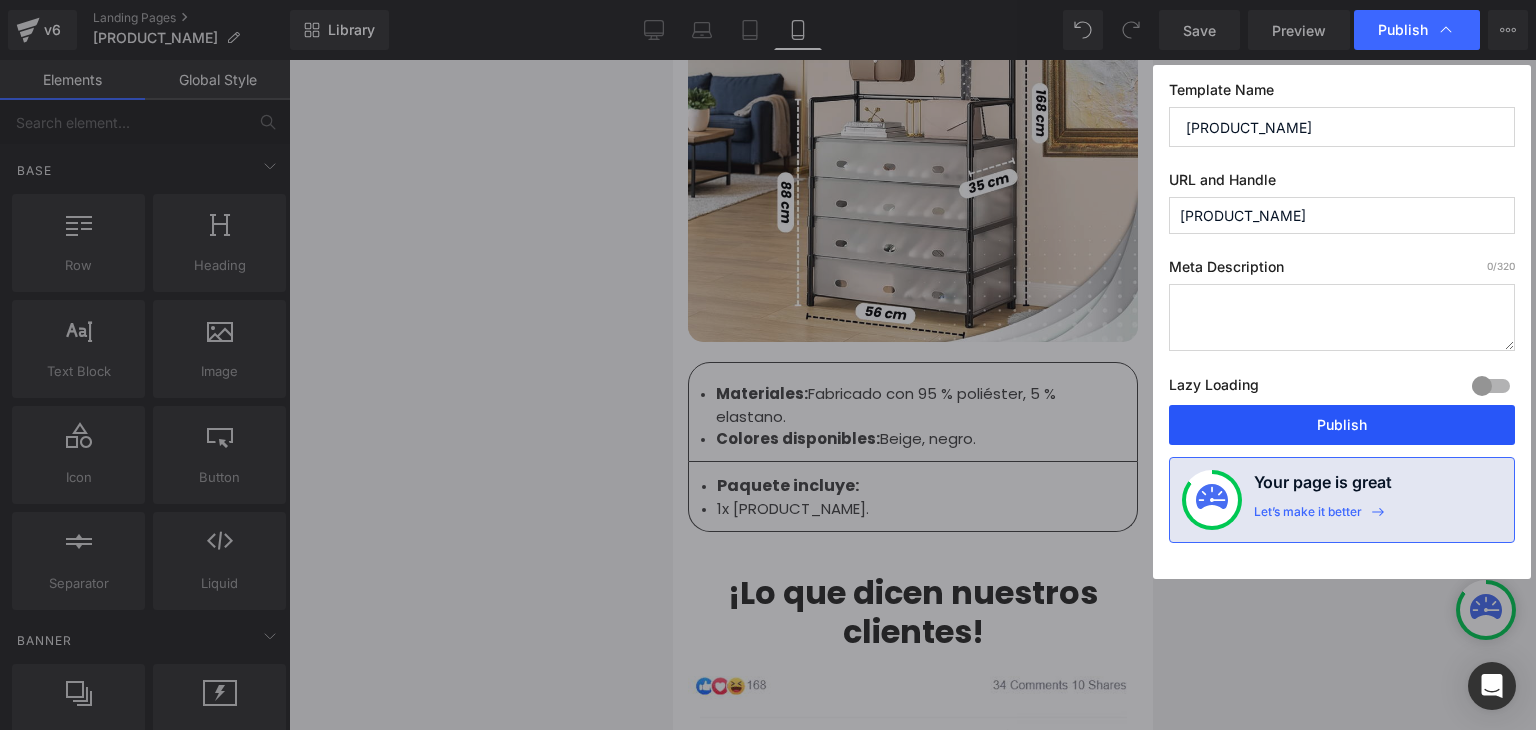 click on "Publish" at bounding box center [1342, 425] 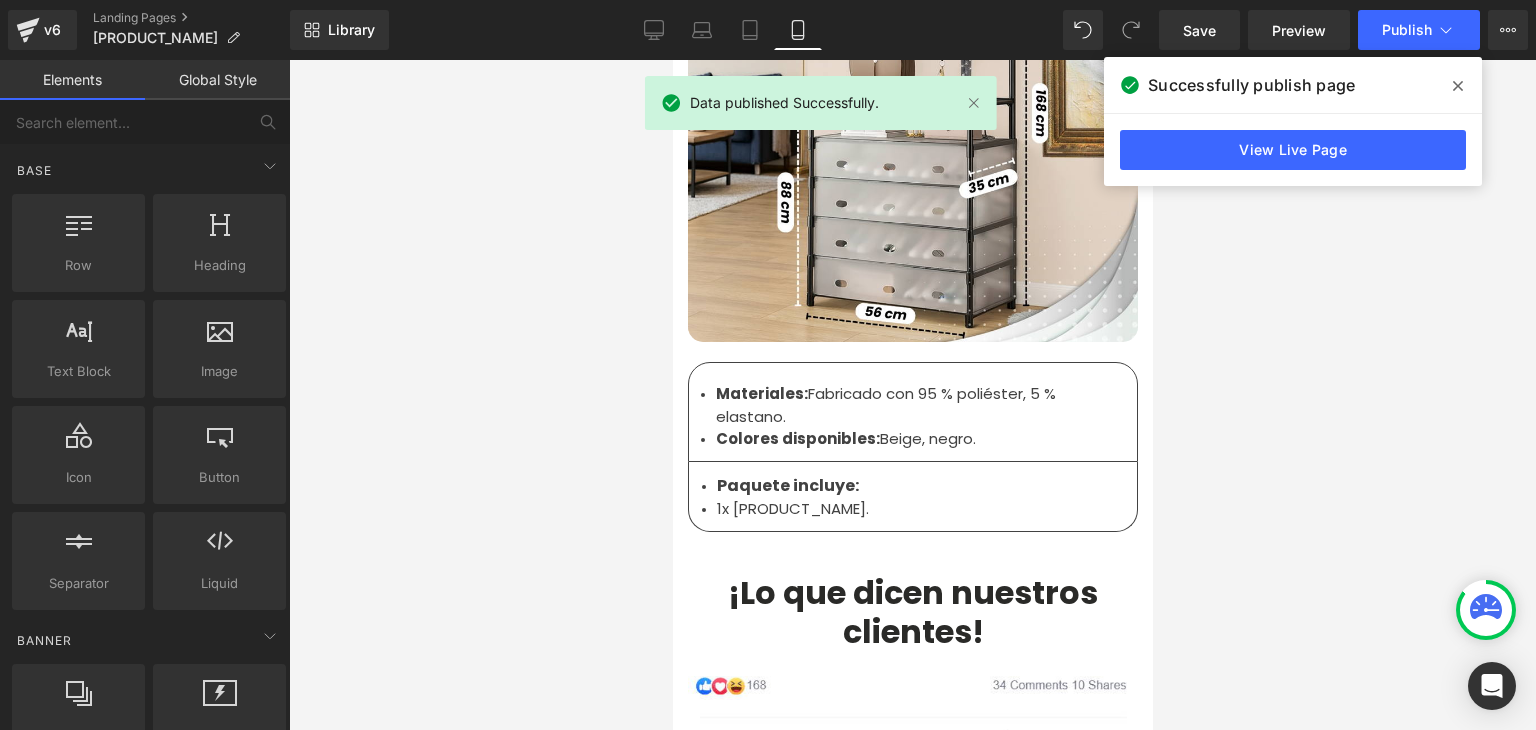 click 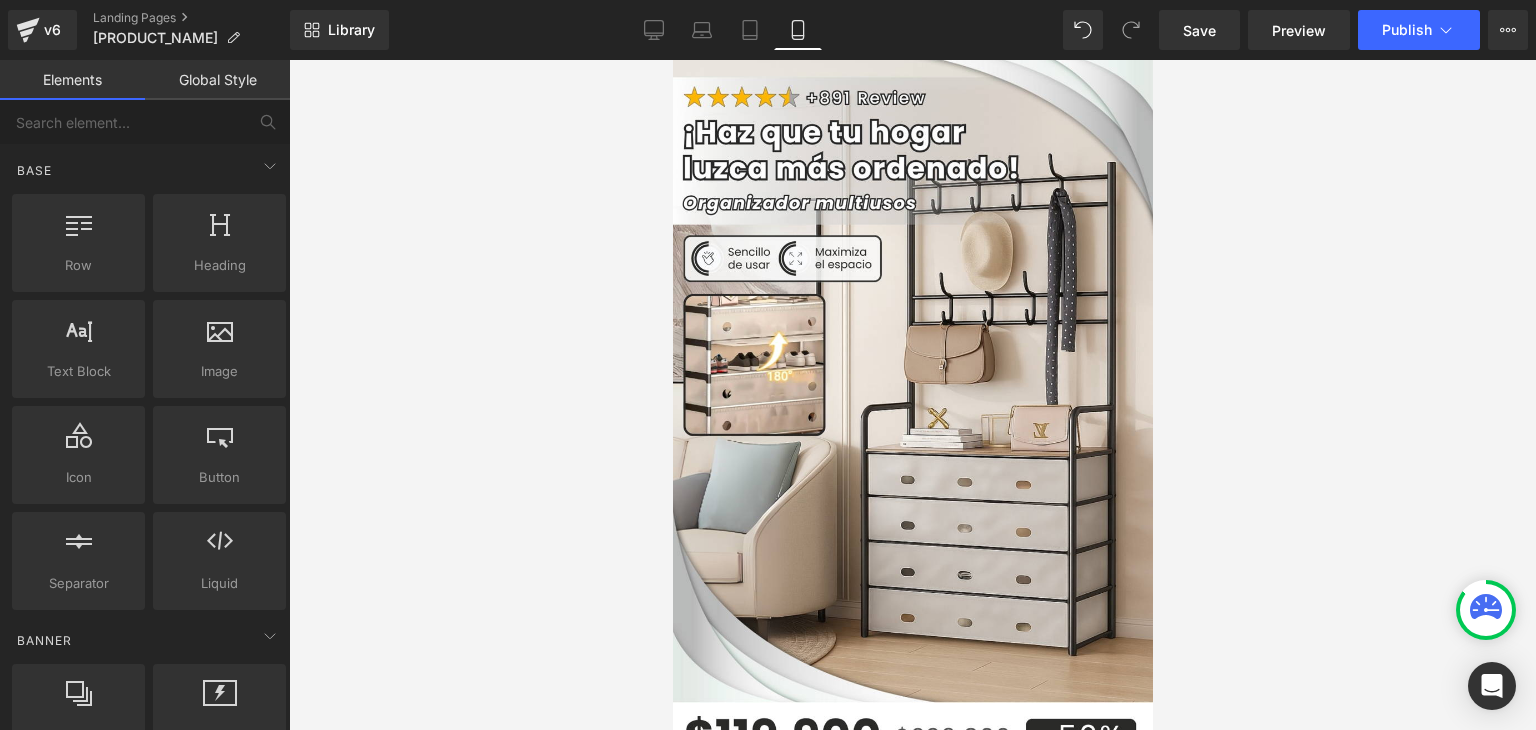scroll, scrollTop: 0, scrollLeft: 0, axis: both 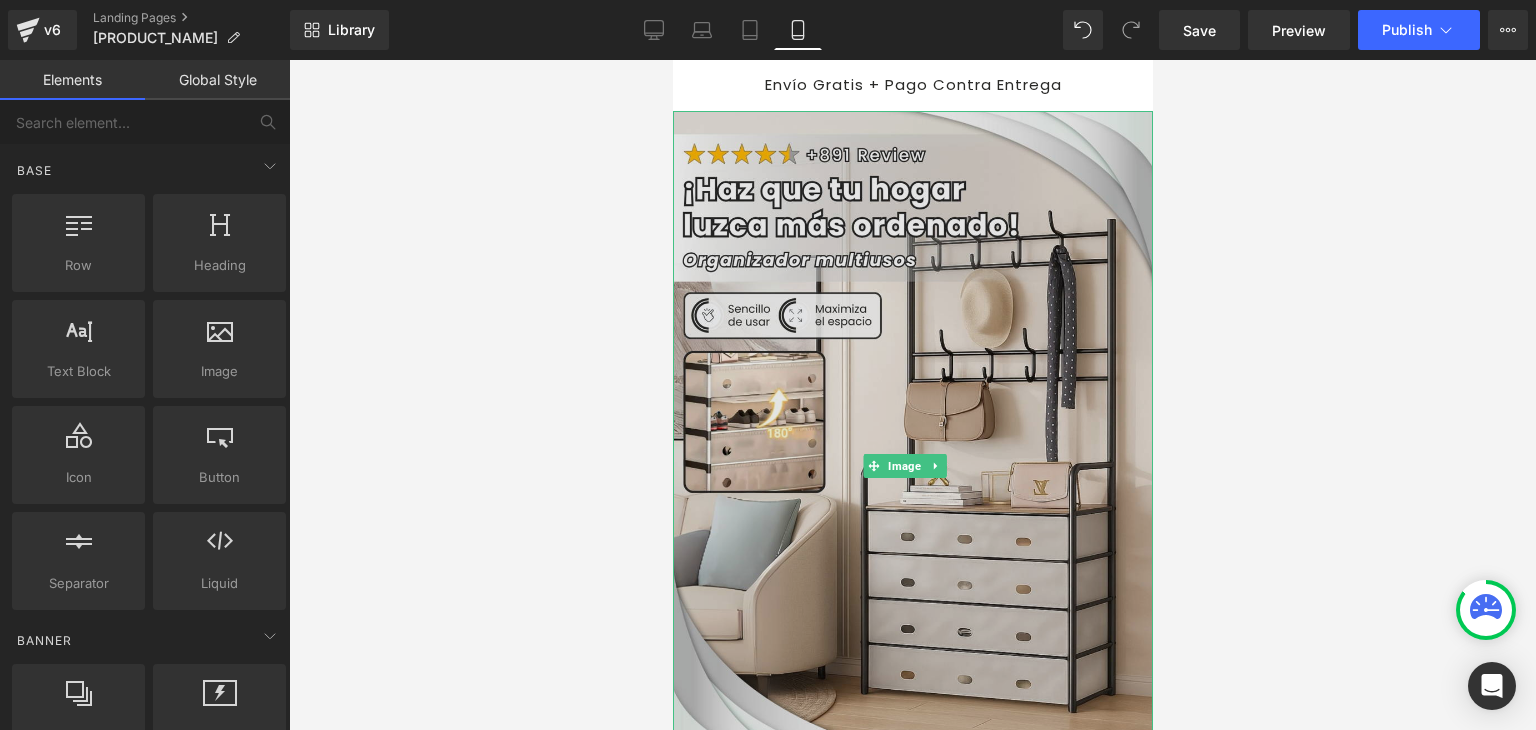 click at bounding box center [912, 466] 